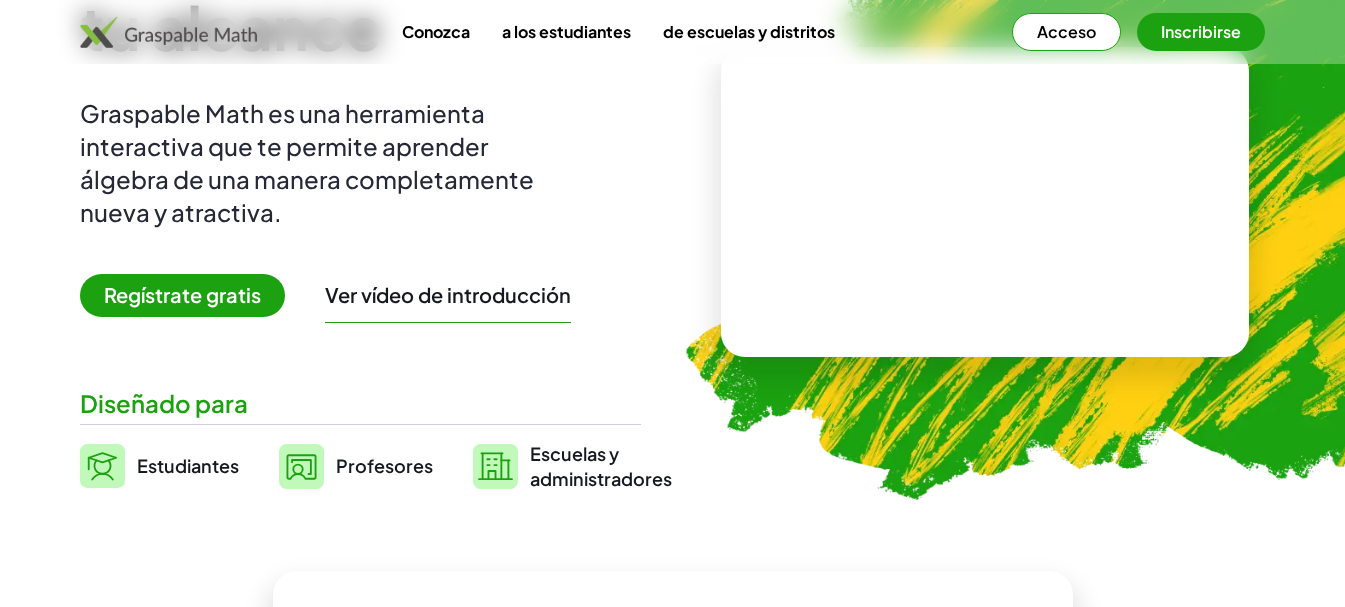 scroll, scrollTop: 200, scrollLeft: 0, axis: vertical 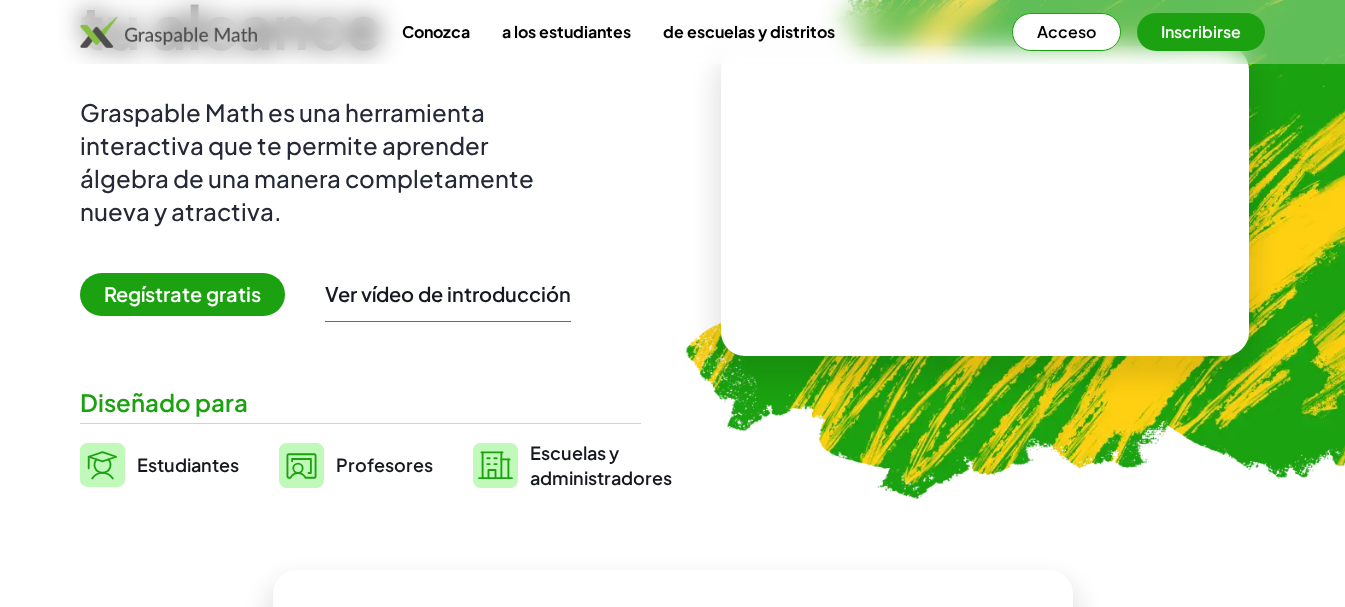 click on "Regístrate gratis" at bounding box center (182, 293) 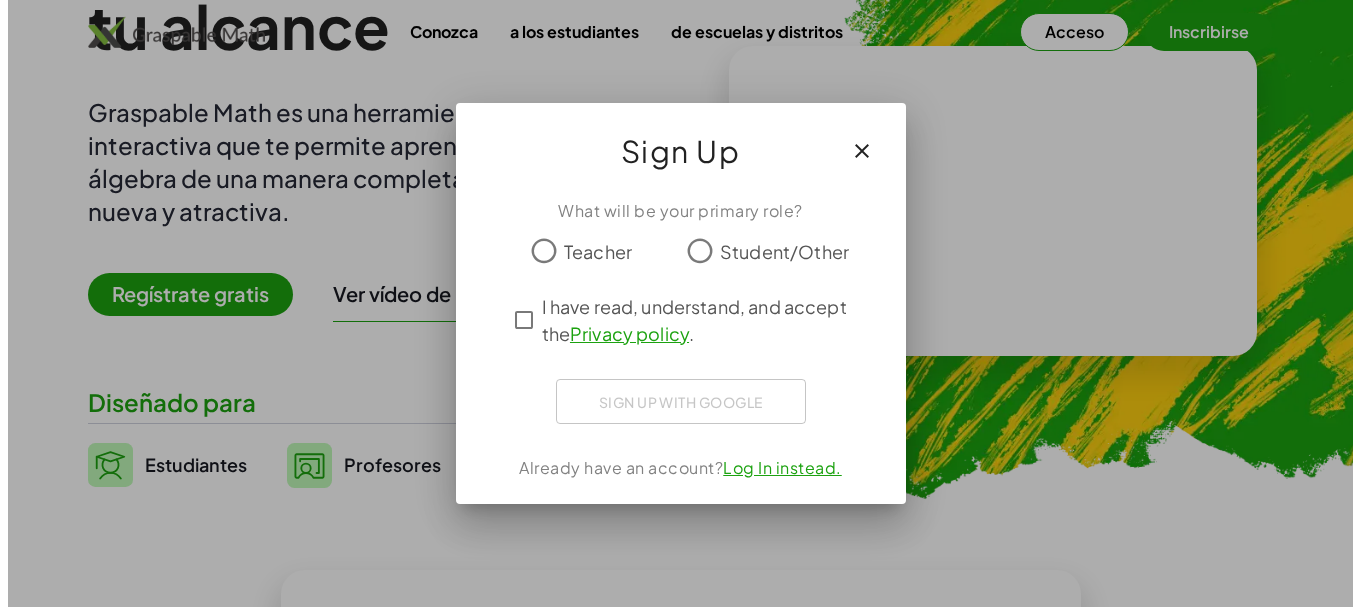scroll, scrollTop: 0, scrollLeft: 0, axis: both 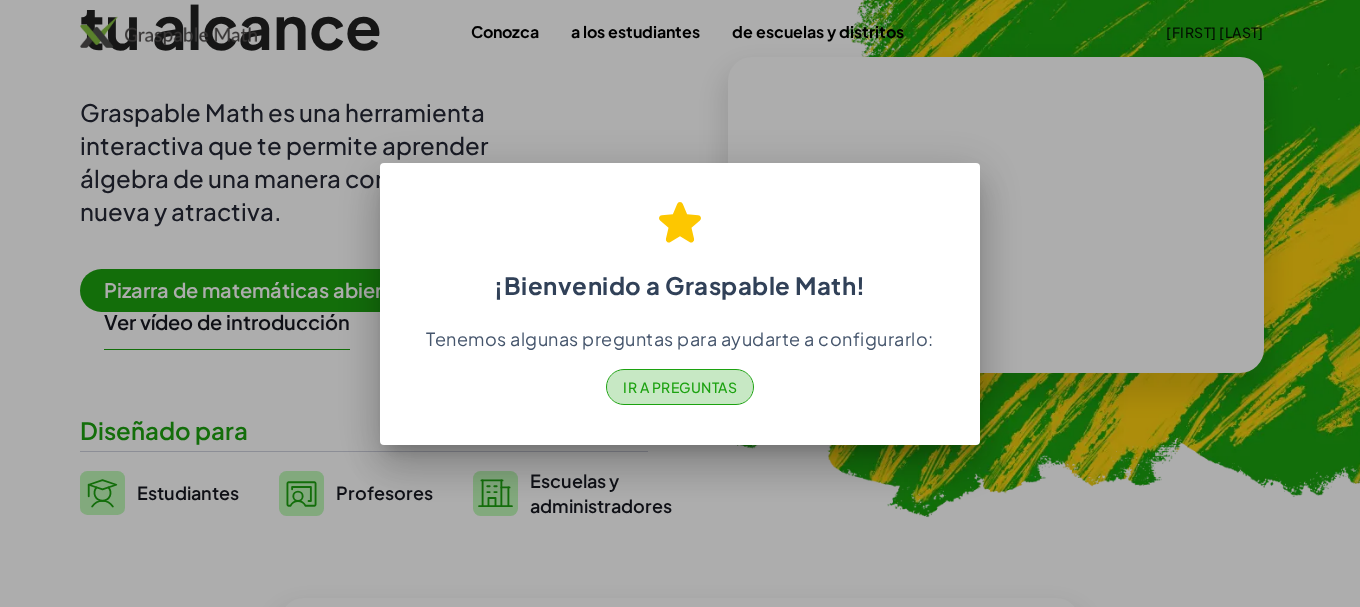 click on "Ir a Preguntas" at bounding box center (680, 387) 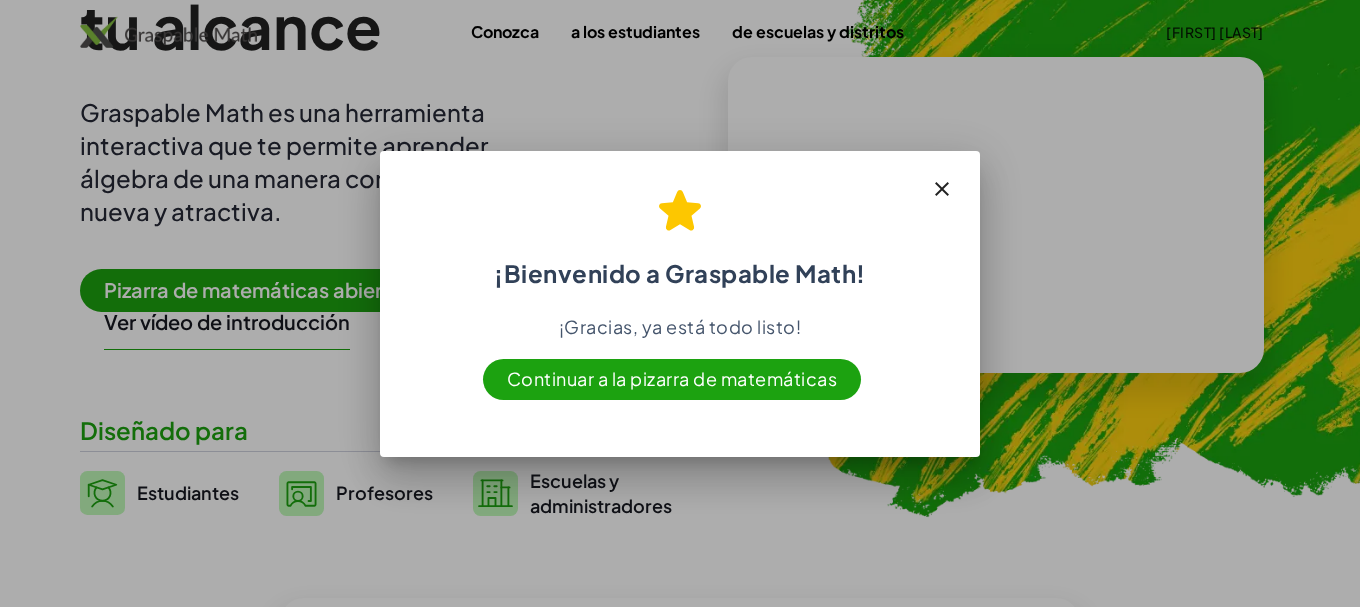 click on "Continuar a la pizarra de matemáticas" at bounding box center (672, 378) 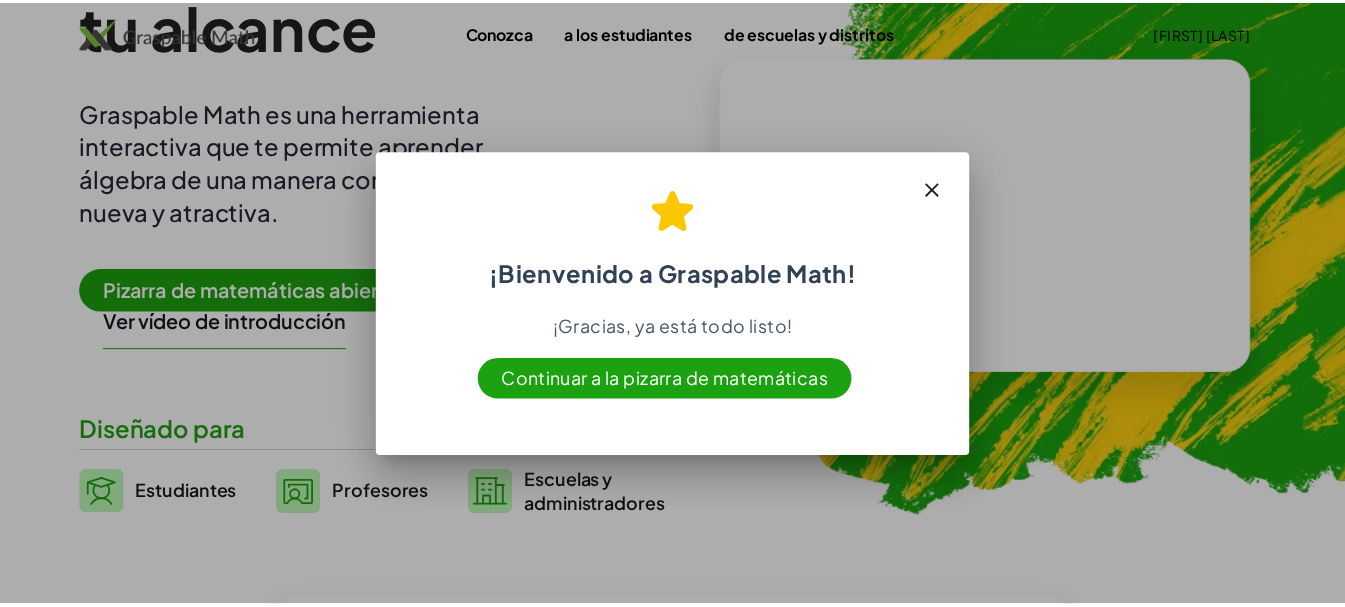 scroll, scrollTop: 200, scrollLeft: 0, axis: vertical 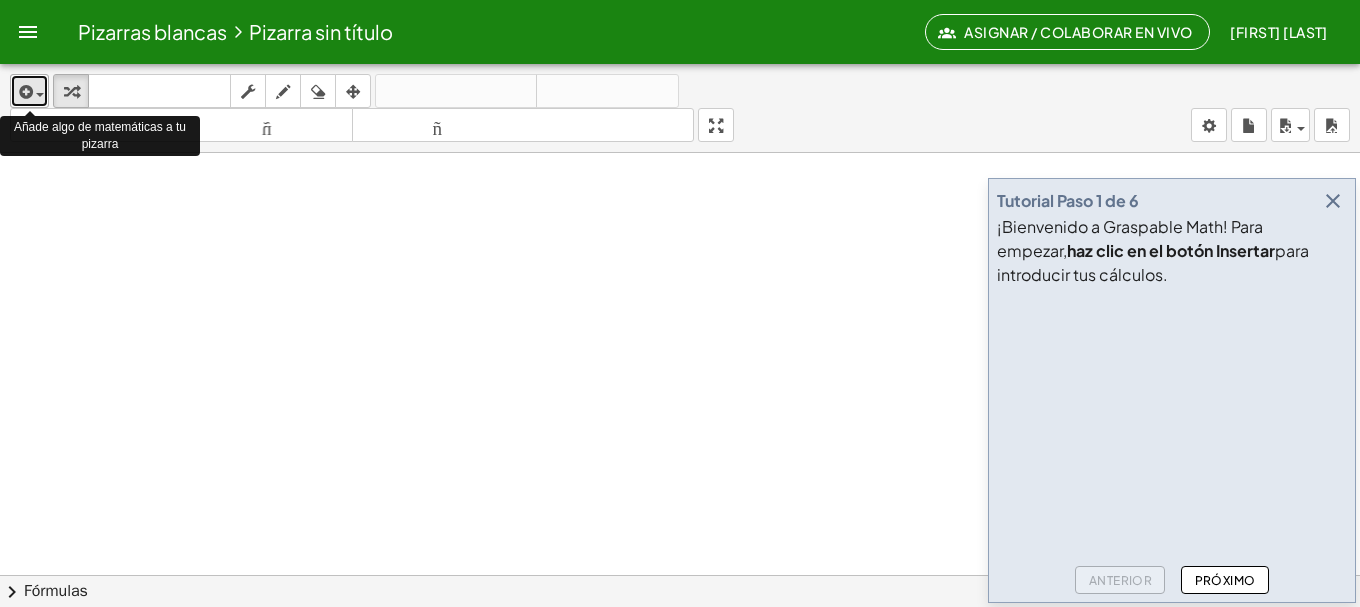 click at bounding box center [24, 92] 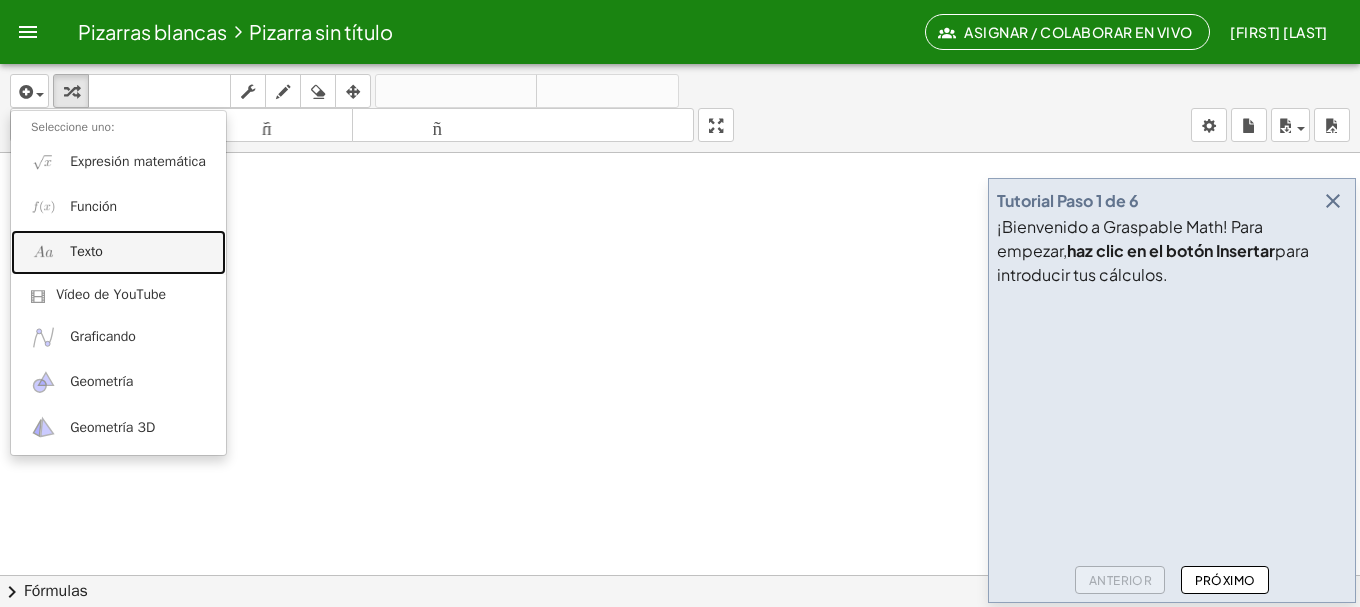click on "Texto" at bounding box center (118, 252) 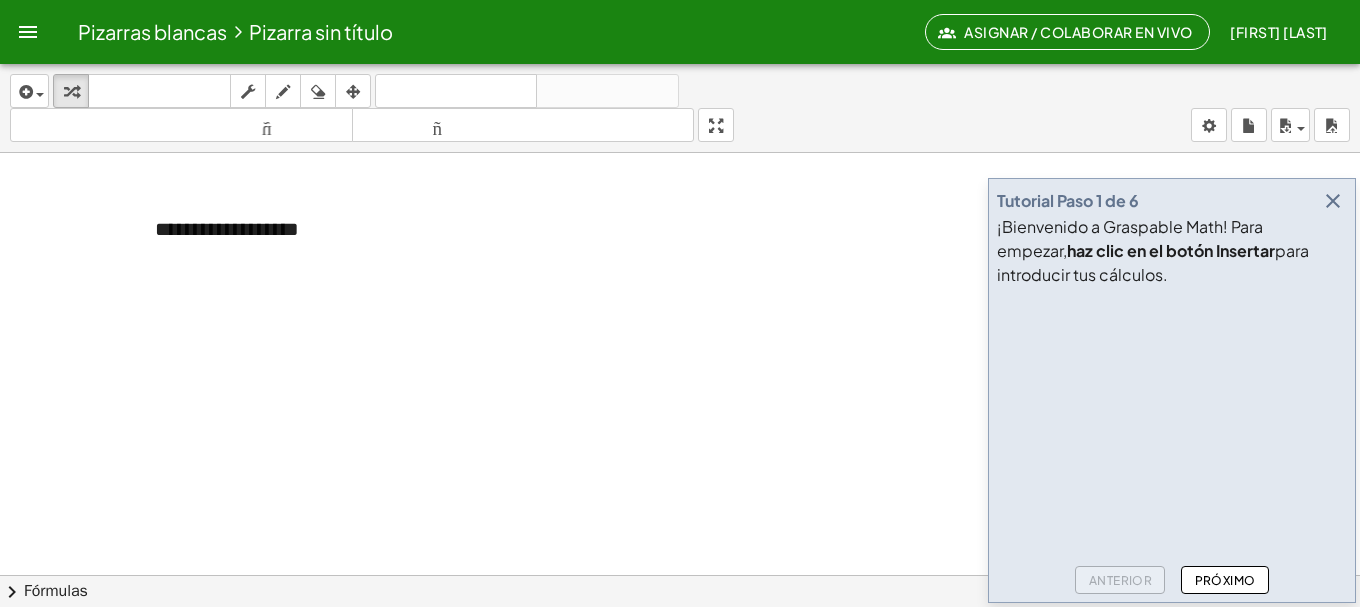 drag, startPoint x: 277, startPoint y: 287, endPoint x: 277, endPoint y: 333, distance: 46 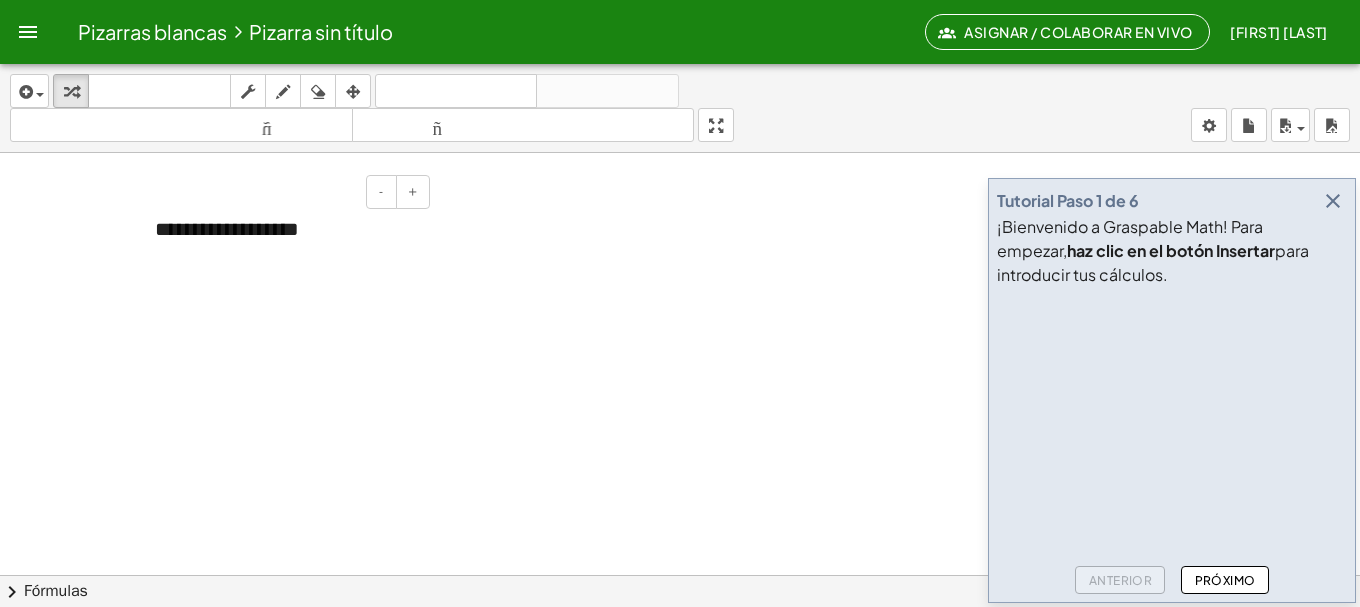 click on "**********" at bounding box center (227, 229) 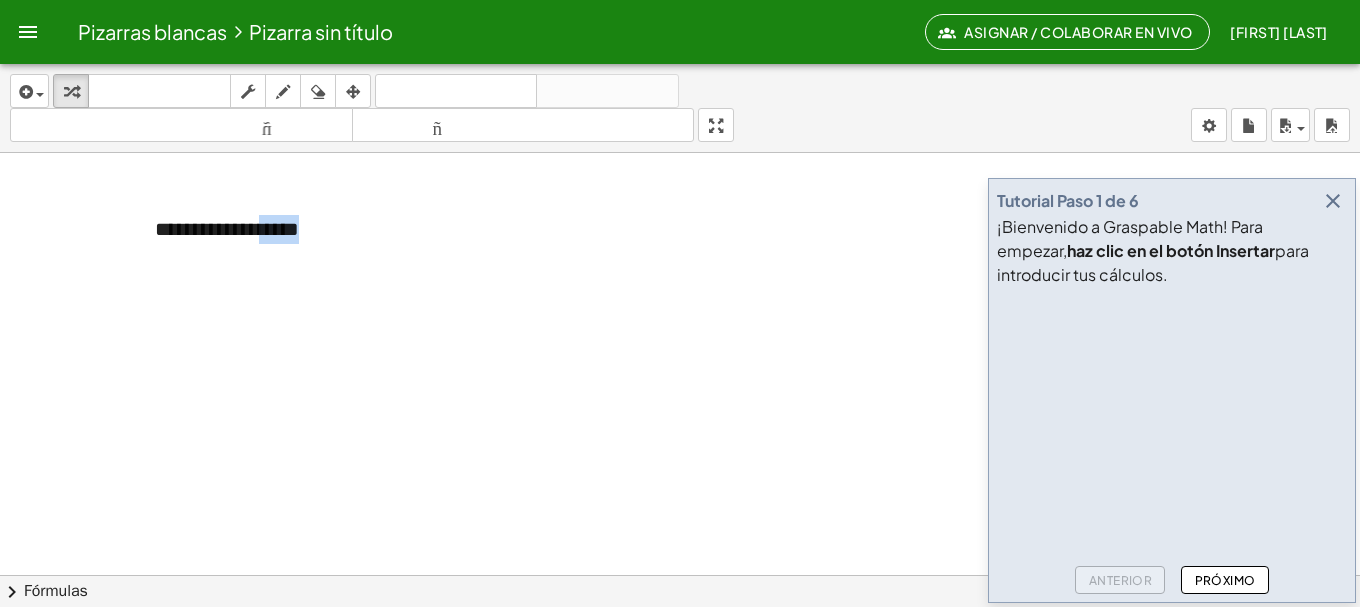 drag, startPoint x: 314, startPoint y: 228, endPoint x: 129, endPoint y: 227, distance: 185.0027 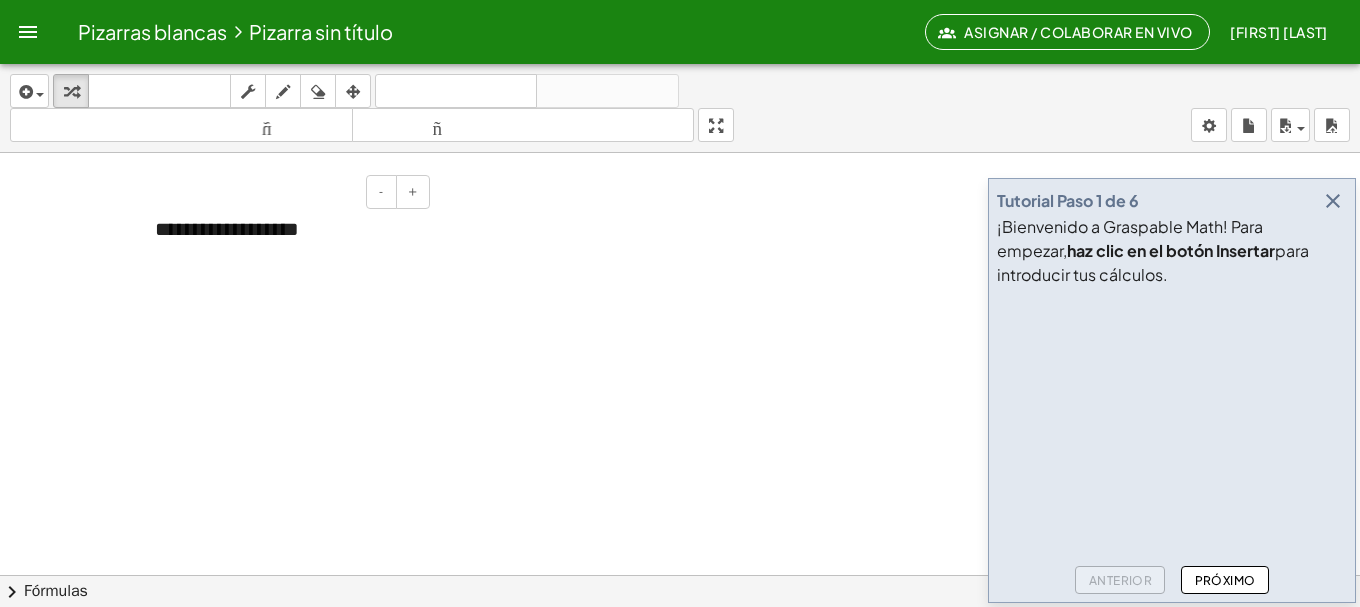 click on "**********" at bounding box center (227, 229) 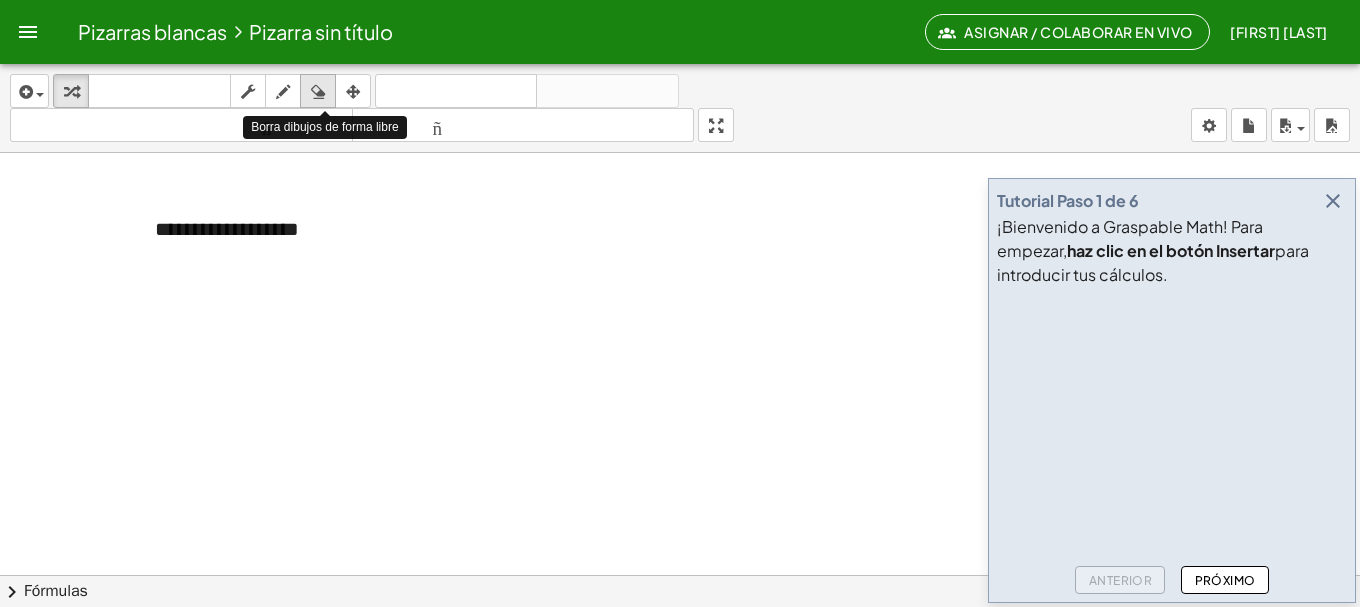 click at bounding box center (318, 92) 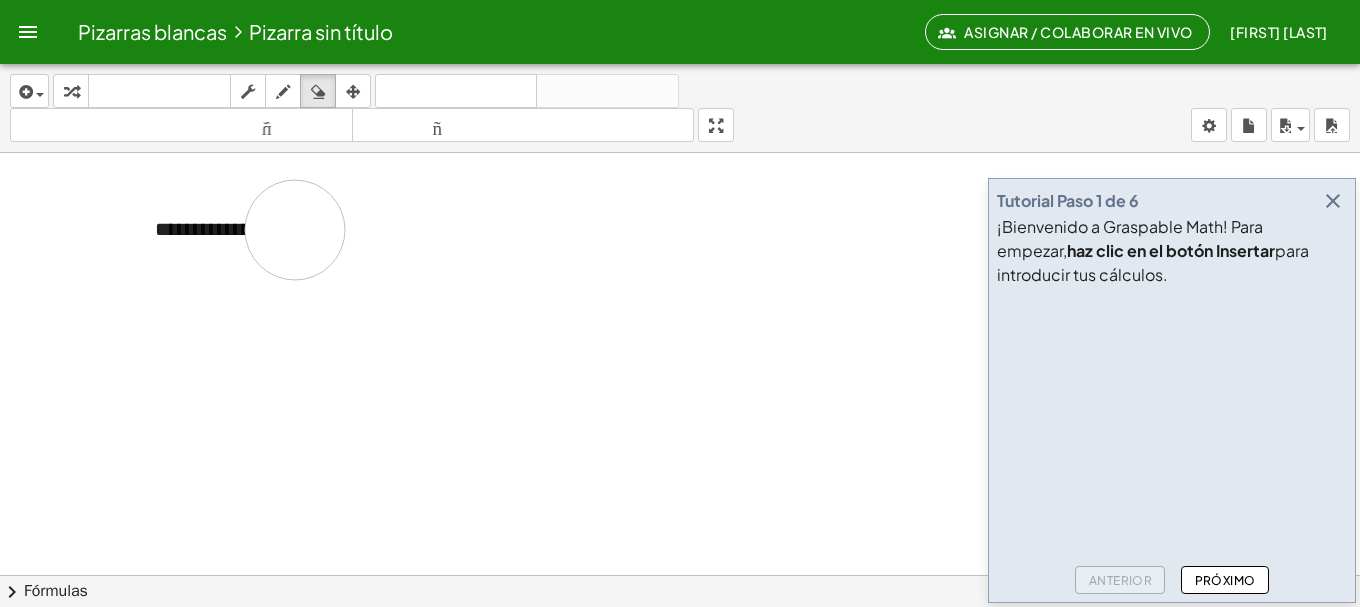 click at bounding box center [680, 653] 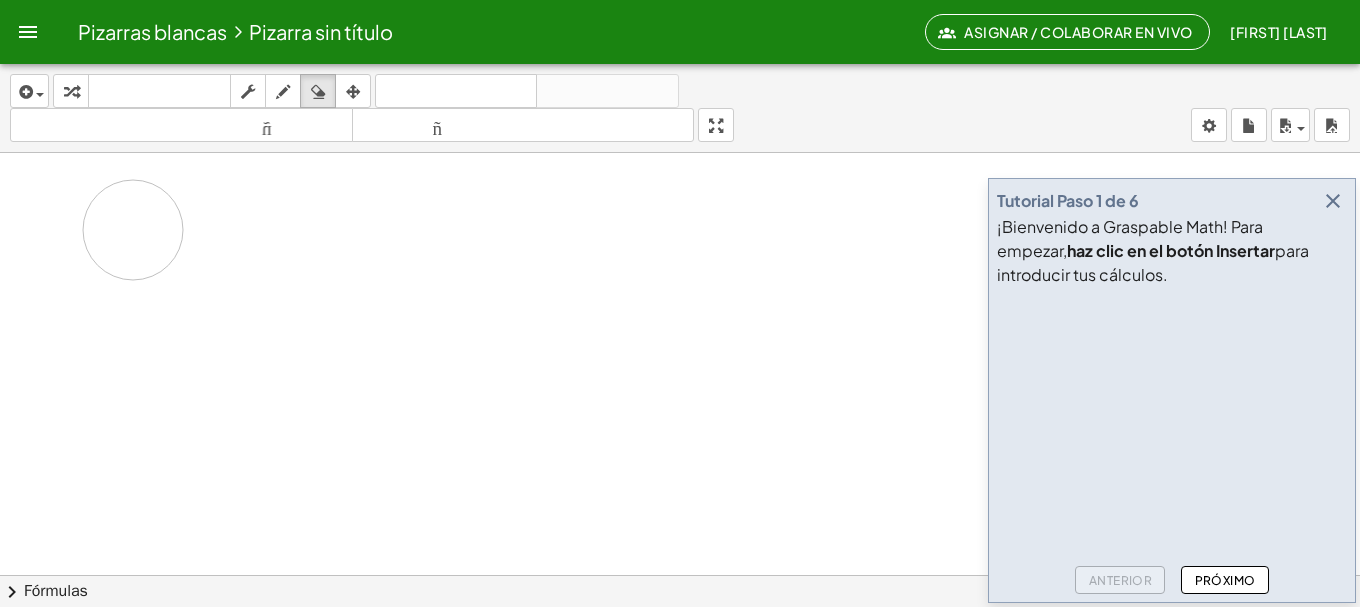drag, startPoint x: 328, startPoint y: 229, endPoint x: 133, endPoint y: 230, distance: 195.00256 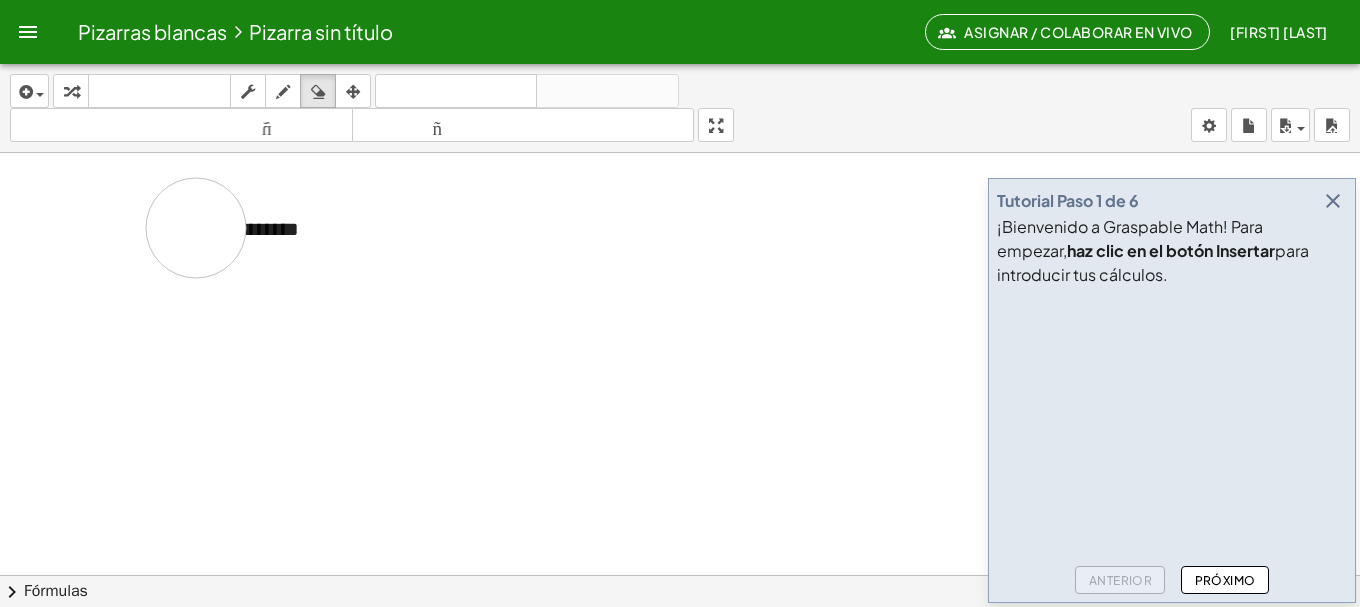 click at bounding box center (680, 653) 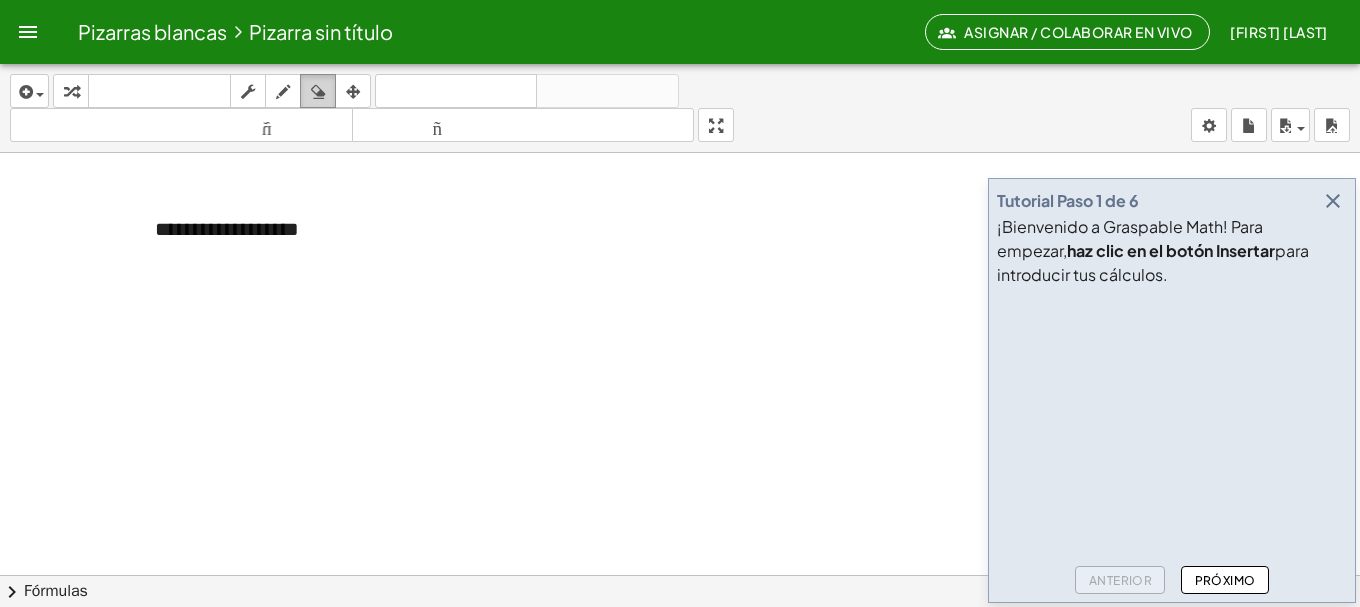 click at bounding box center [318, 92] 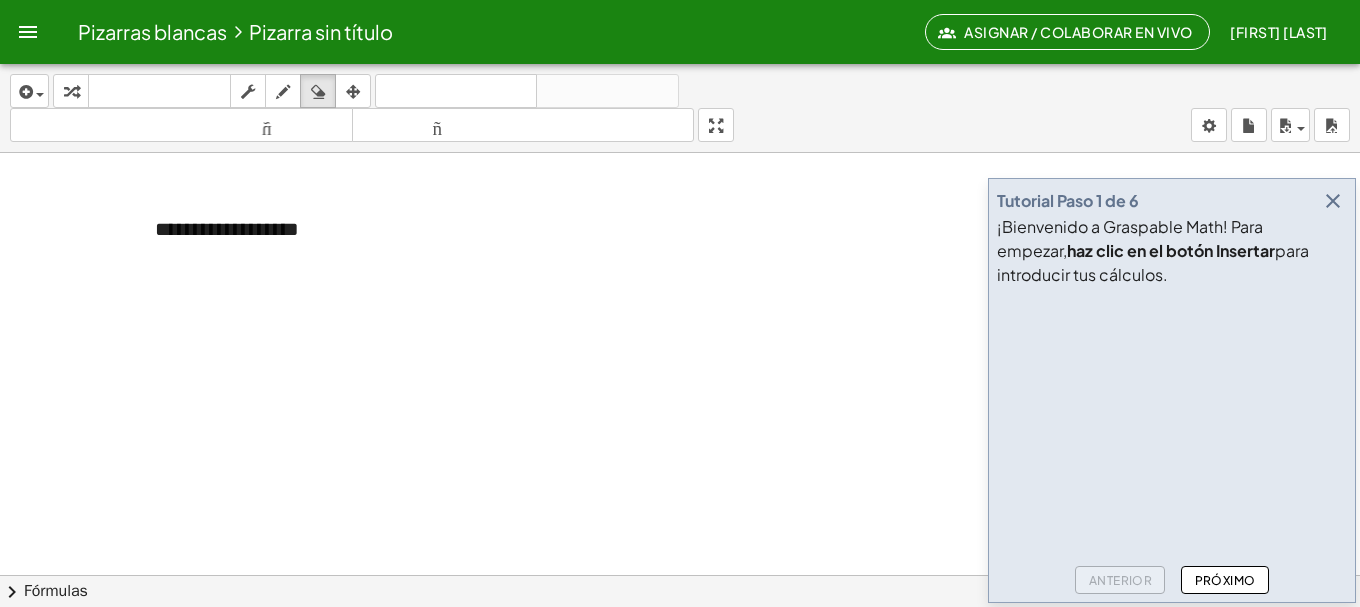 click at bounding box center [680, 653] 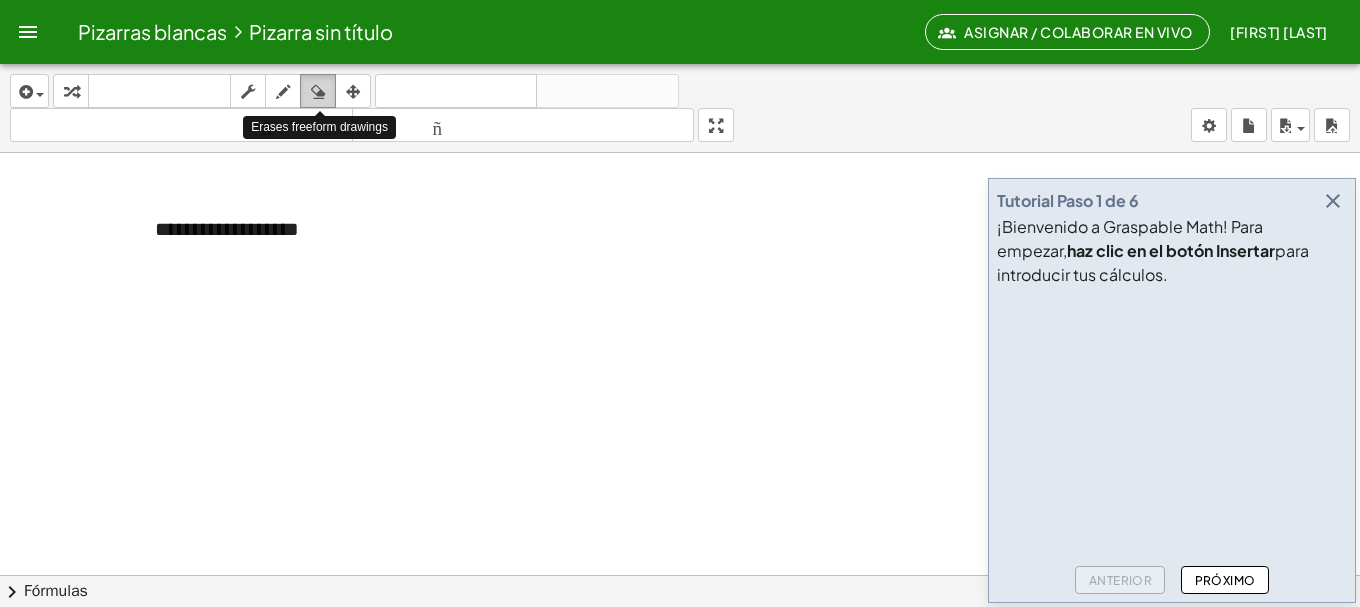 click at bounding box center (318, 92) 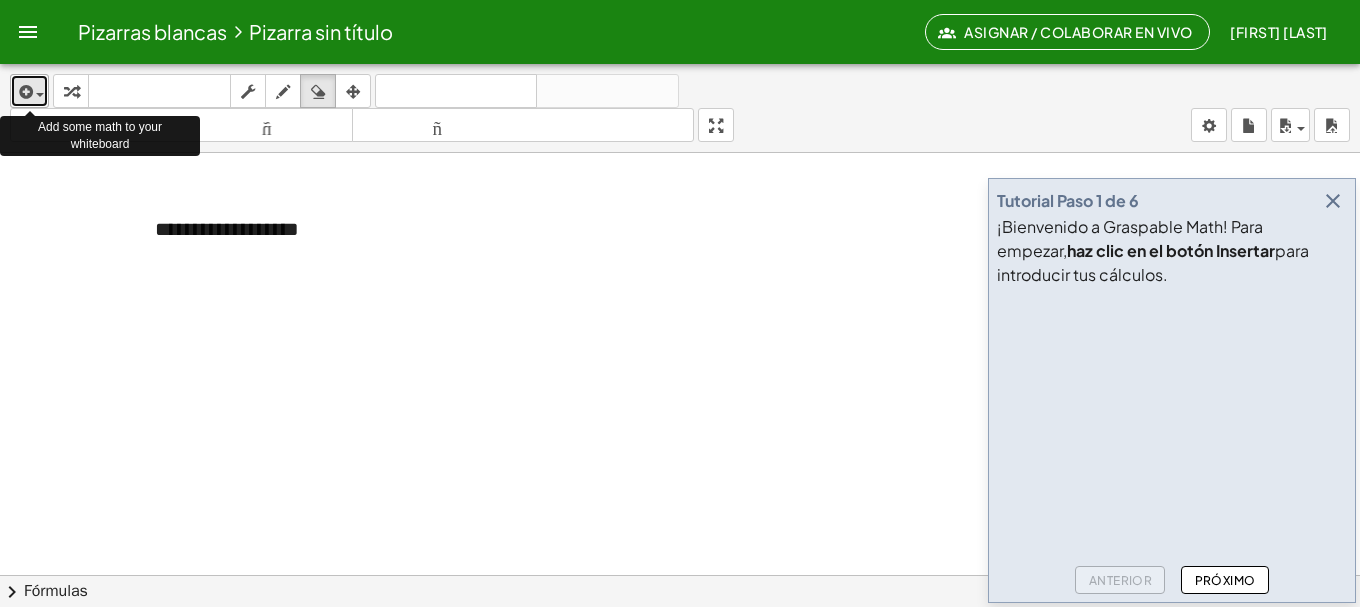 click at bounding box center [35, 94] 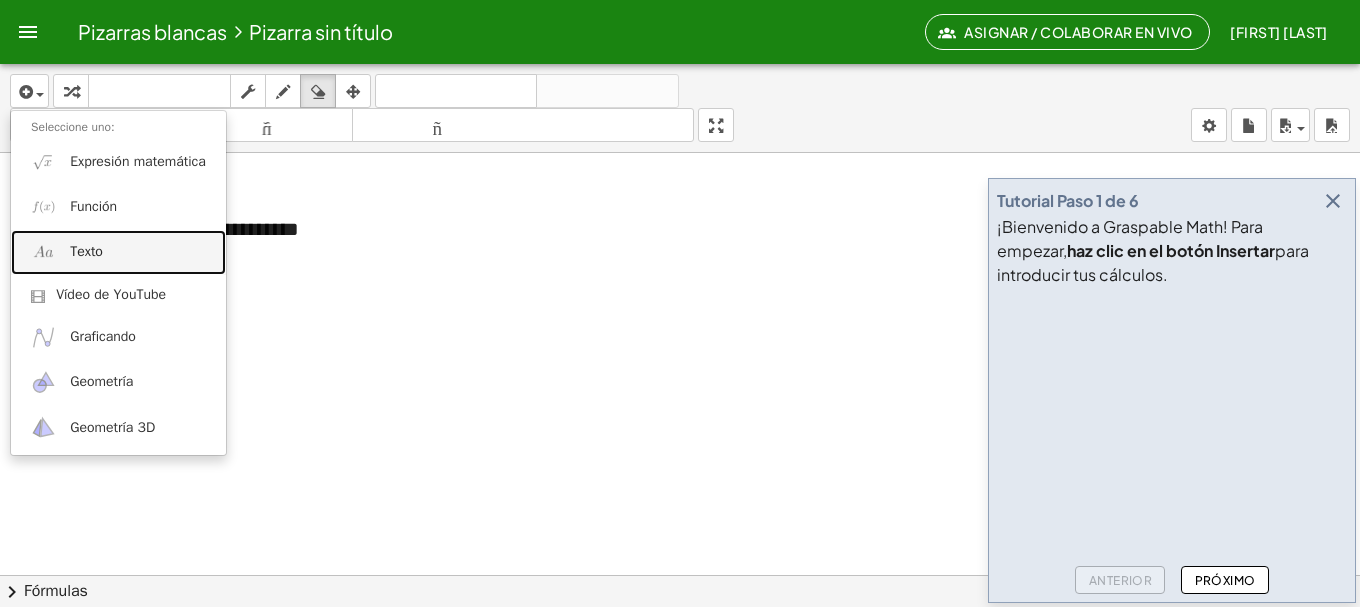 click on "Texto" at bounding box center [86, 251] 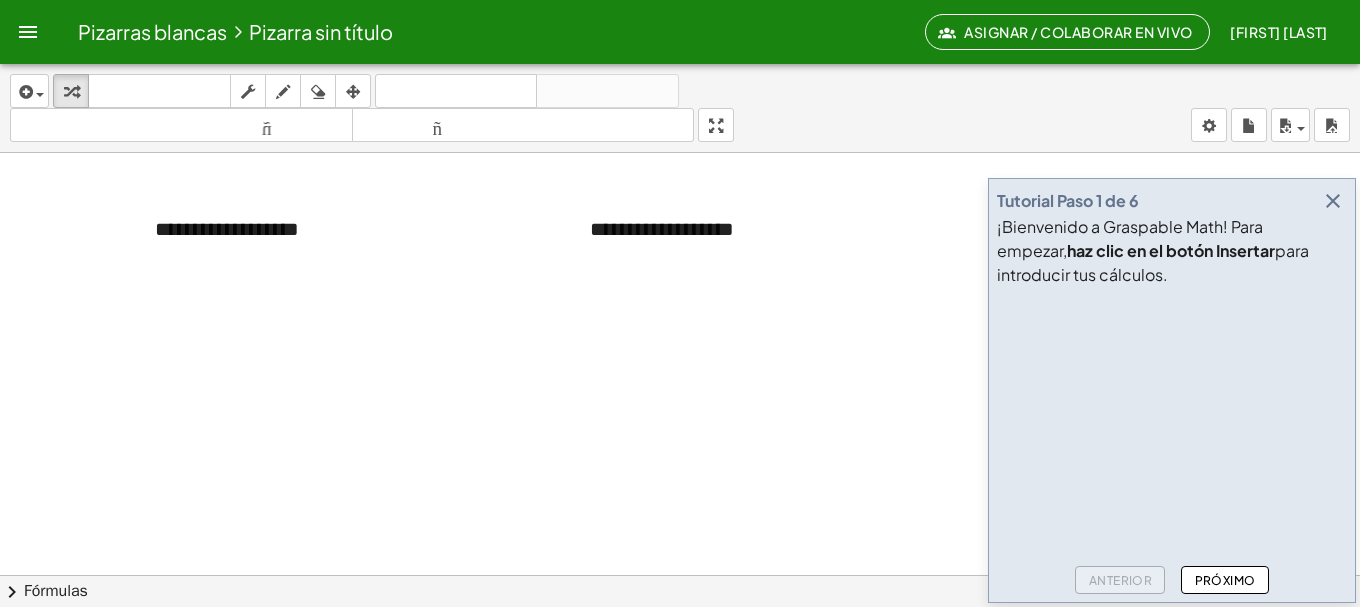 type 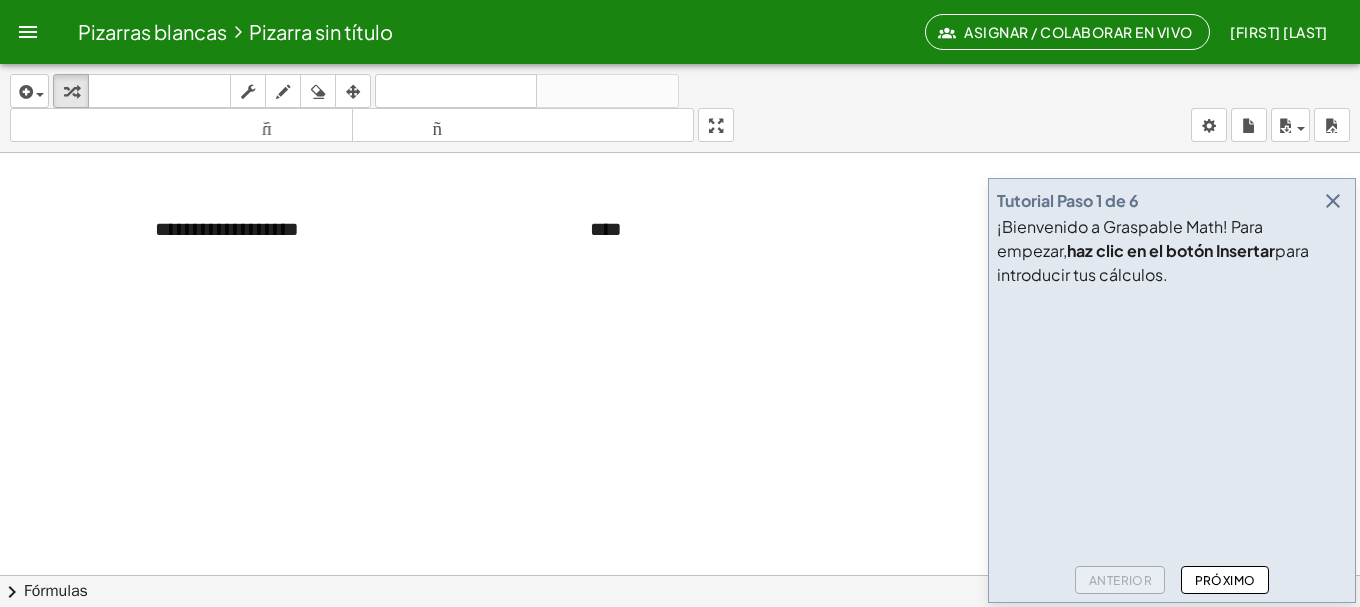 click at bounding box center (680, 653) 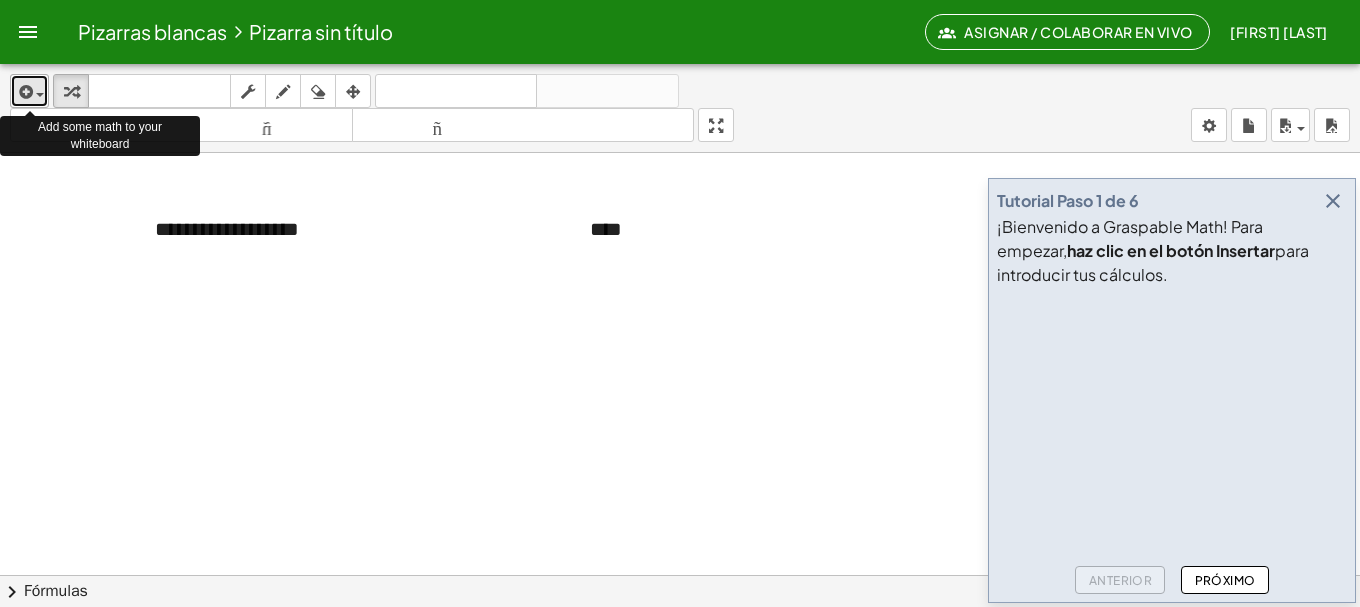 click at bounding box center (24, 92) 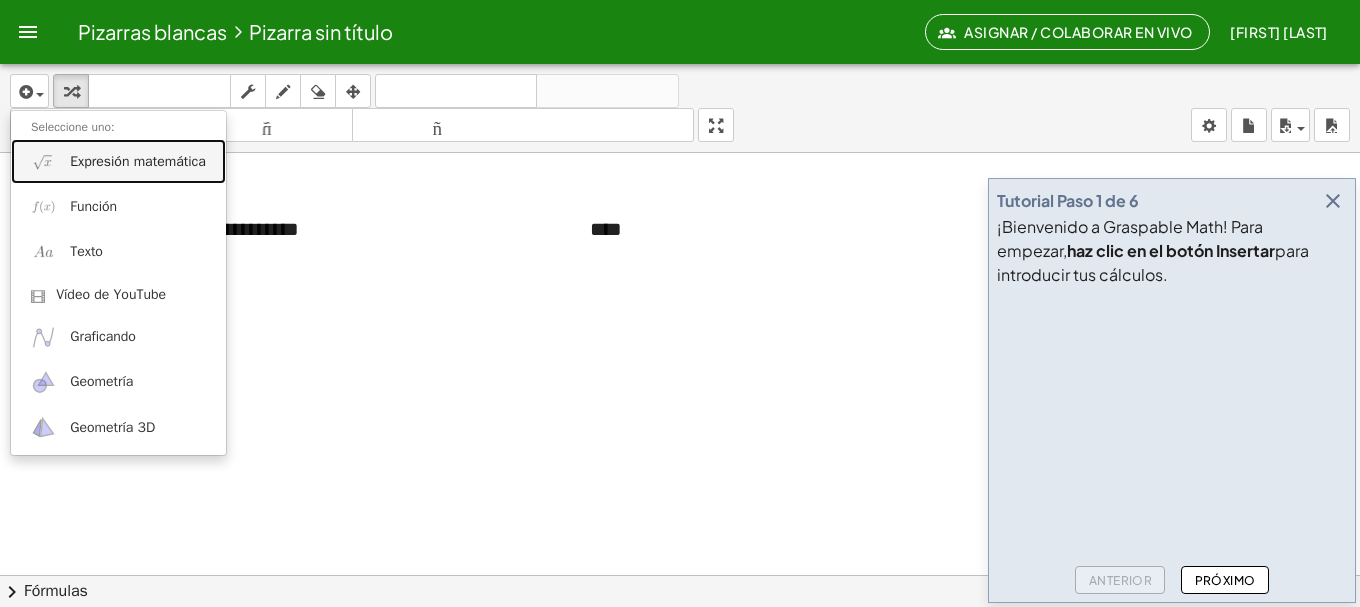 click on "Expresión matemática" at bounding box center (138, 161) 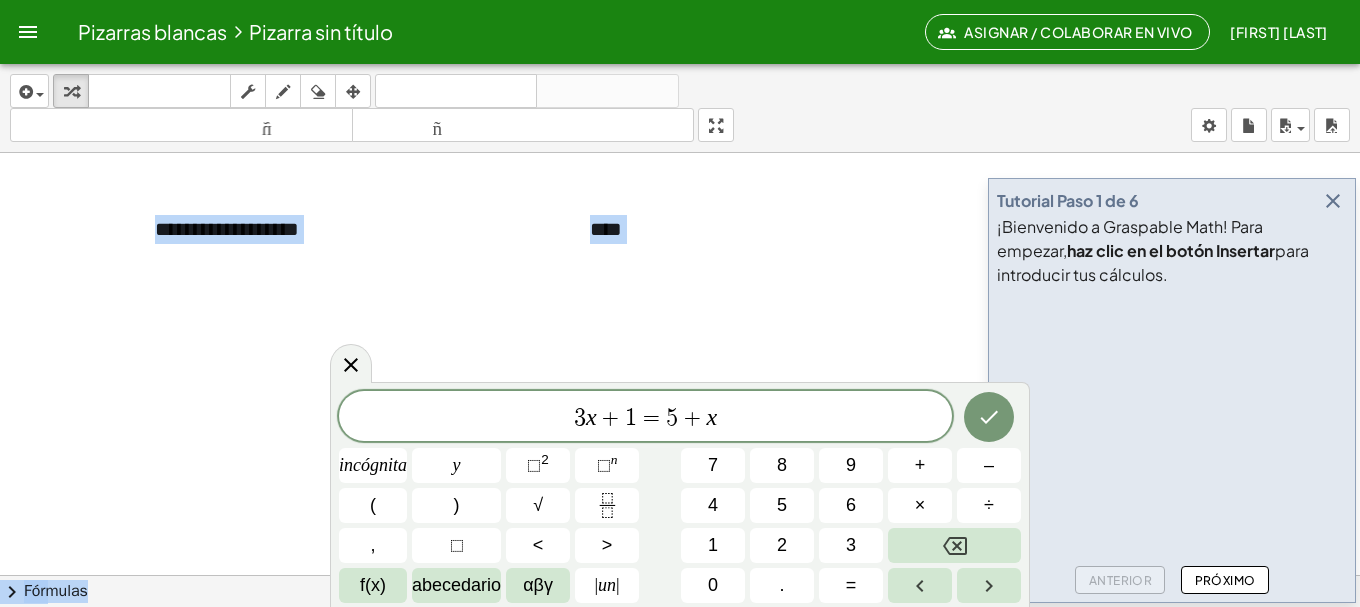 drag, startPoint x: 962, startPoint y: 398, endPoint x: 930, endPoint y: 324, distance: 80.622574 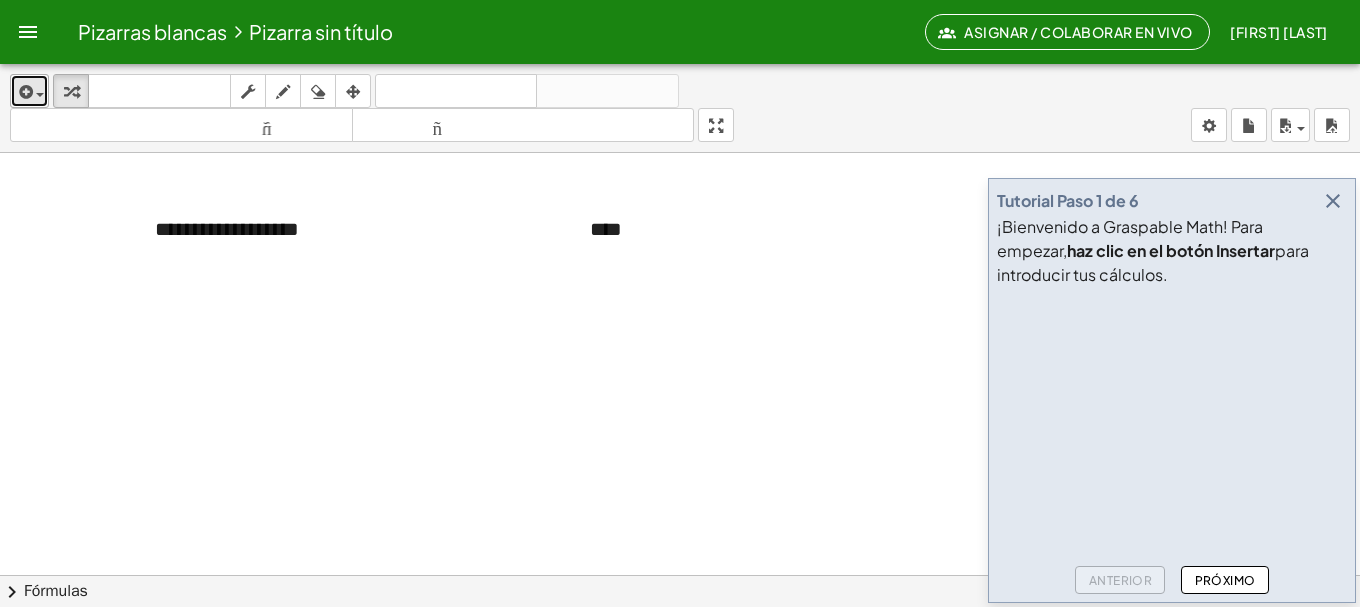 click at bounding box center (29, 91) 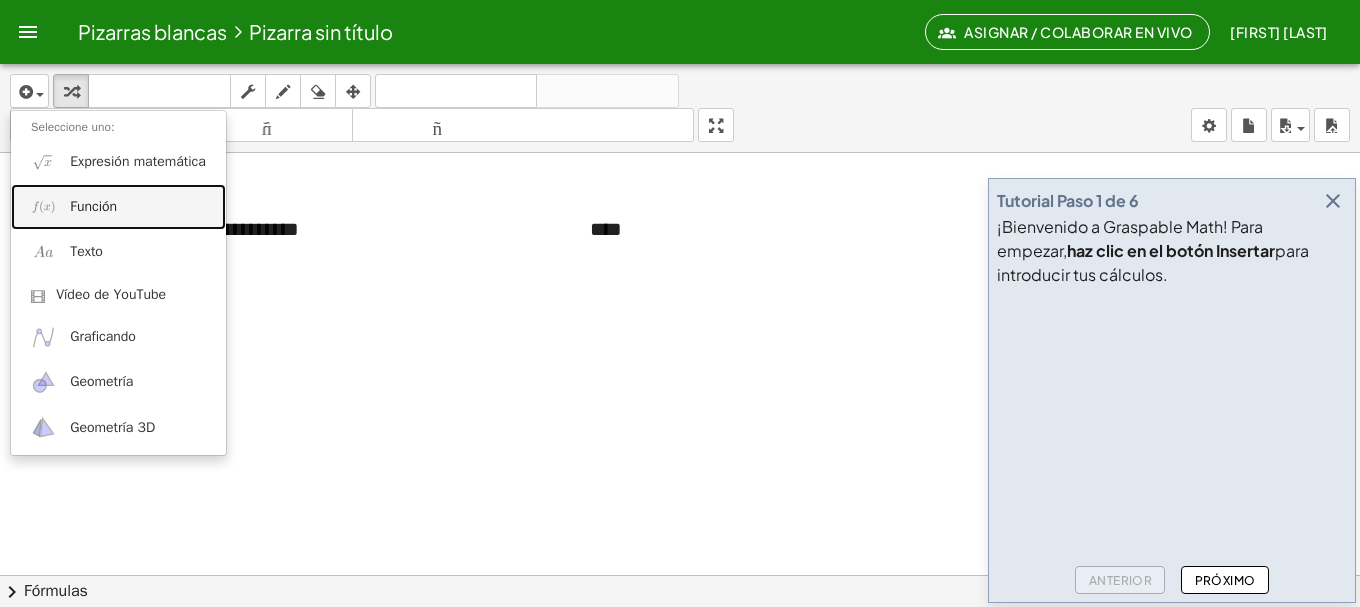 click on "Función" at bounding box center [93, 206] 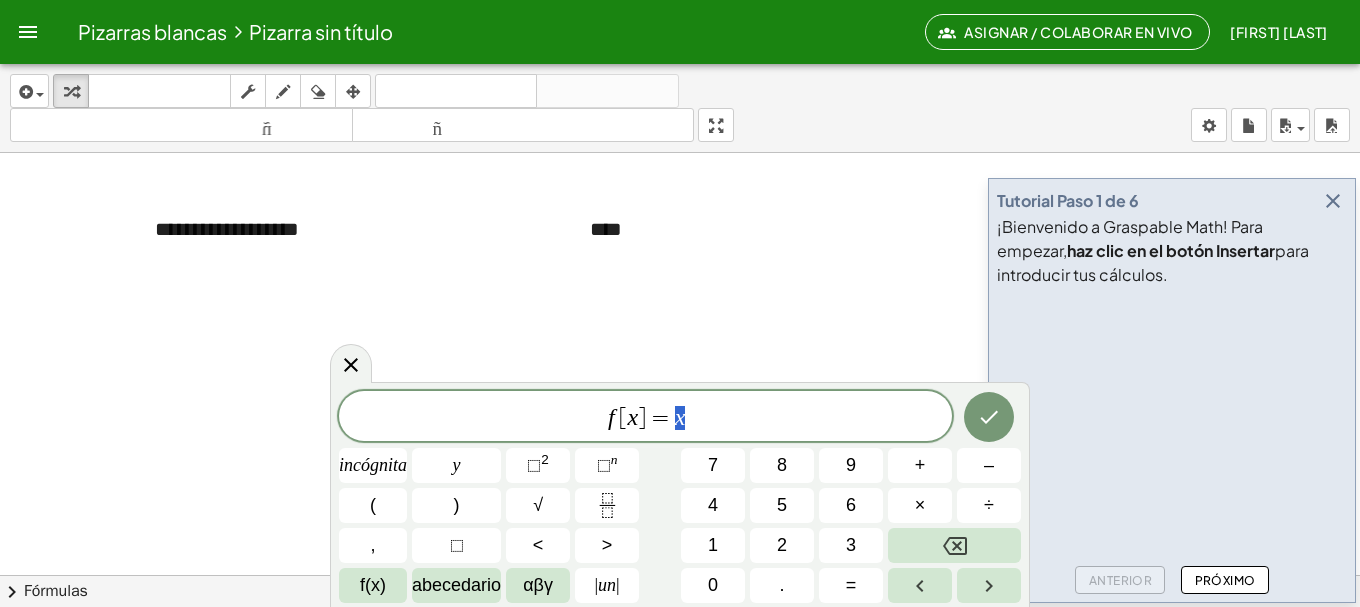 click at bounding box center (680, 653) 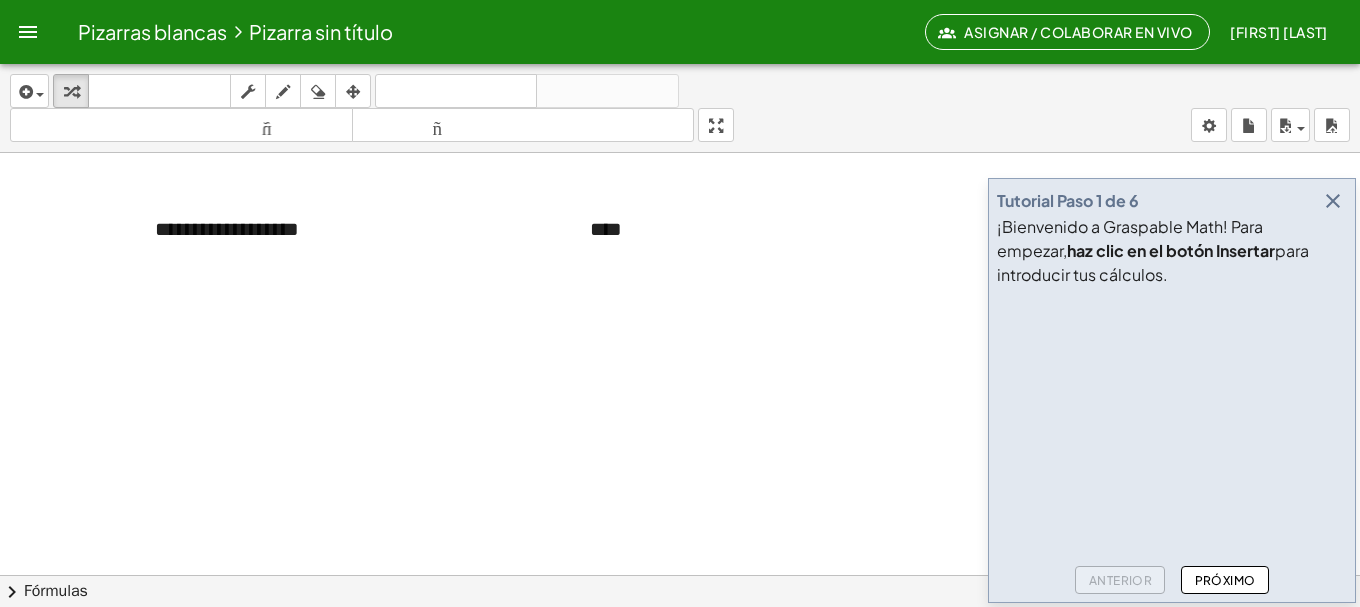 click at bounding box center (1333, 201) 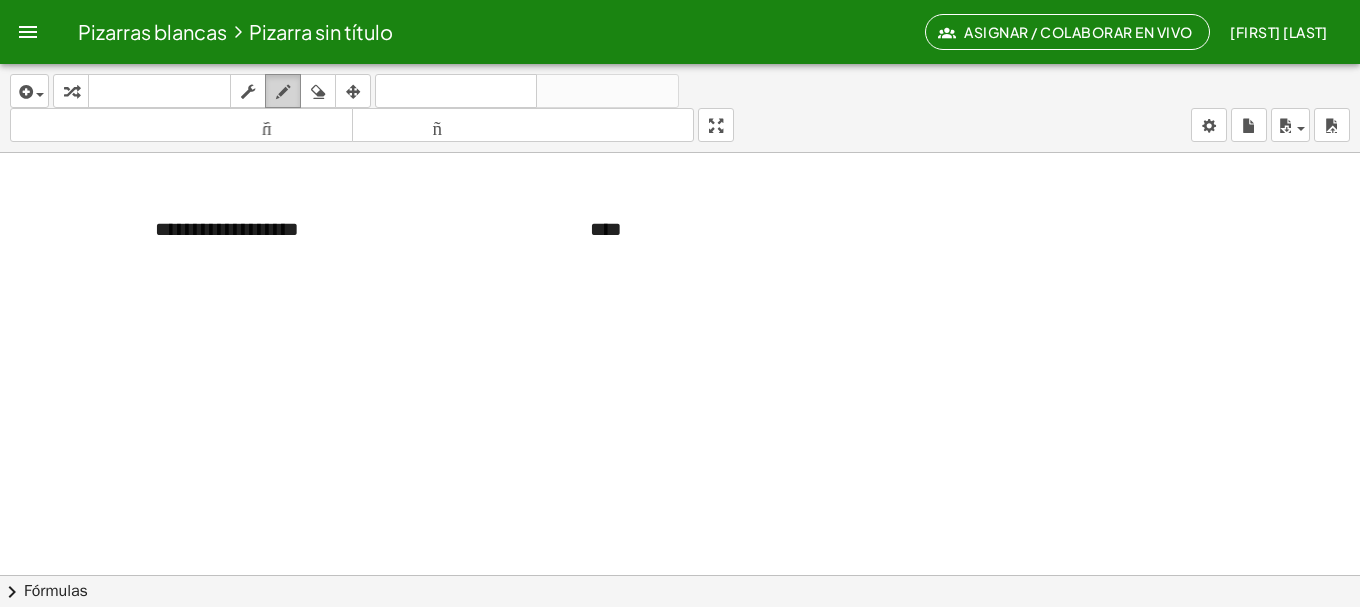 click at bounding box center [283, 92] 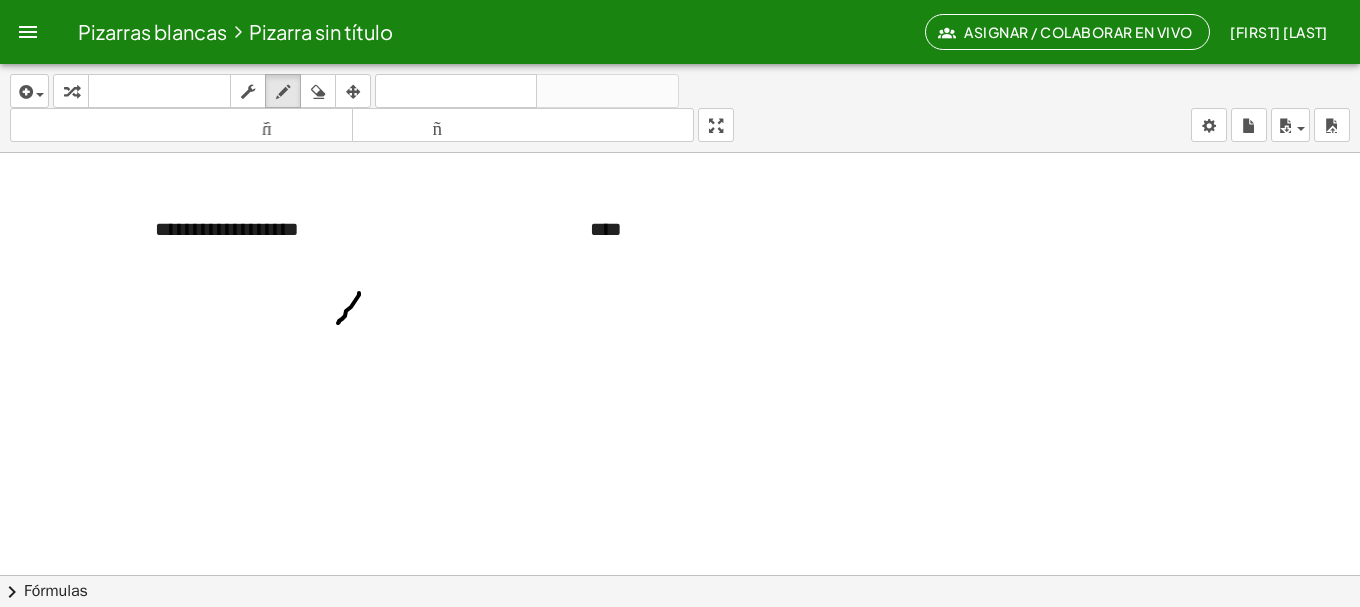 drag, startPoint x: 359, startPoint y: 293, endPoint x: 338, endPoint y: 323, distance: 36.619667 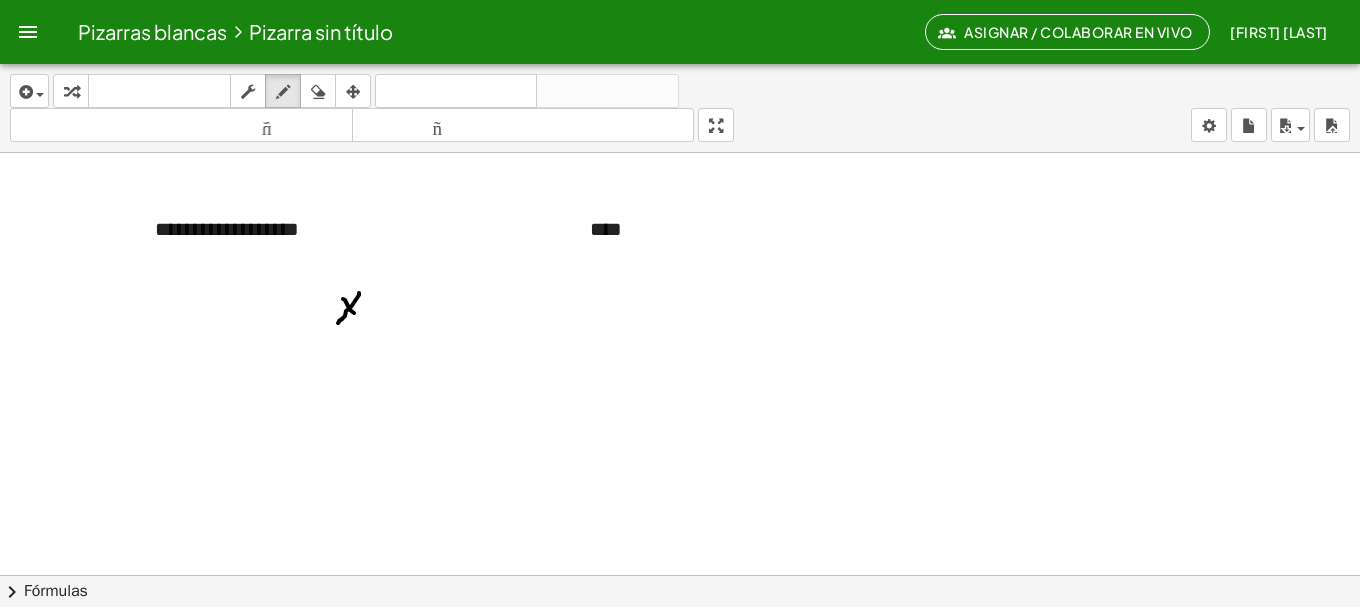 drag, startPoint x: 343, startPoint y: 299, endPoint x: 363, endPoint y: 321, distance: 29.732138 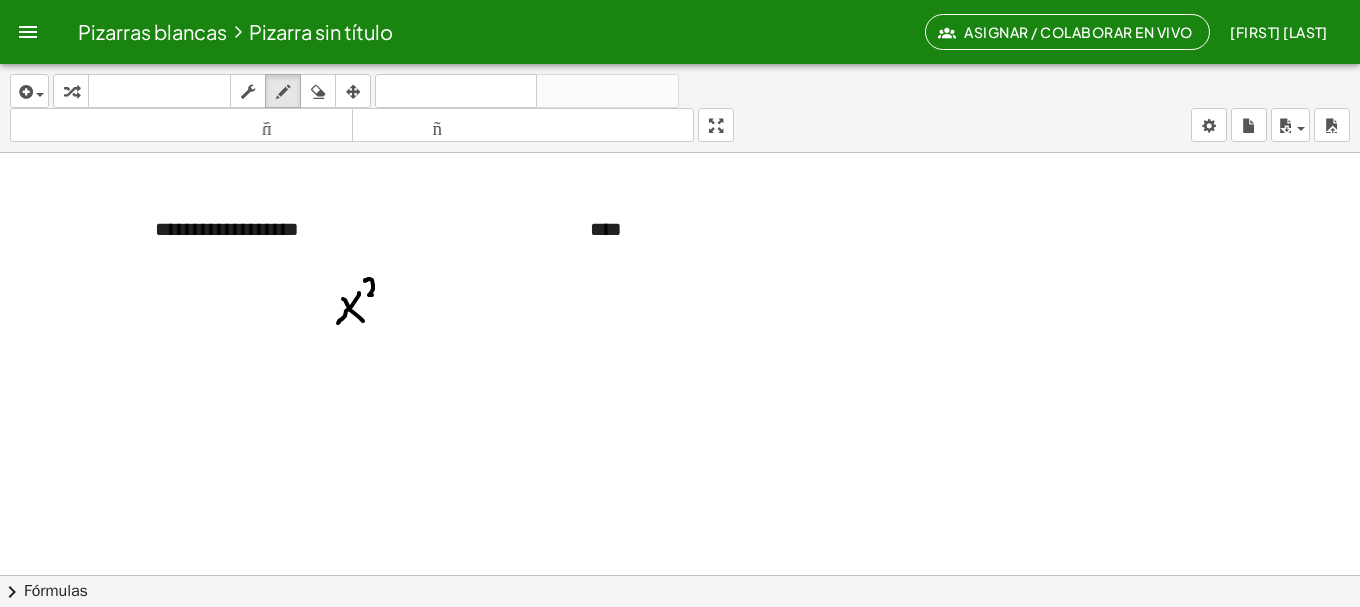 drag, startPoint x: 365, startPoint y: 281, endPoint x: 372, endPoint y: 295, distance: 15.652476 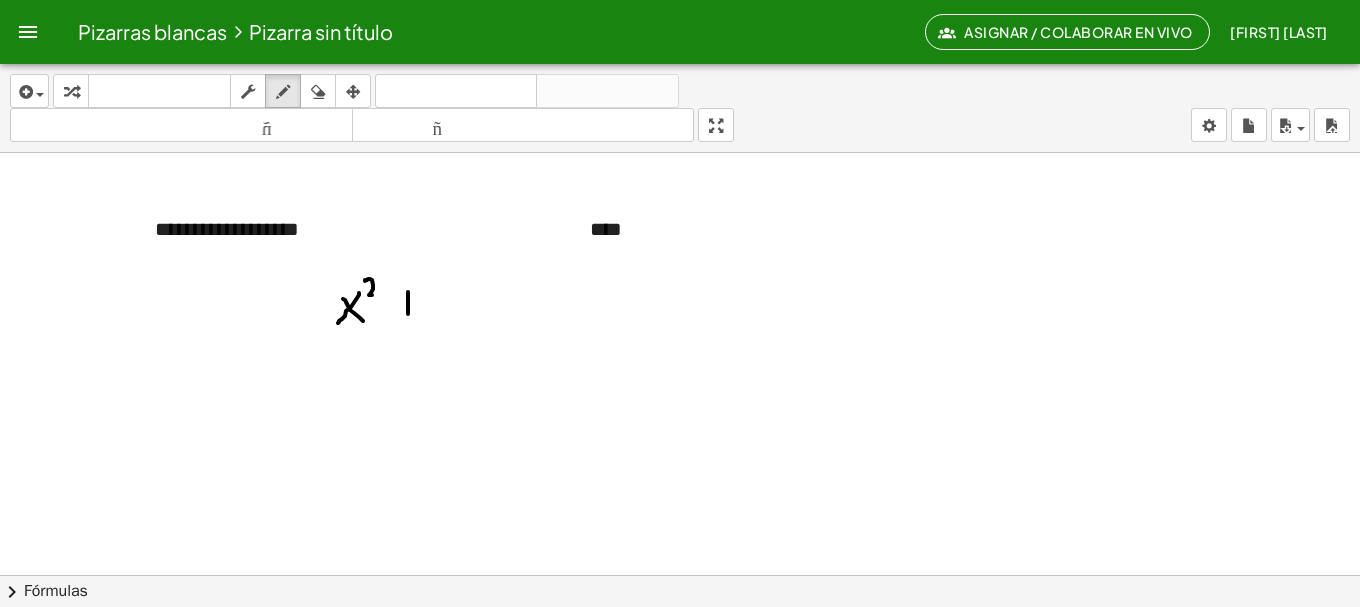 drag, startPoint x: 408, startPoint y: 292, endPoint x: 408, endPoint y: 315, distance: 23 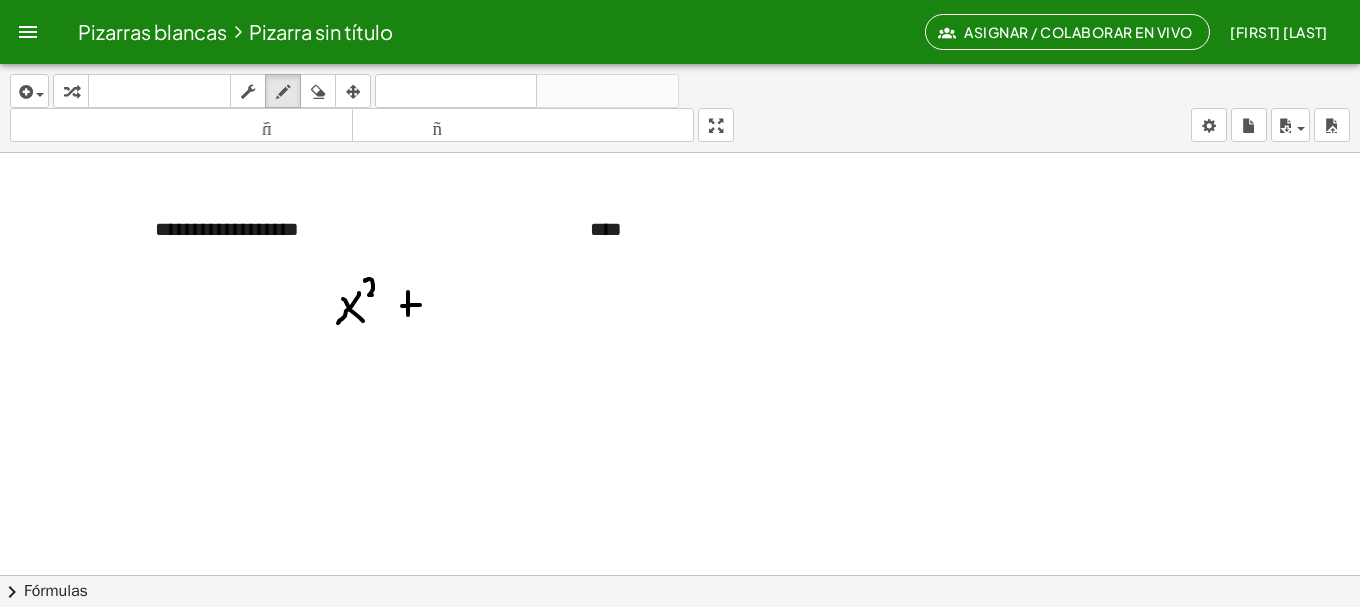 drag, startPoint x: 402, startPoint y: 306, endPoint x: 420, endPoint y: 305, distance: 18.027756 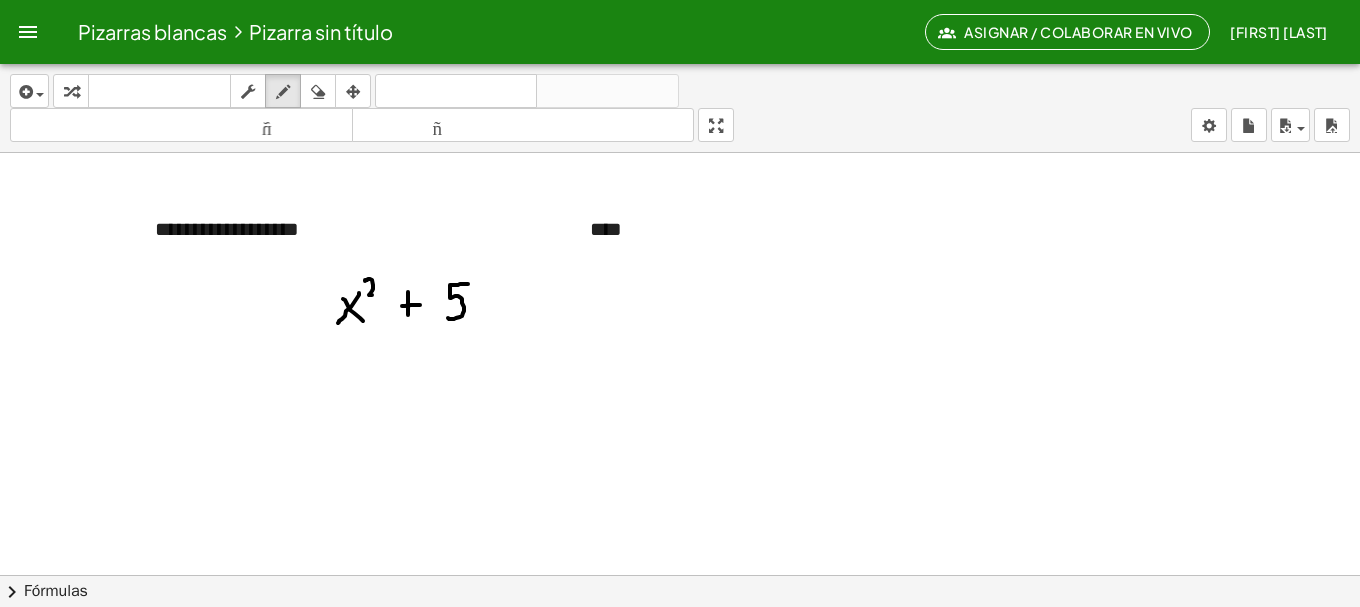drag, startPoint x: 468, startPoint y: 284, endPoint x: 448, endPoint y: 318, distance: 39.446167 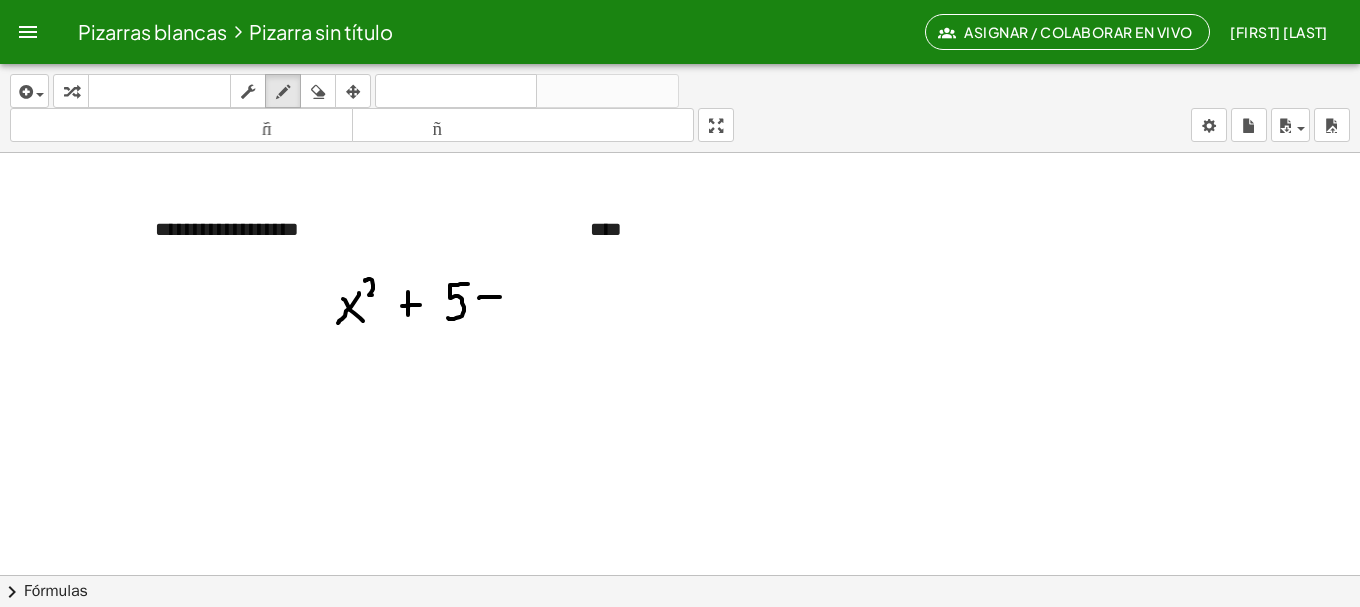 drag, startPoint x: 479, startPoint y: 298, endPoint x: 500, endPoint y: 297, distance: 21.023796 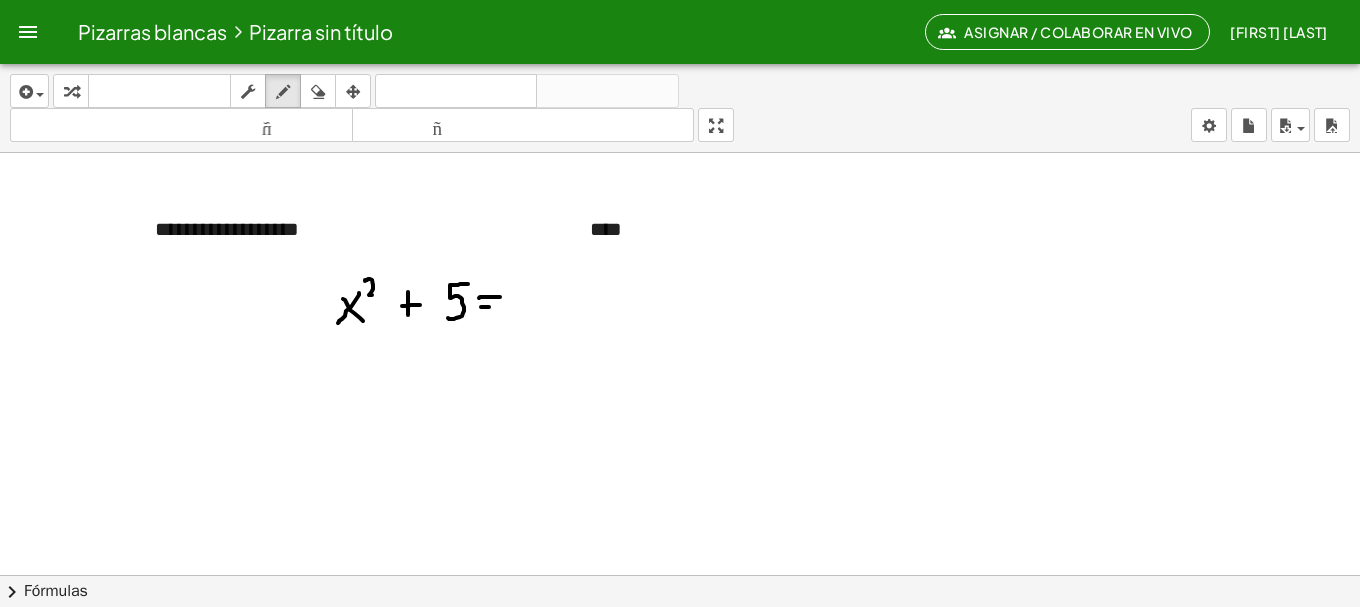 drag, startPoint x: 481, startPoint y: 307, endPoint x: 509, endPoint y: 307, distance: 28 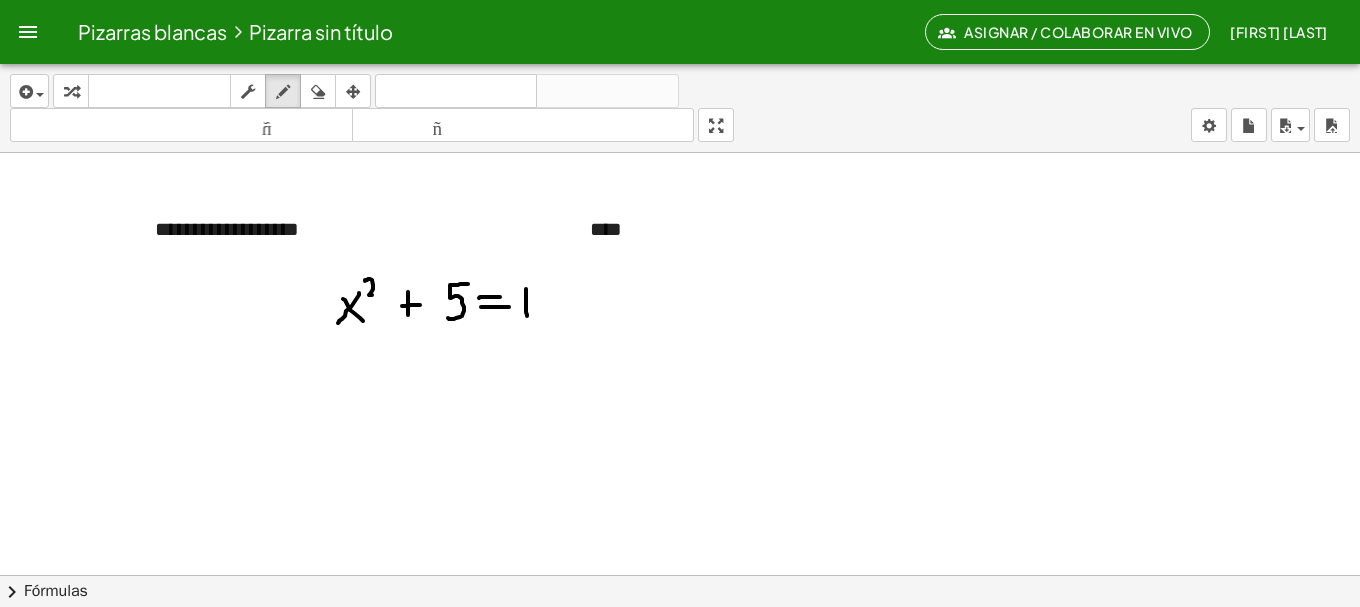 drag, startPoint x: 526, startPoint y: 289, endPoint x: 527, endPoint y: 316, distance: 27.018513 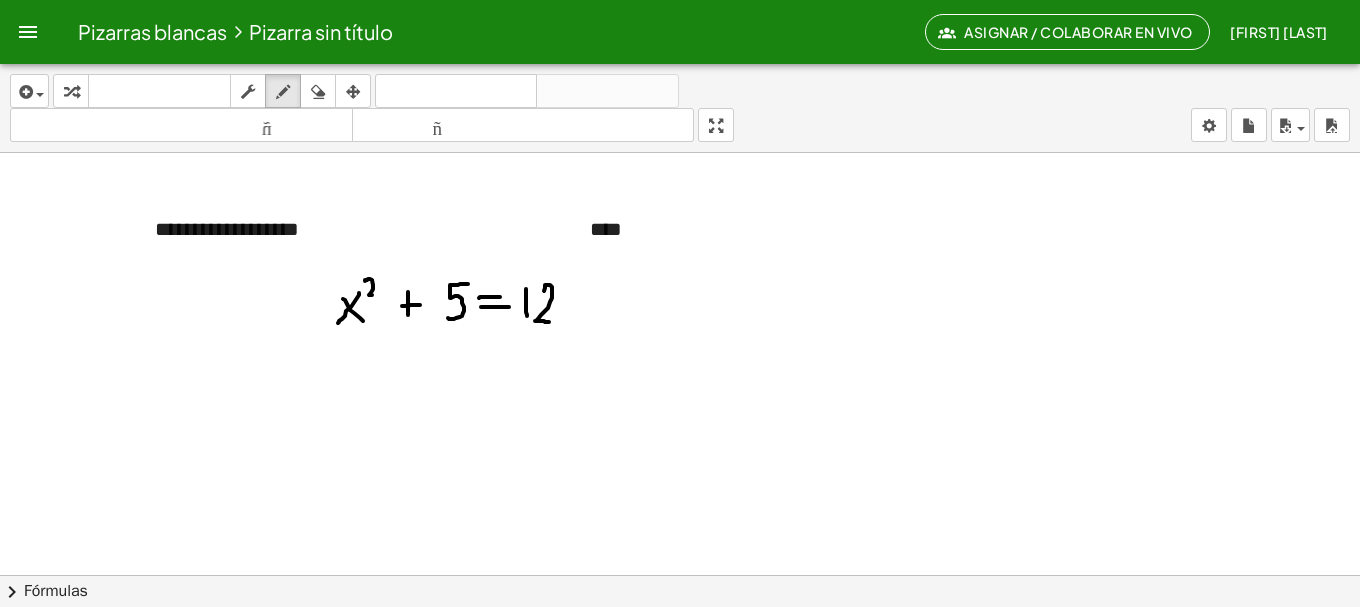 drag, startPoint x: 544, startPoint y: 291, endPoint x: 549, endPoint y: 322, distance: 31.400637 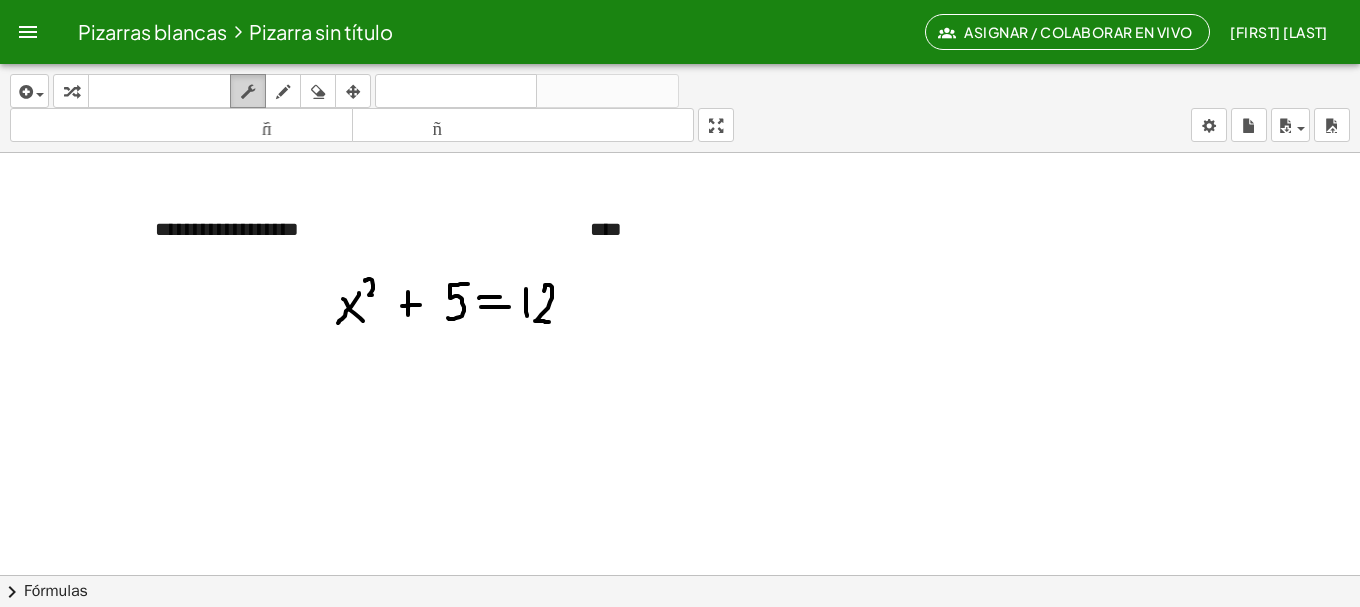 click at bounding box center [248, 92] 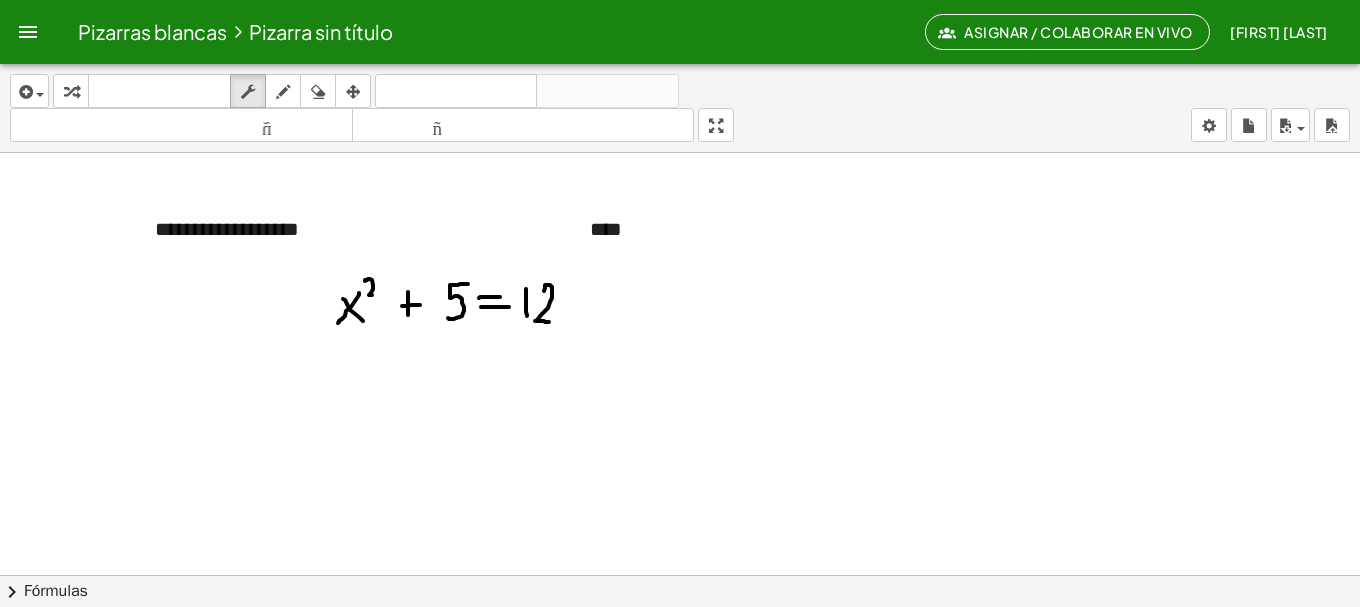 click at bounding box center (680, 653) 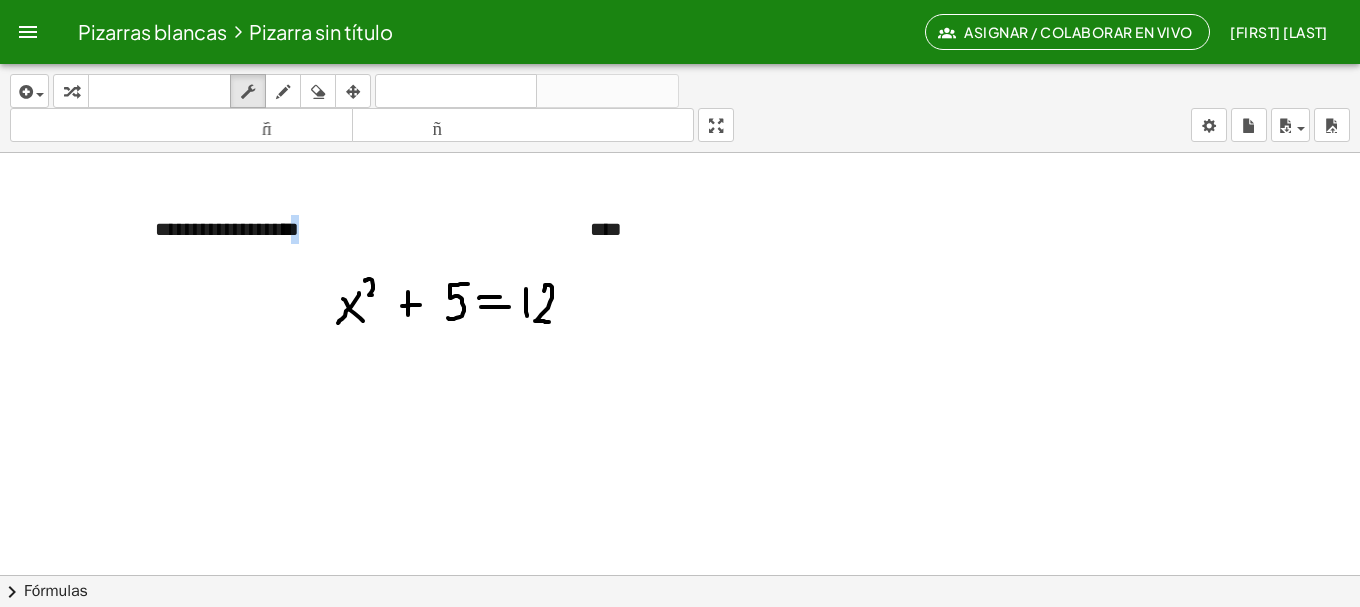 drag, startPoint x: 292, startPoint y: 259, endPoint x: 605, endPoint y: 326, distance: 320.0906 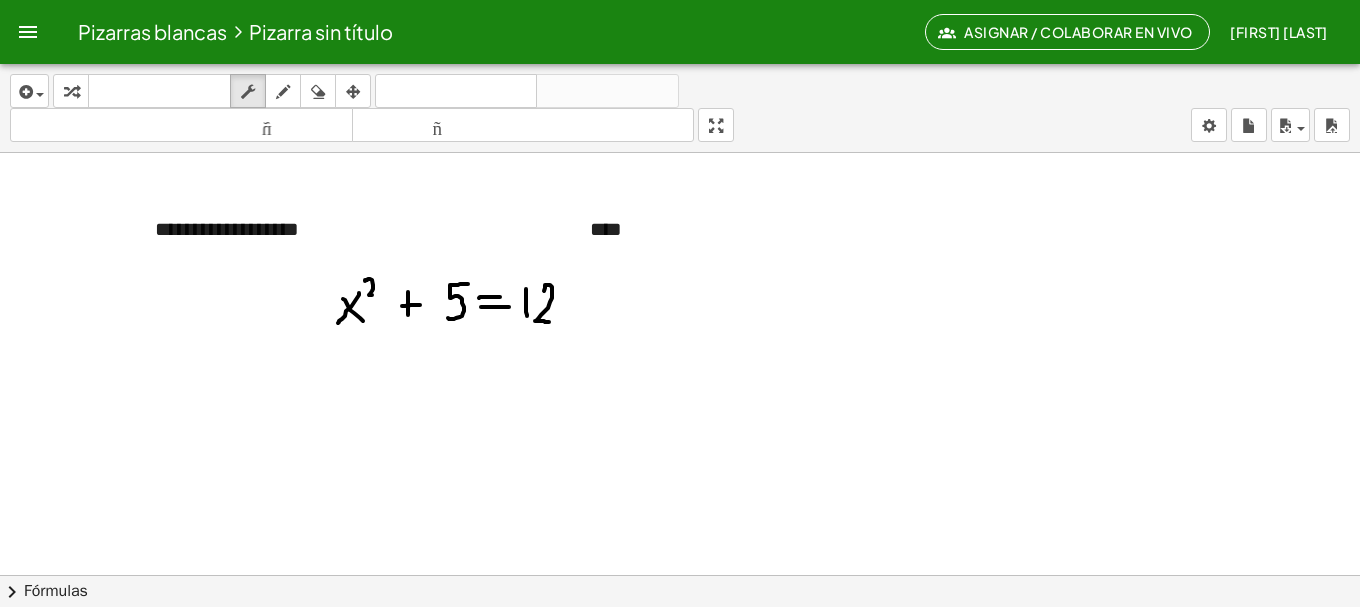 drag, startPoint x: 323, startPoint y: 337, endPoint x: 594, endPoint y: 269, distance: 279.40115 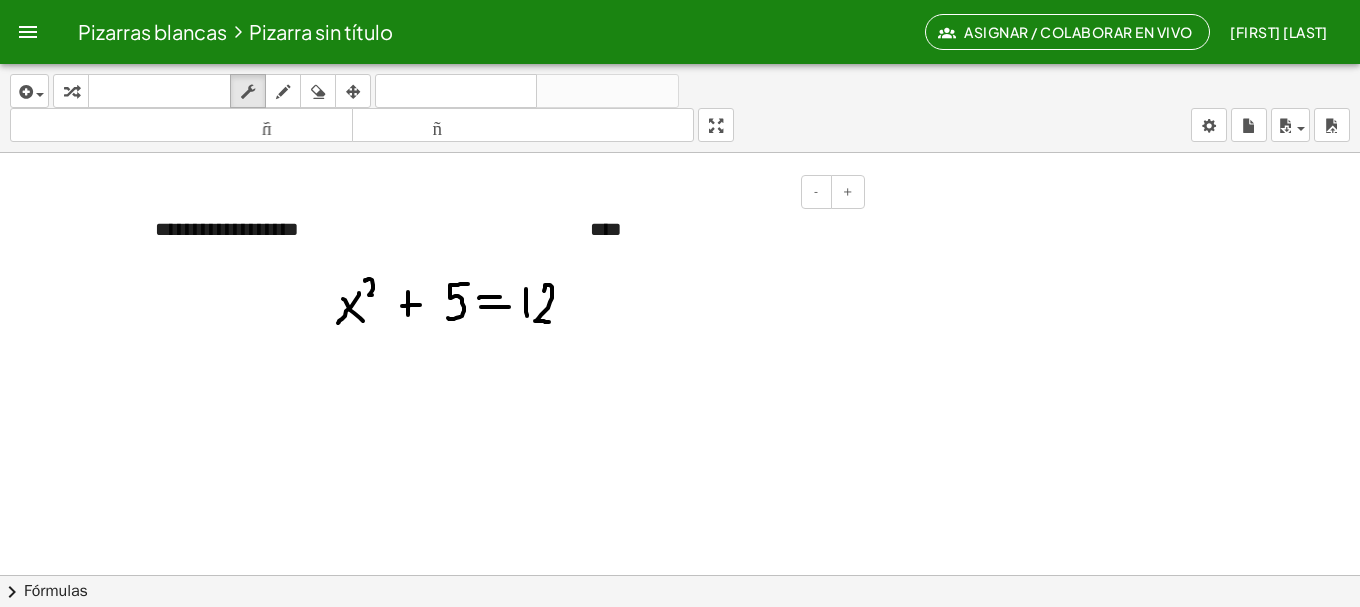 click on "****" at bounding box center (606, 229) 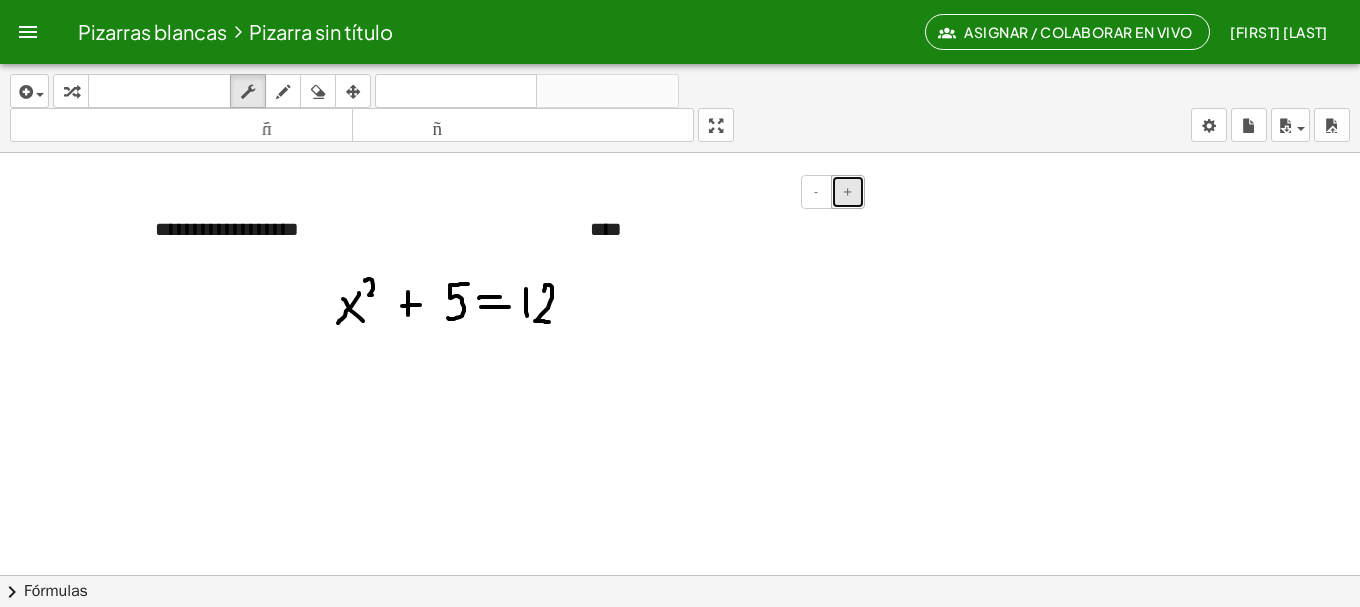 click on "+" at bounding box center (848, 191) 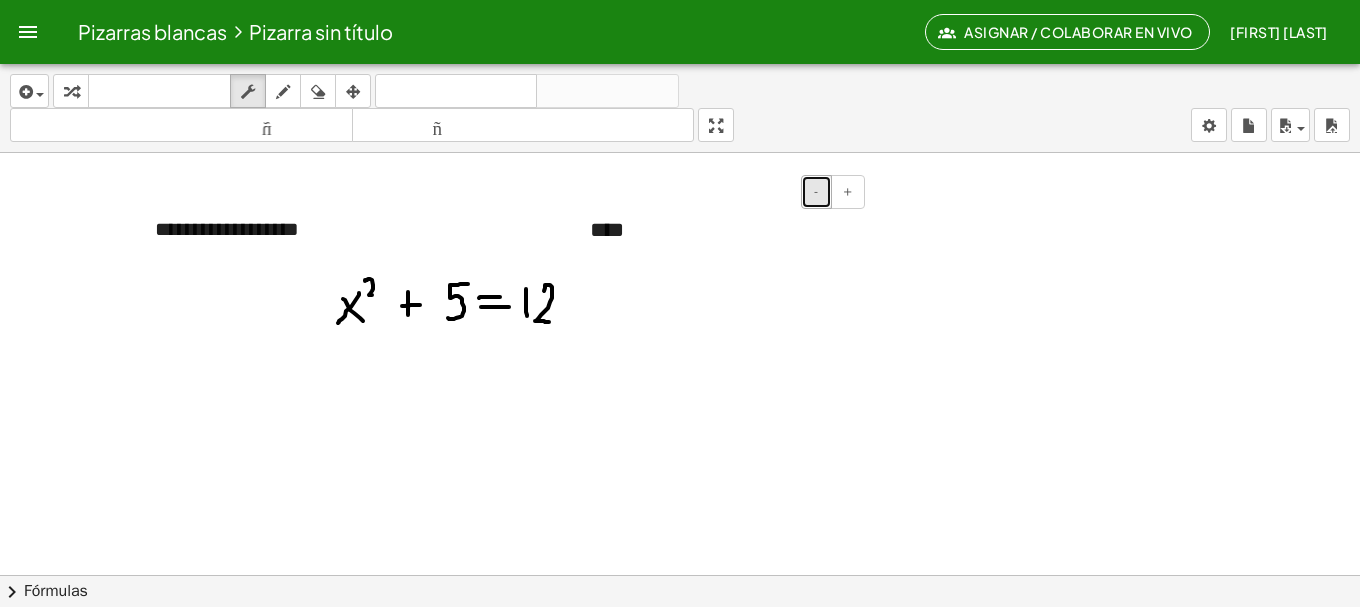 click on "-" at bounding box center [816, 191] 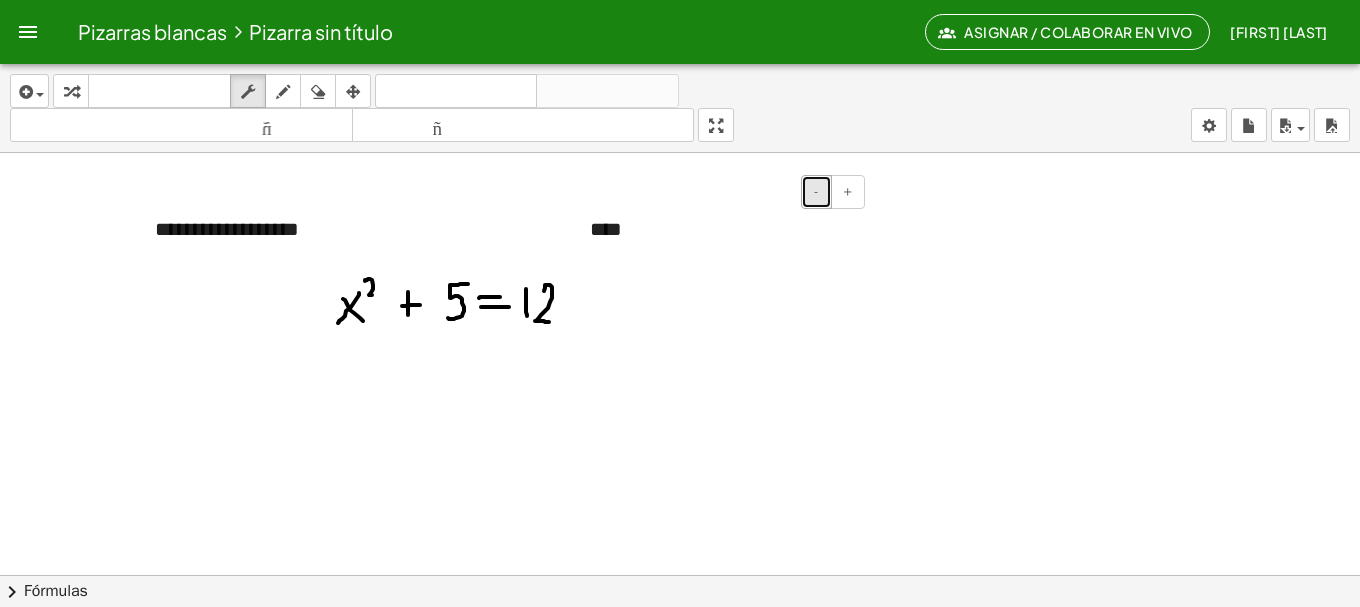 click on "-" at bounding box center (816, 191) 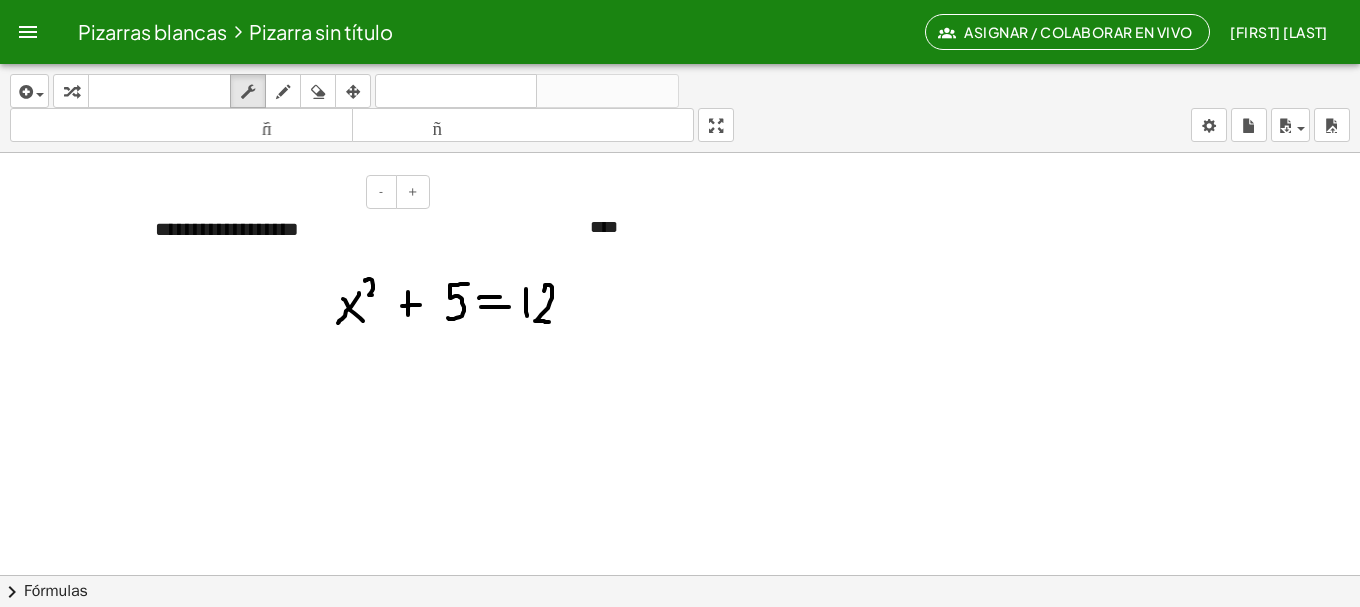 click on "**********" at bounding box center (227, 229) 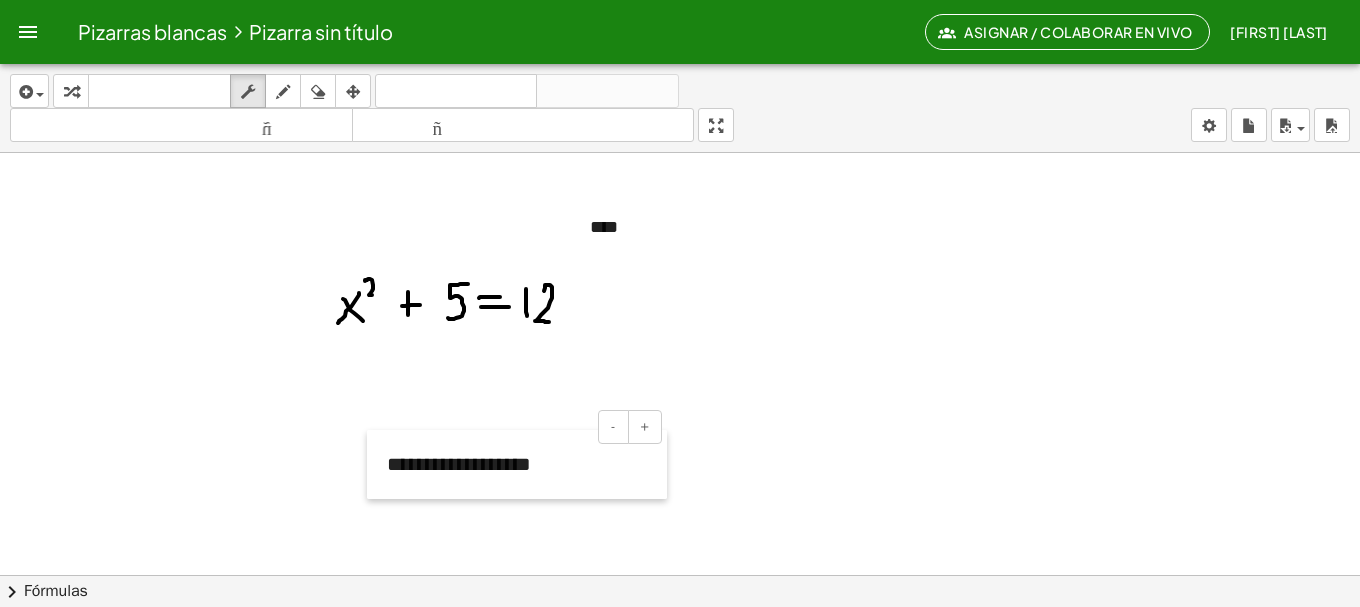 drag, startPoint x: 151, startPoint y: 237, endPoint x: 383, endPoint y: 472, distance: 330.22568 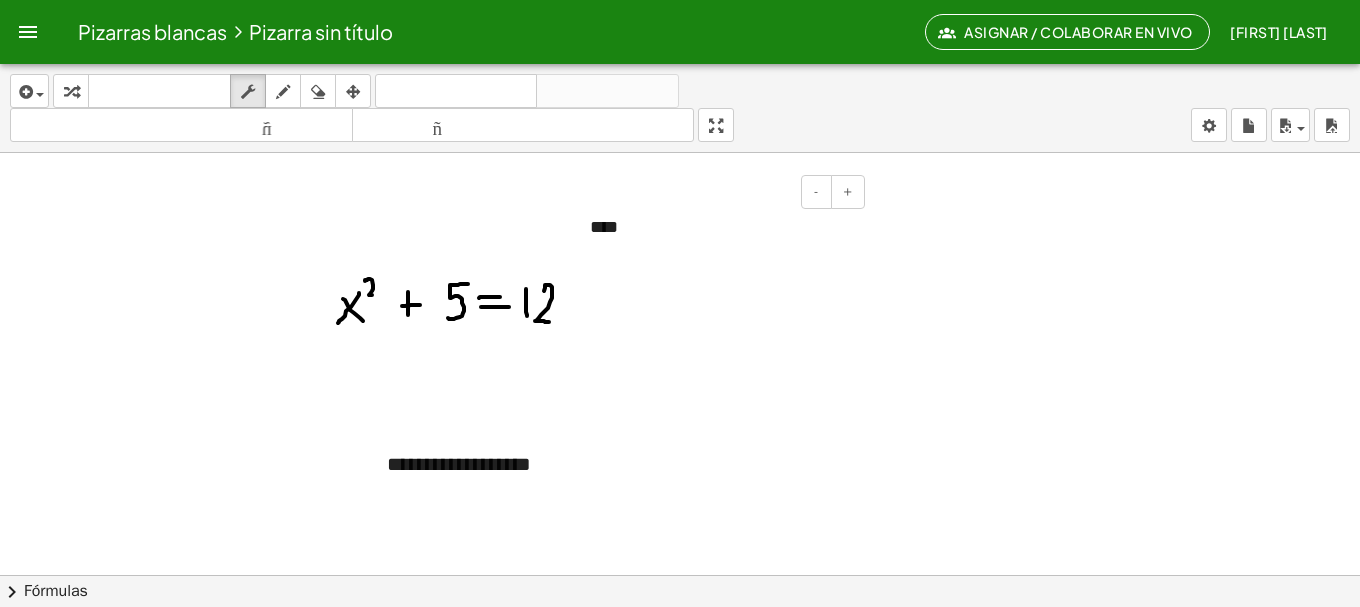 click on "****" at bounding box center [604, 227] 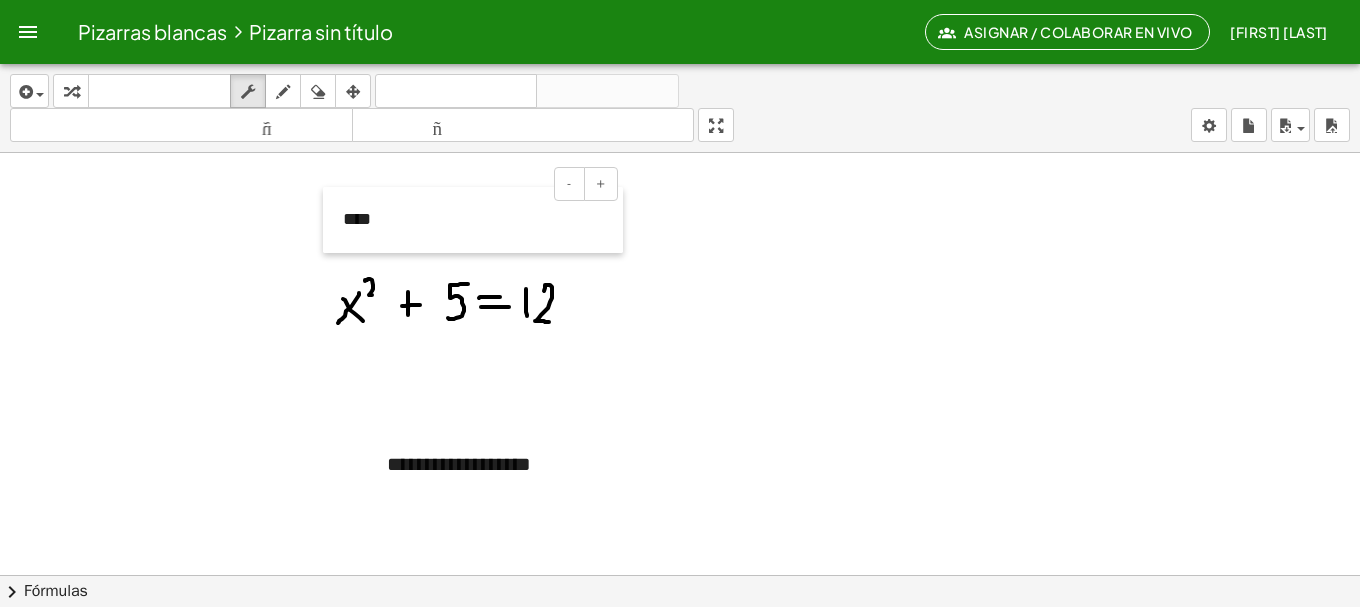 drag, startPoint x: 579, startPoint y: 209, endPoint x: 332, endPoint y: 201, distance: 247.12952 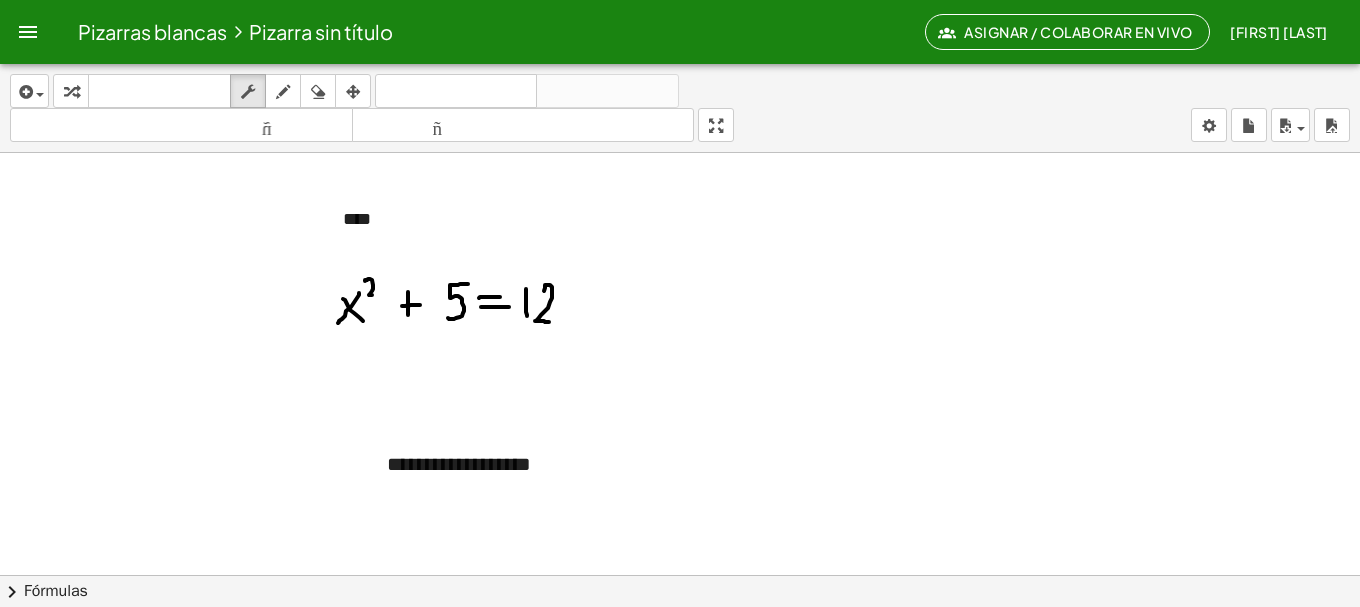 click at bounding box center (680, 653) 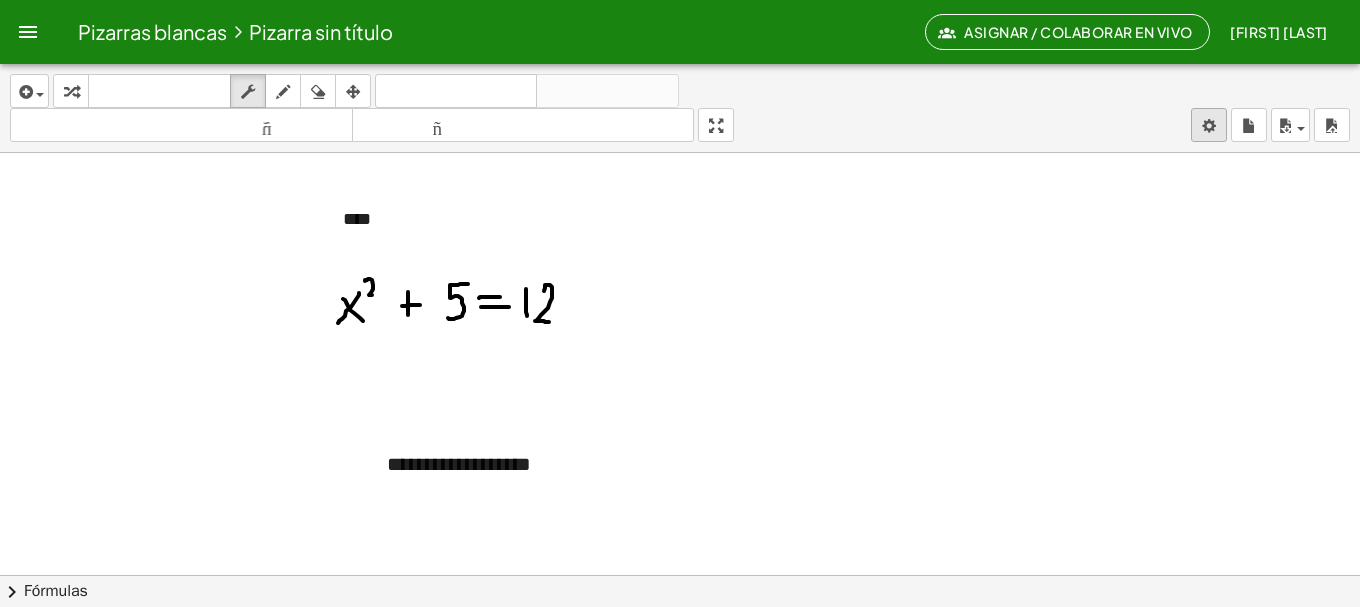 click on "**********" at bounding box center [680, 303] 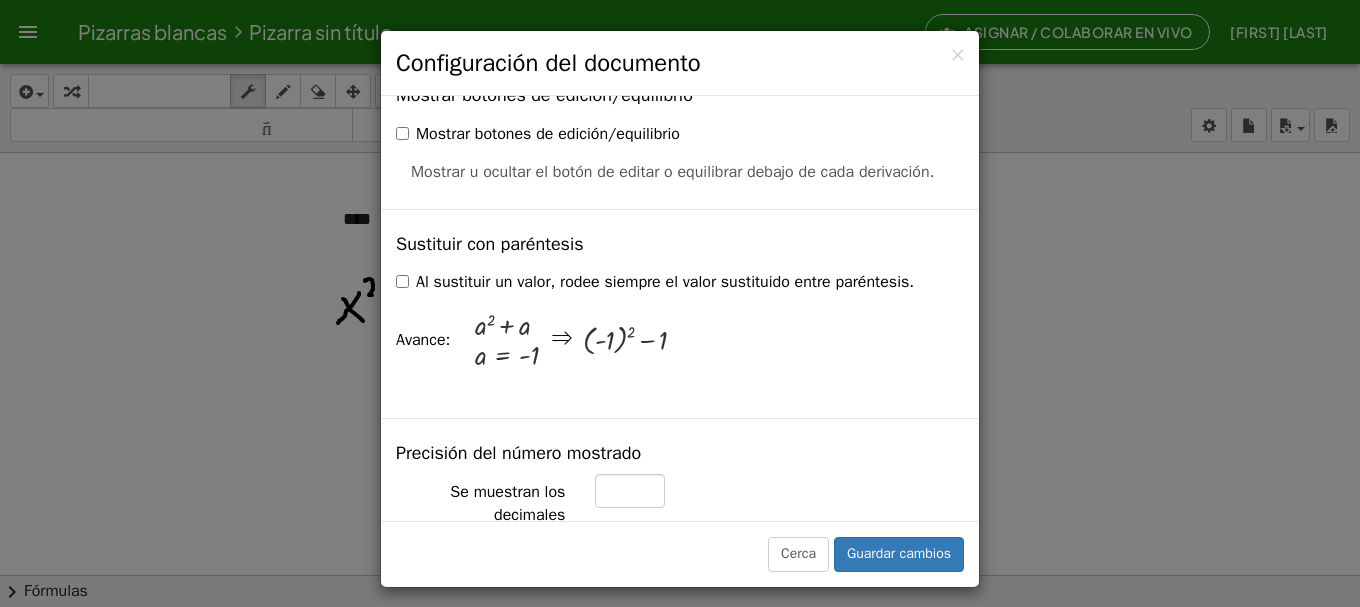 scroll, scrollTop: 529, scrollLeft: 0, axis: vertical 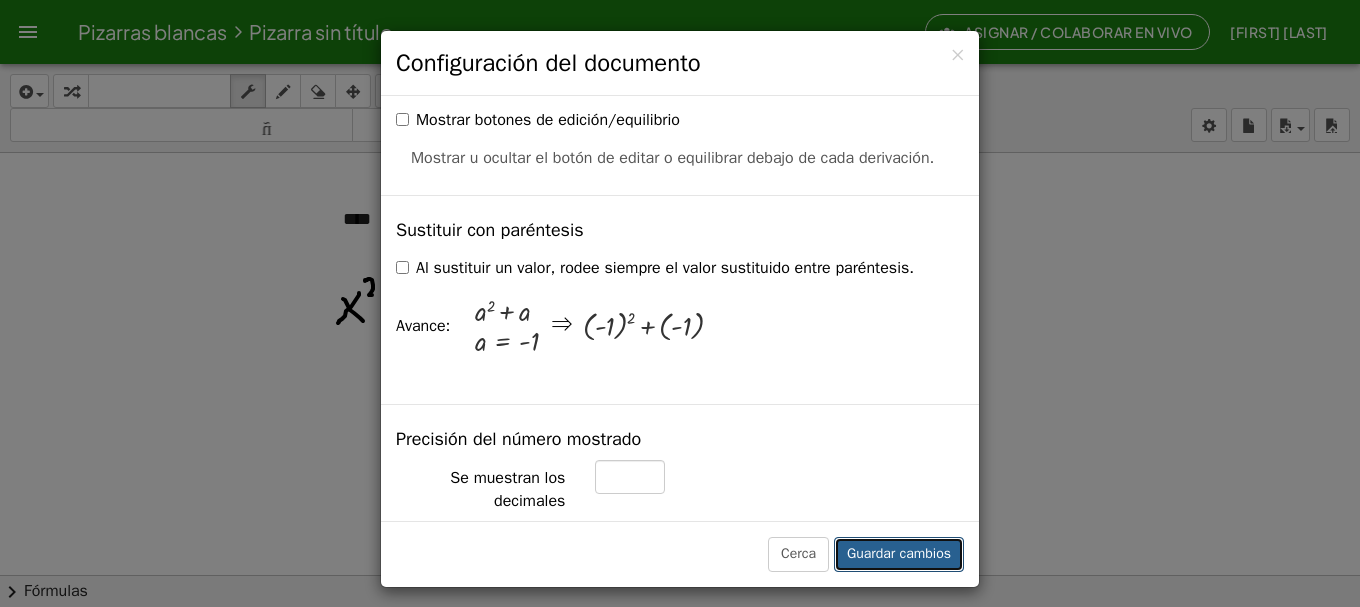 click on "Guardar cambios" at bounding box center [899, 554] 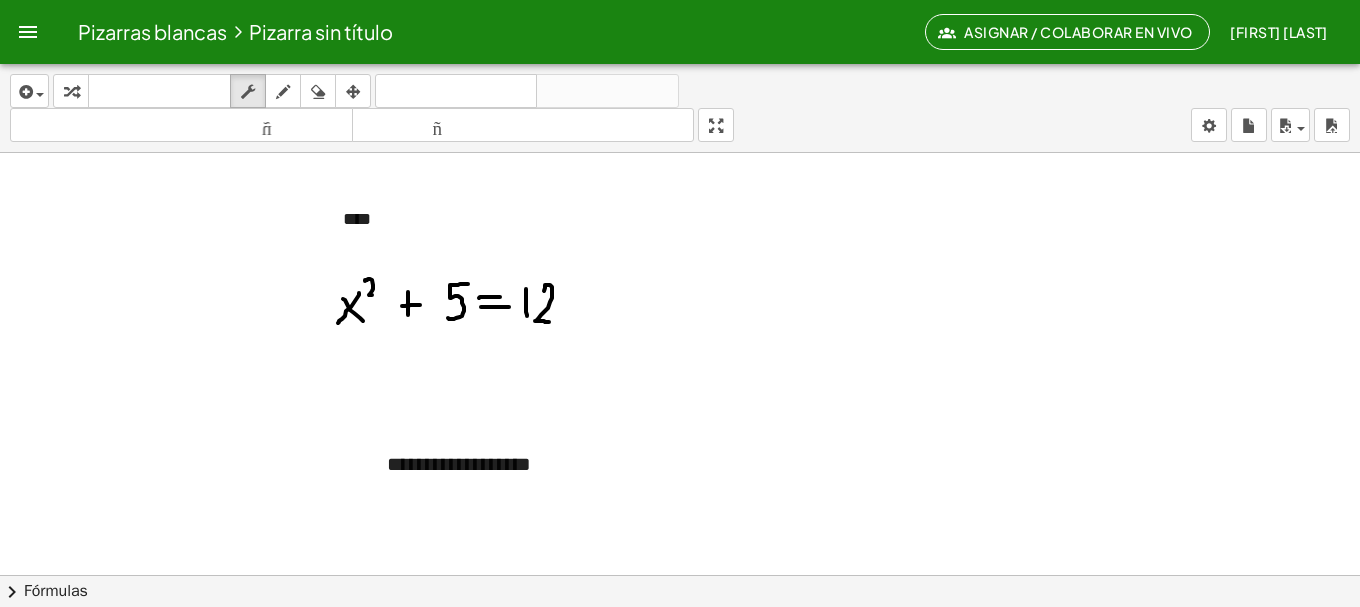 drag, startPoint x: 407, startPoint y: 306, endPoint x: 457, endPoint y: 323, distance: 52.810986 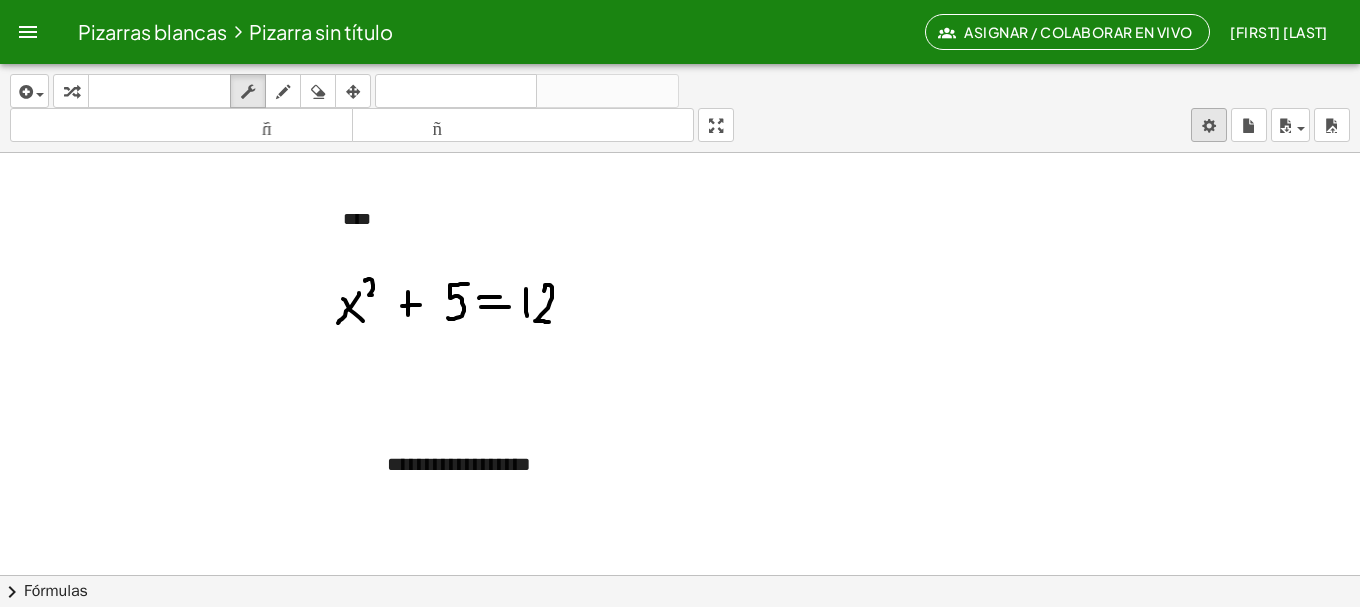 click on "**********" at bounding box center (680, 303) 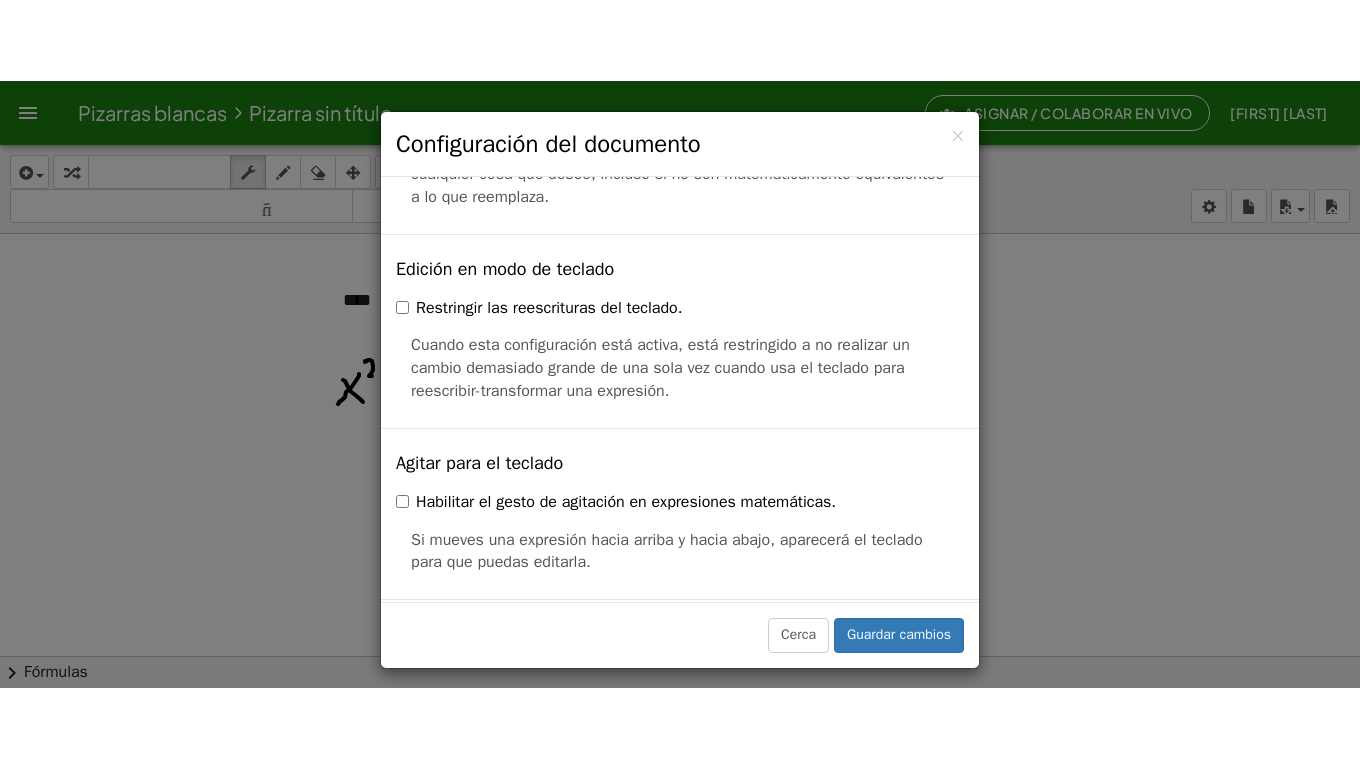 scroll, scrollTop: 5005, scrollLeft: 0, axis: vertical 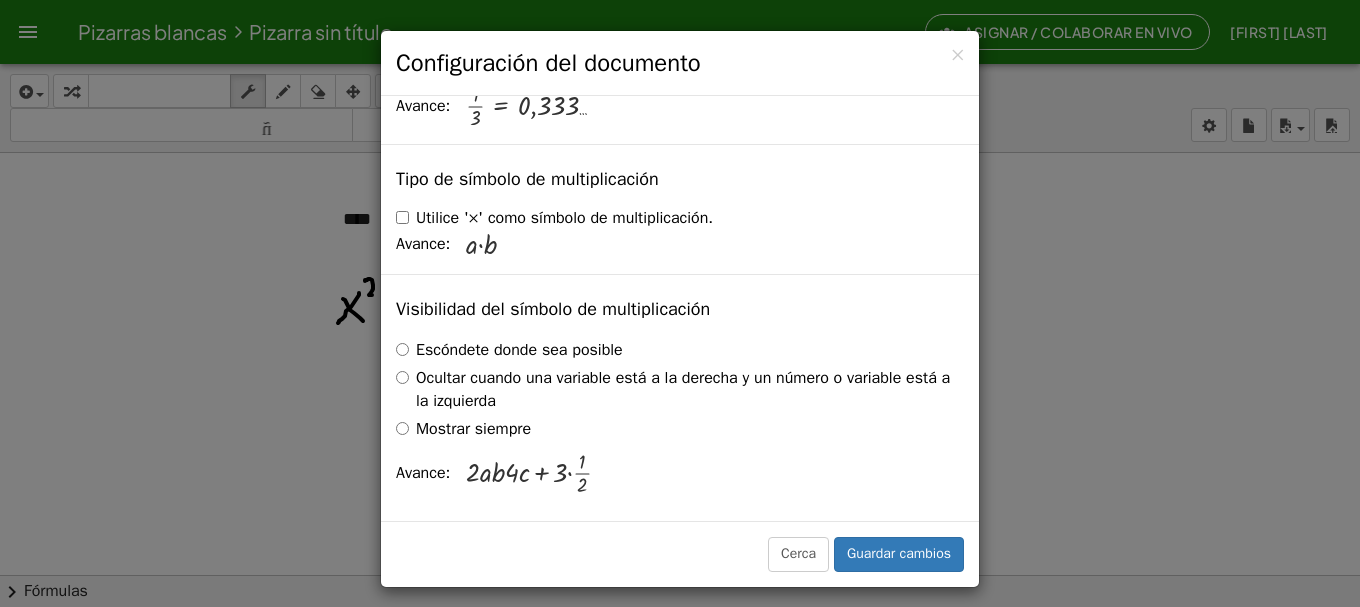 click on "× Configuración del documento Estas configuraciones se guardan con el documento en el que estás trabajando actualmente.
Reescritura de ecuaciones mediante arrastre
Deshabilitar arrastrar
Arrastrando
Arrastrar y simplificar
Arrastre un término sobre el signo igual para aplicar la operación inversa a ambos lados. Se mostrarán los términos inversos en ambos lados de la ecuación.
Unidad para funciones trigonométricas
Radianes
Grados
Los pasos ya calculados se actualizarán según esta configuración.
Avance:
sin ( , 90 ) = 1
Mostrar botones de edición/equilibrio
Mostrar botones de edición/equilibrio
Sustituir con paréntesis   + a" at bounding box center (680, 303) 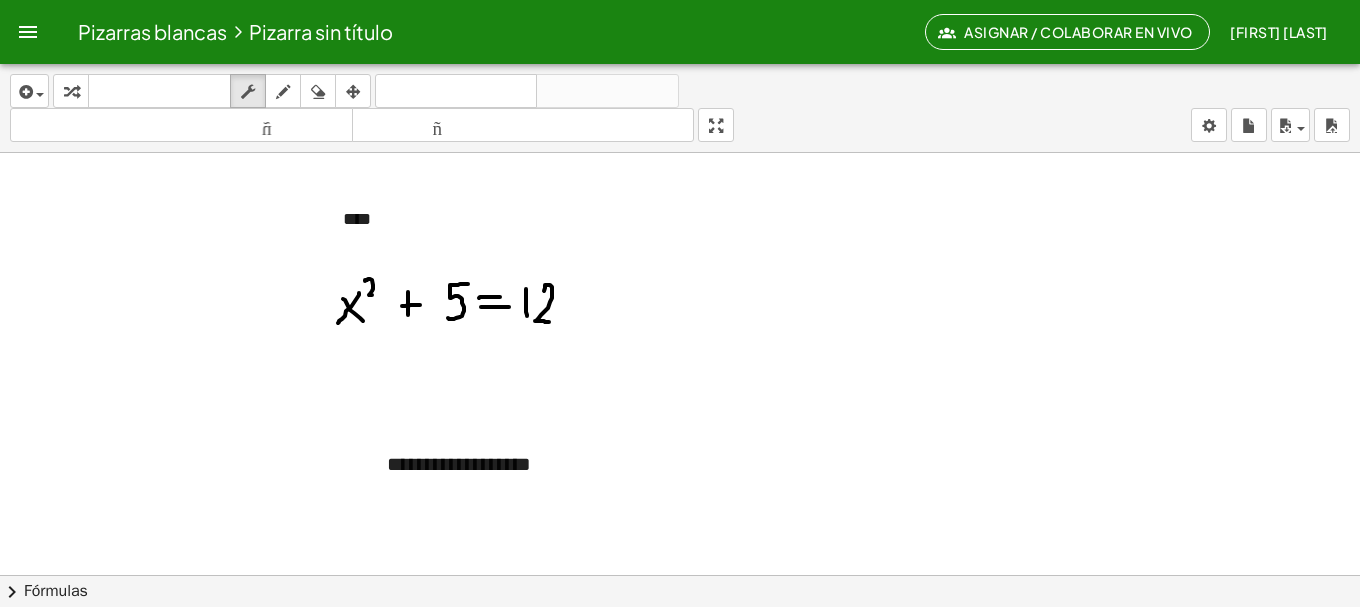 drag, startPoint x: 719, startPoint y: 129, endPoint x: 719, endPoint y: 250, distance: 121 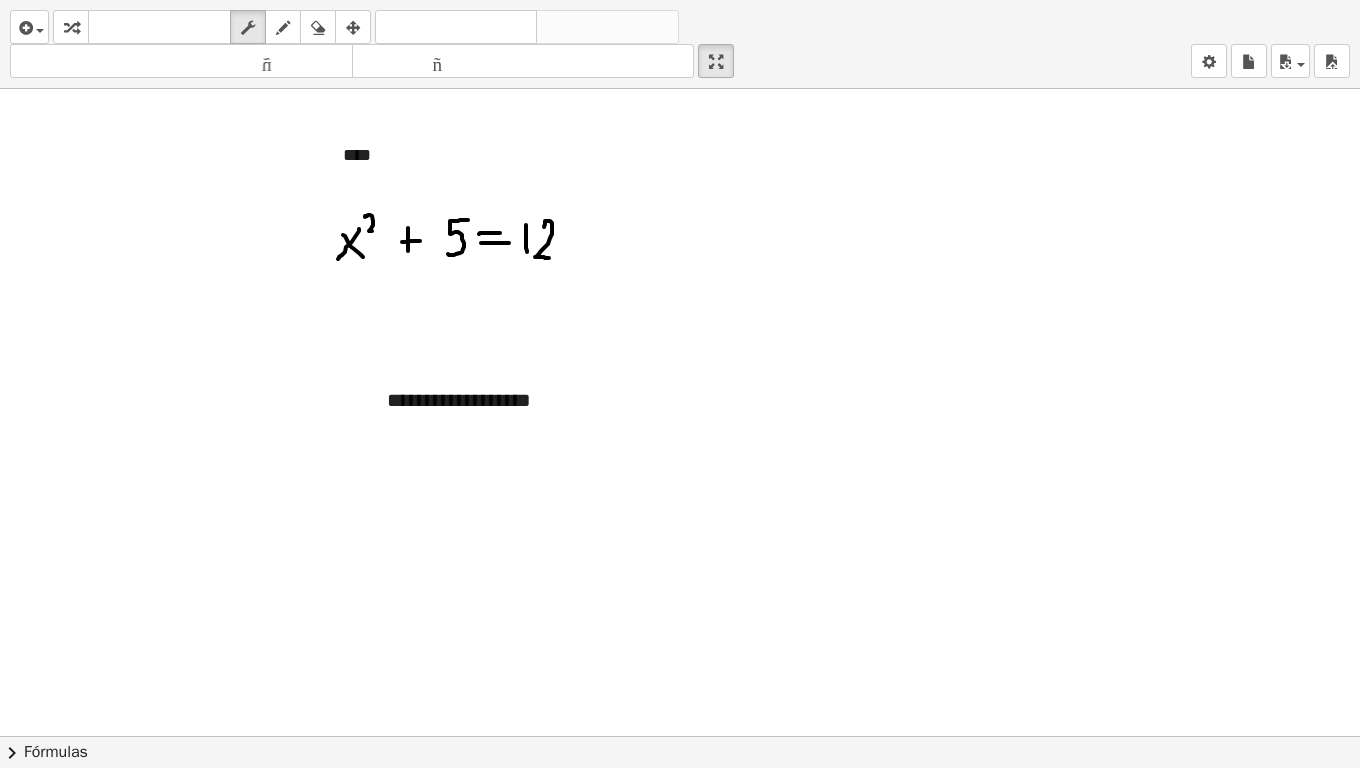 click at bounding box center [680, 736] 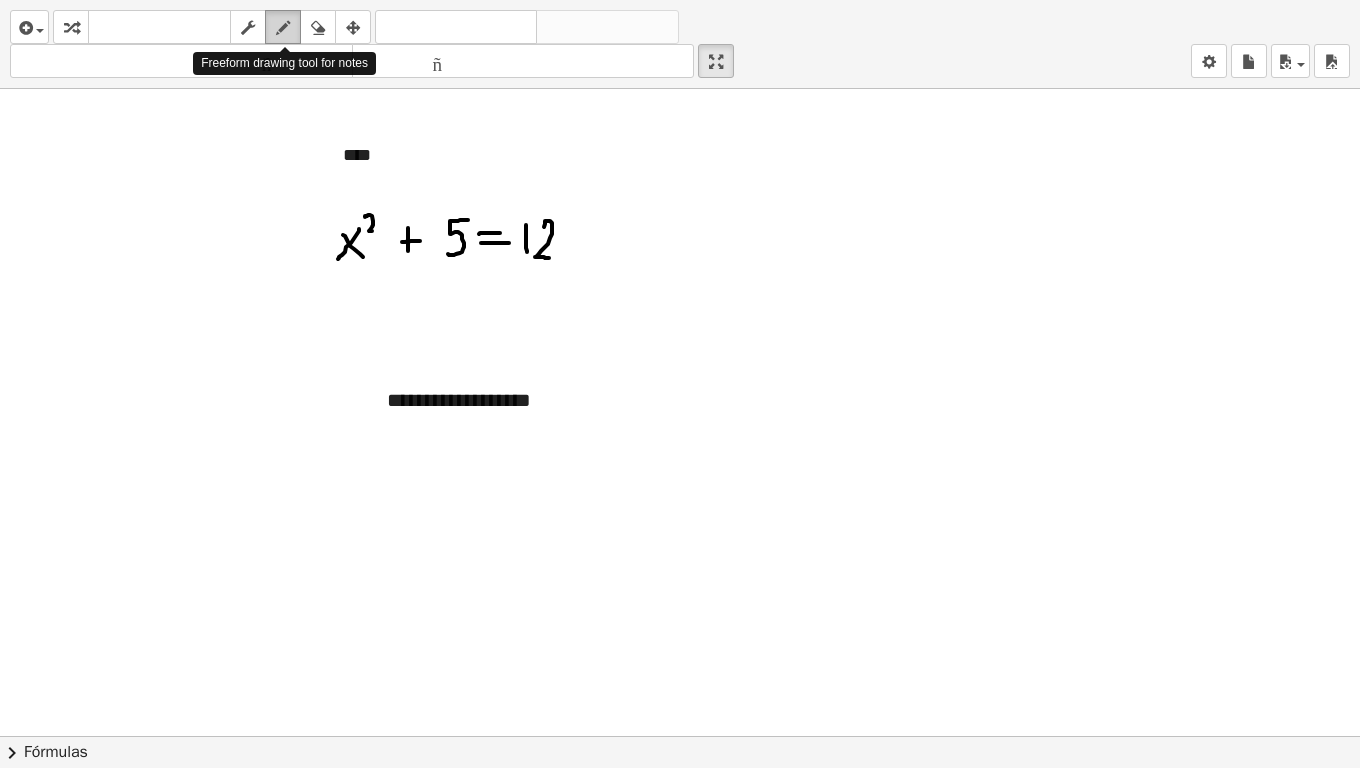 click at bounding box center (283, 28) 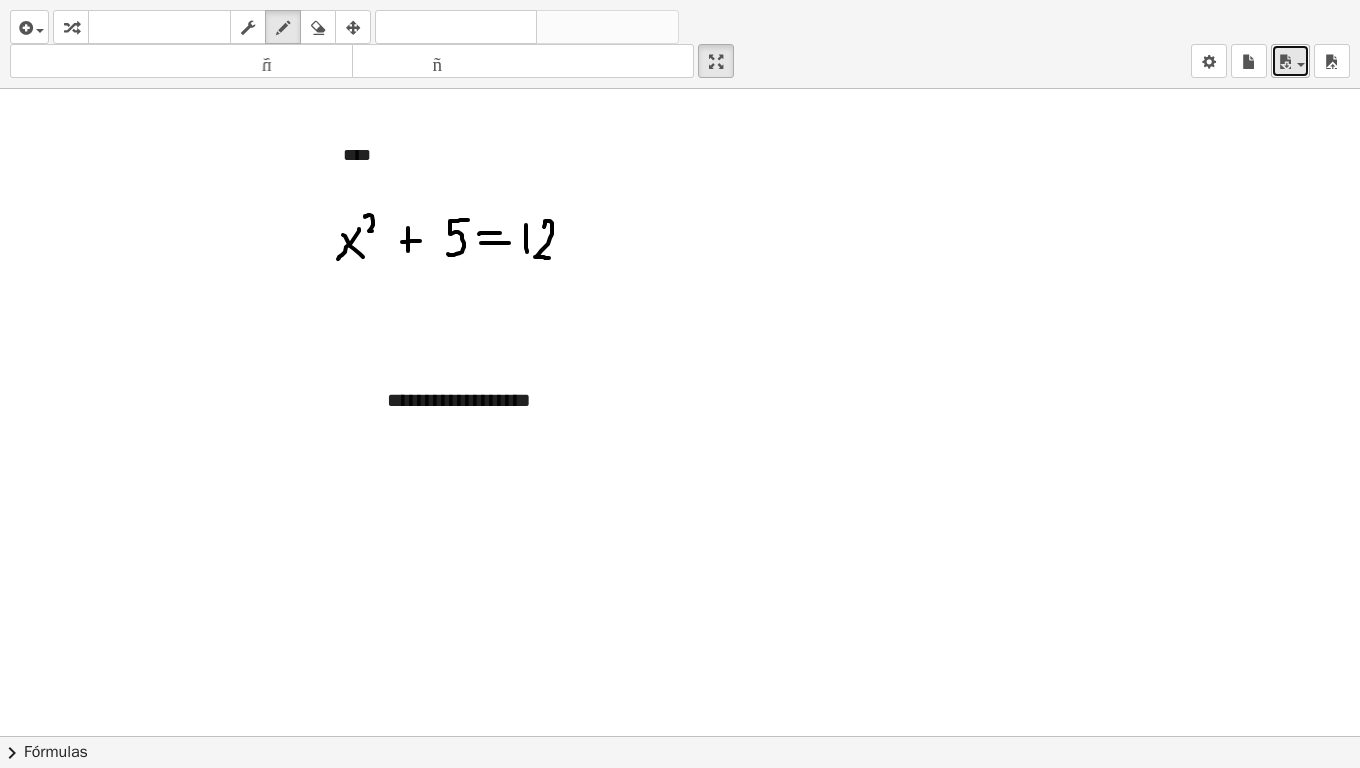 click at bounding box center (1290, 61) 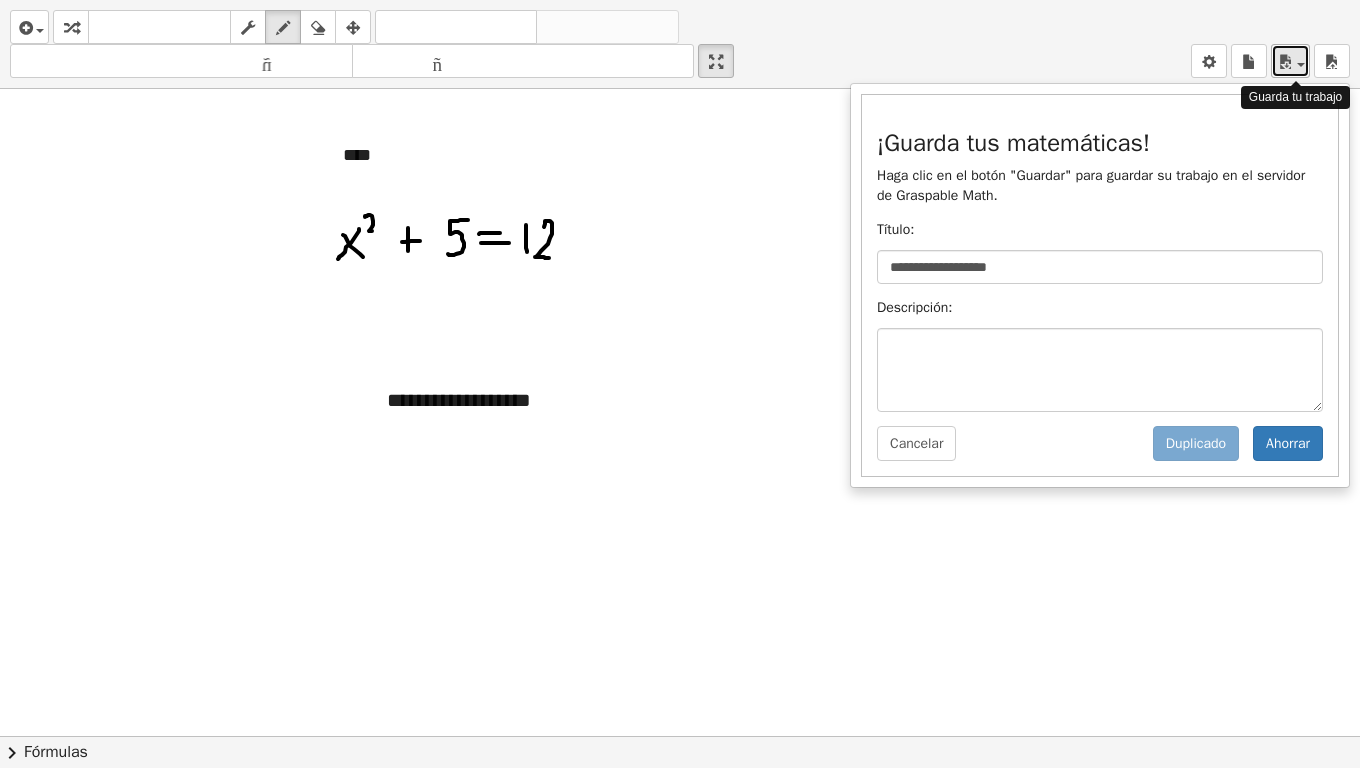click at bounding box center [1290, 61] 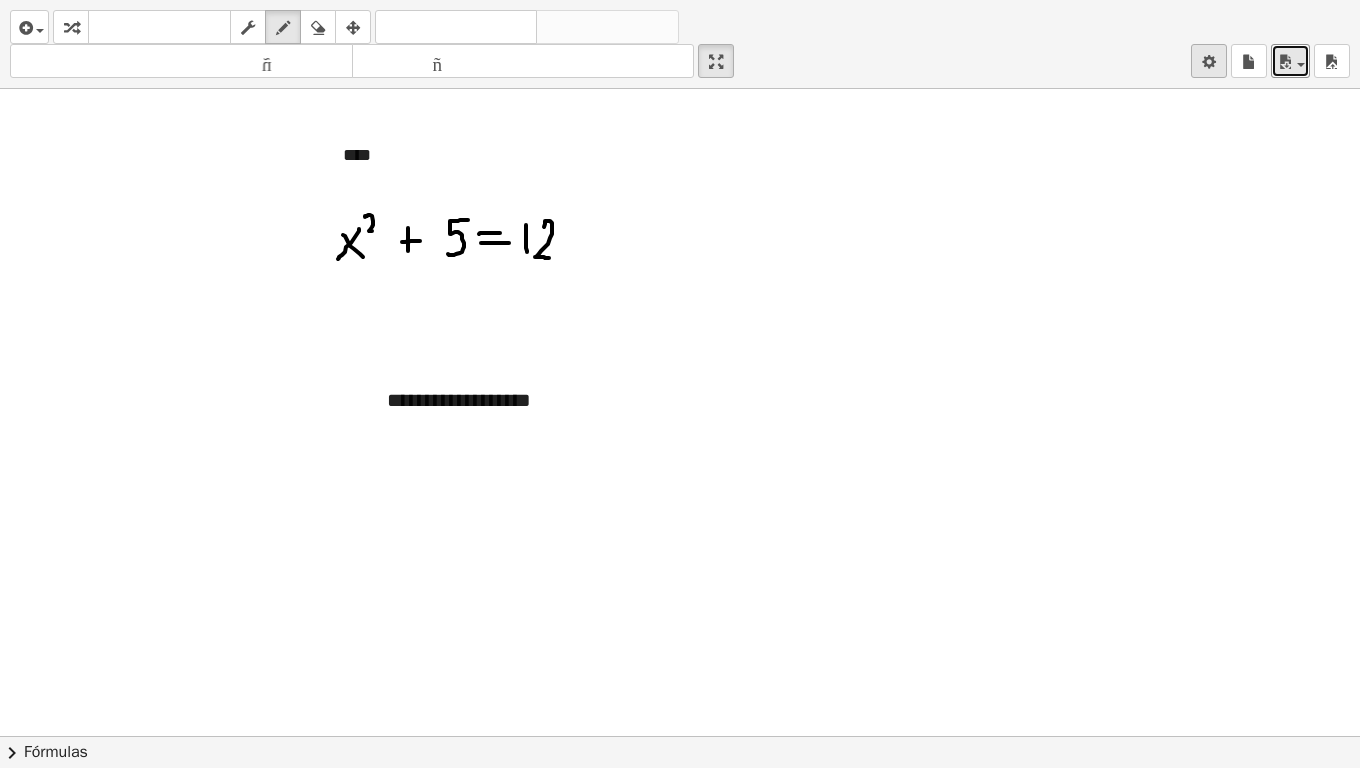 click at bounding box center [1209, 62] 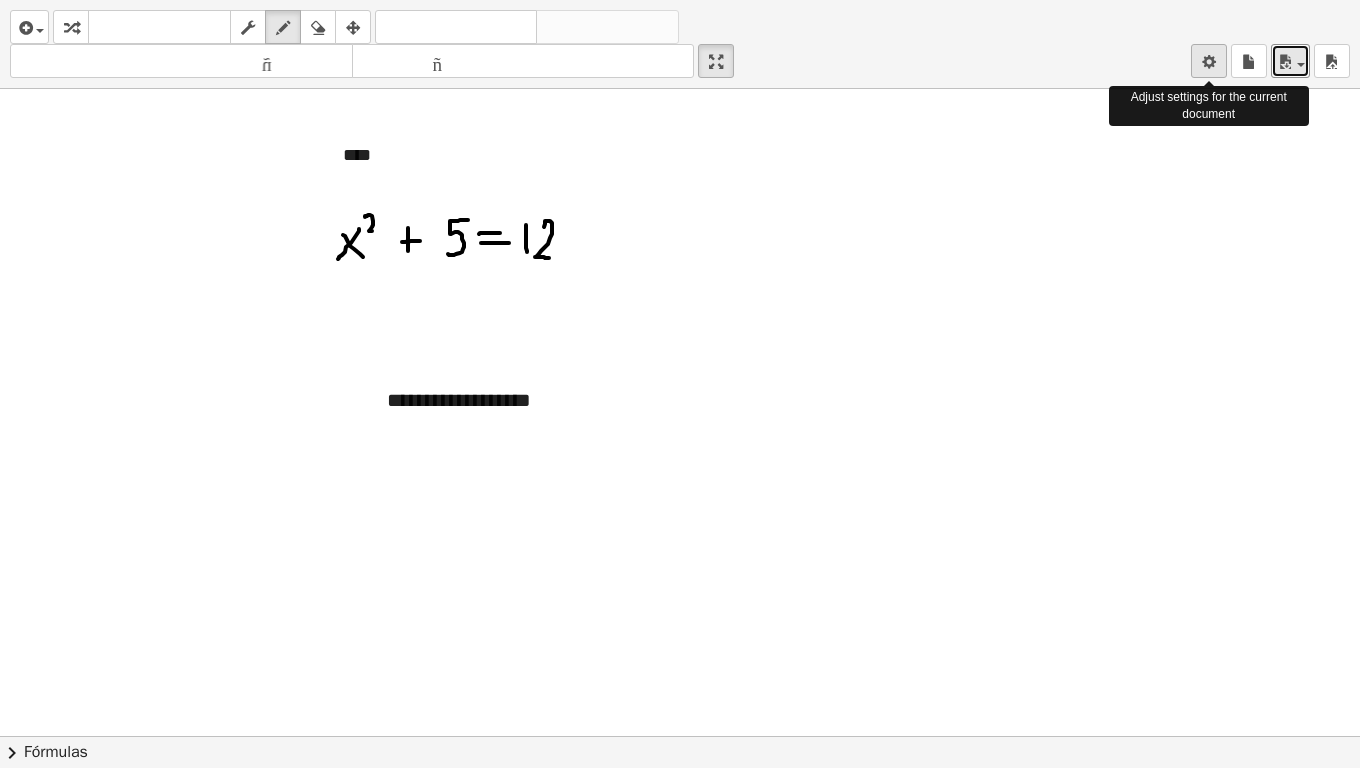 scroll, scrollTop: 4870, scrollLeft: 0, axis: vertical 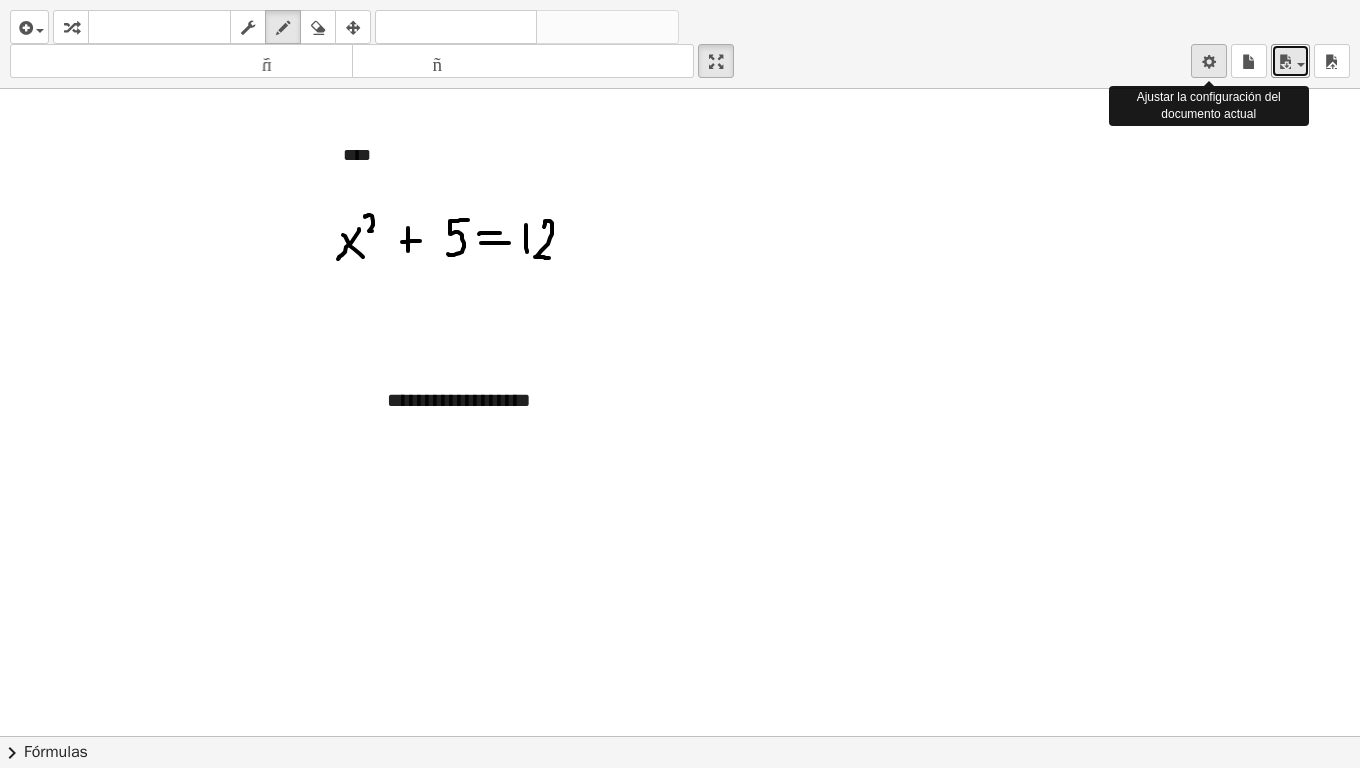 click at bounding box center (1209, 62) 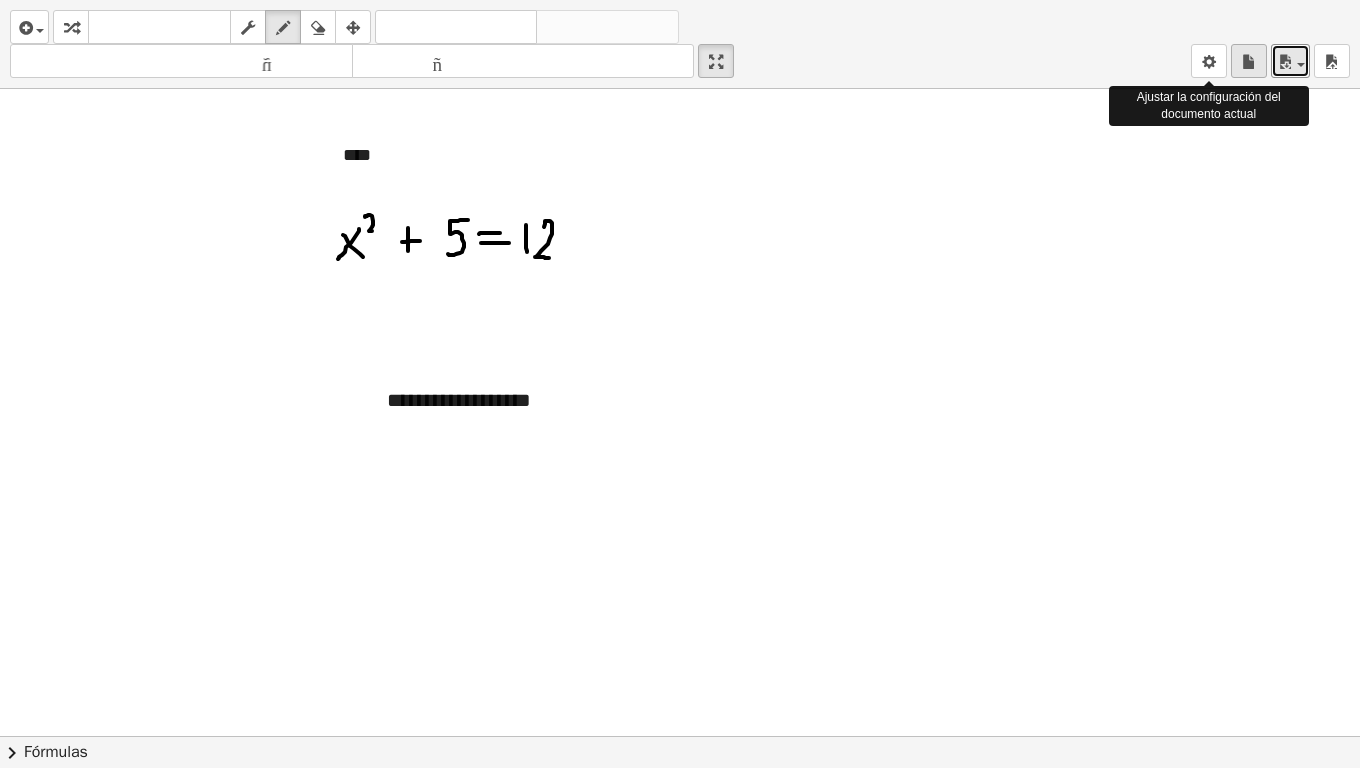 scroll, scrollTop: 4869, scrollLeft: 0, axis: vertical 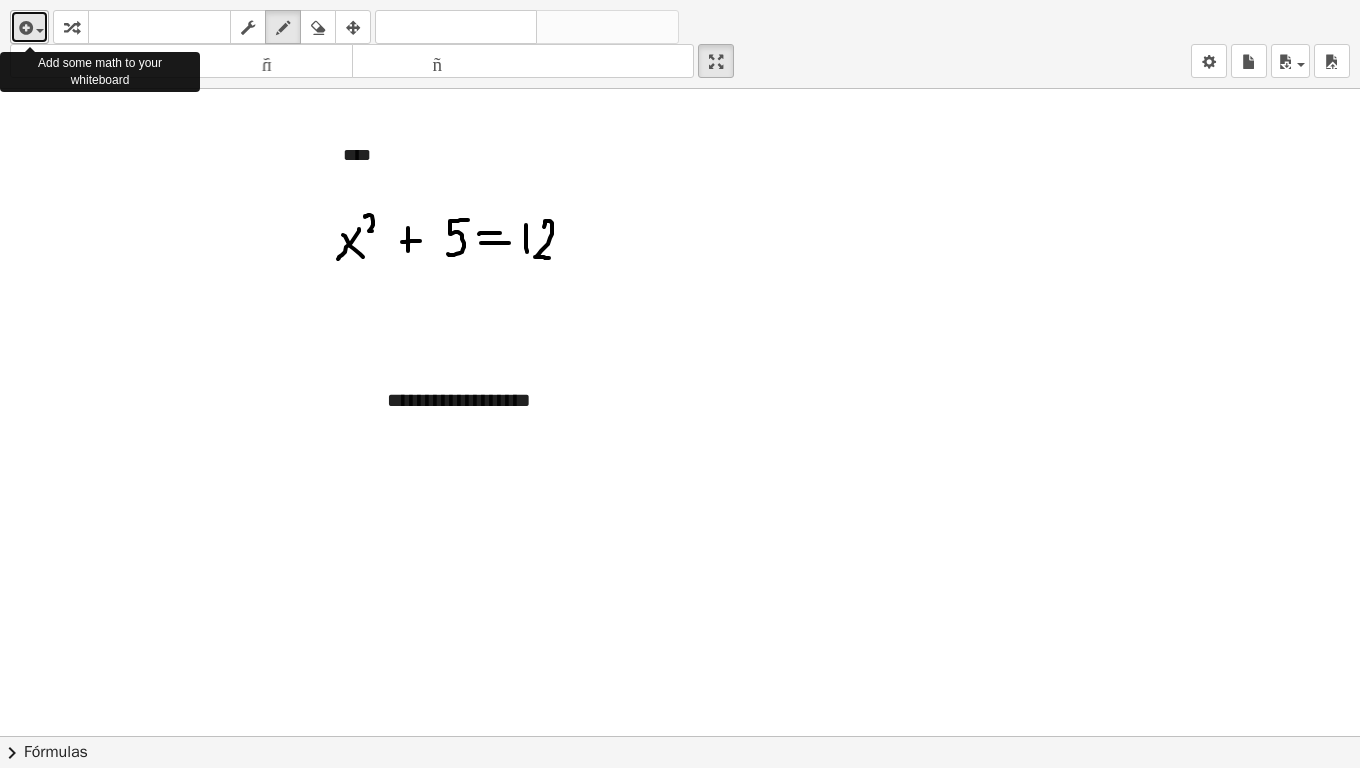 click at bounding box center (29, 27) 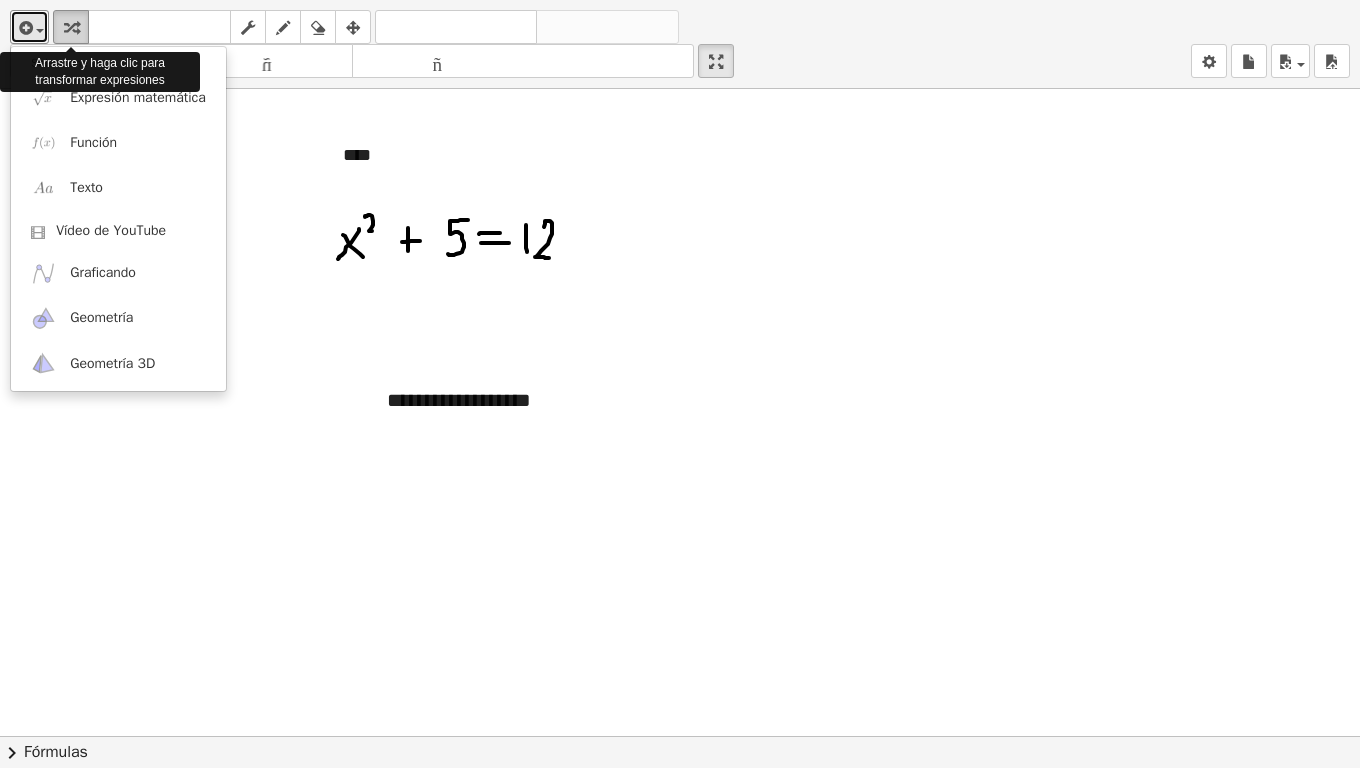 click at bounding box center [71, 28] 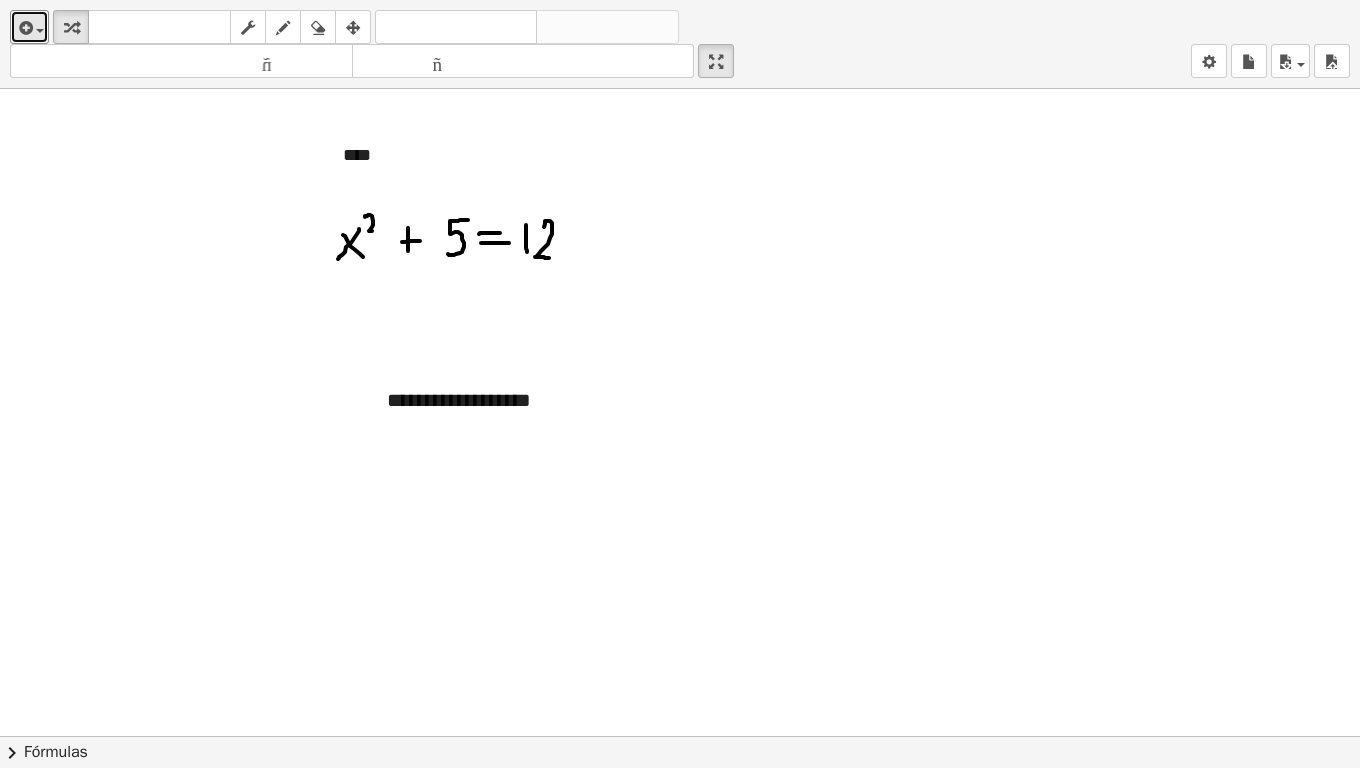 drag, startPoint x: 346, startPoint y: 243, endPoint x: 410, endPoint y: 244, distance: 64.00781 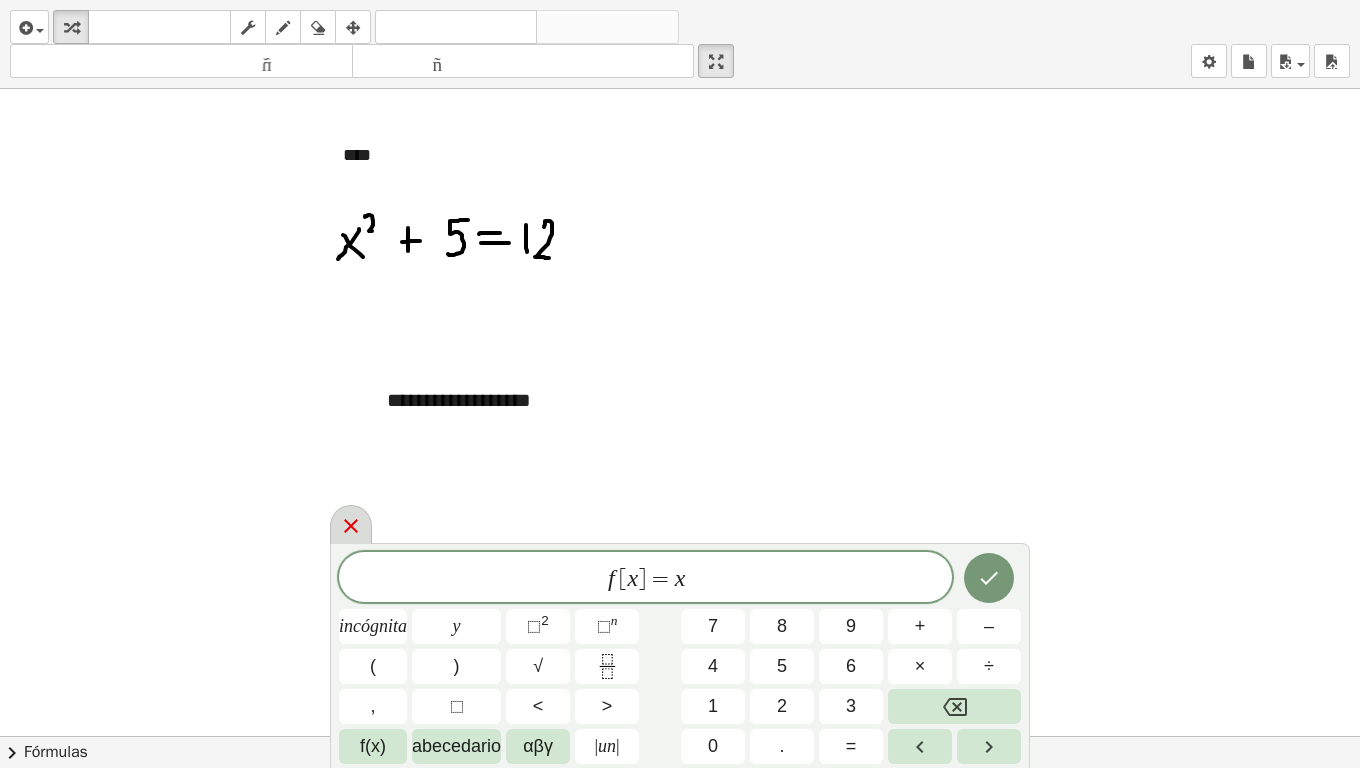 click 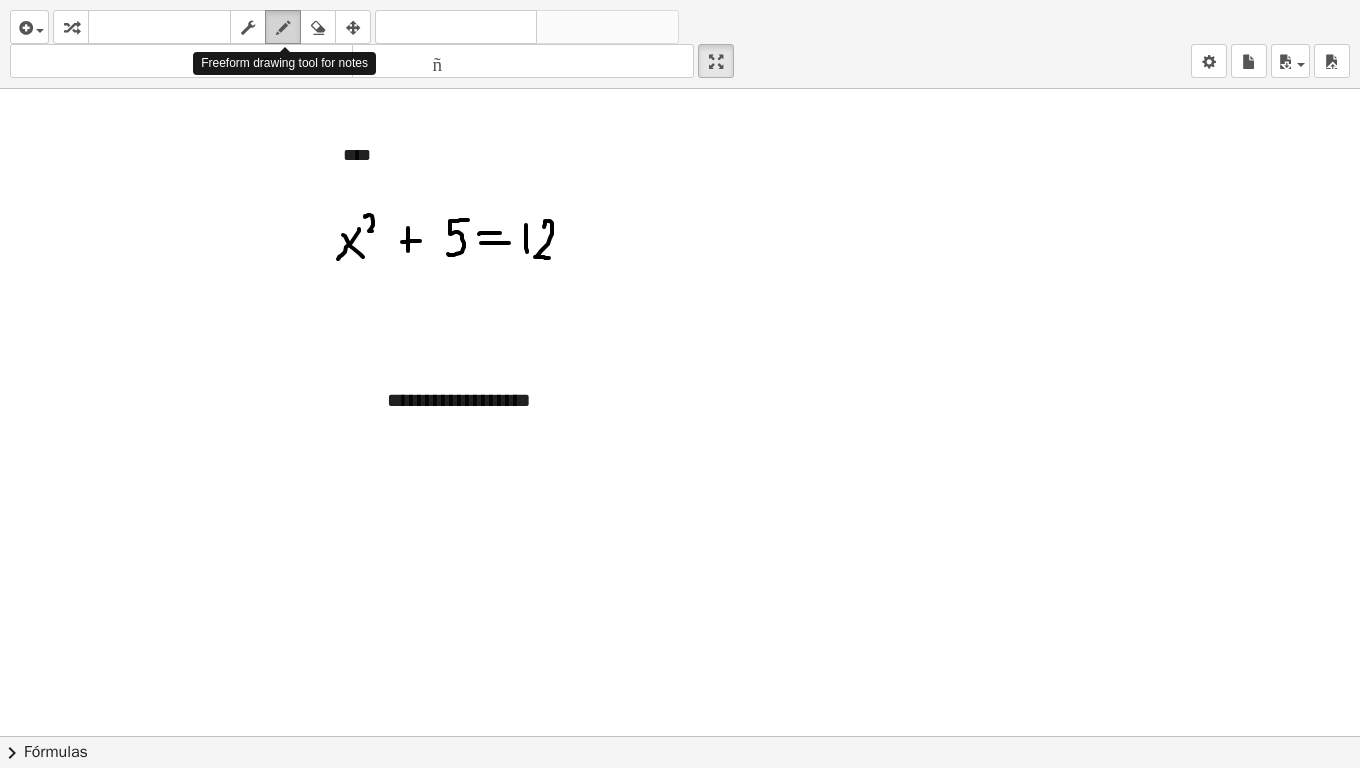 click at bounding box center [283, 28] 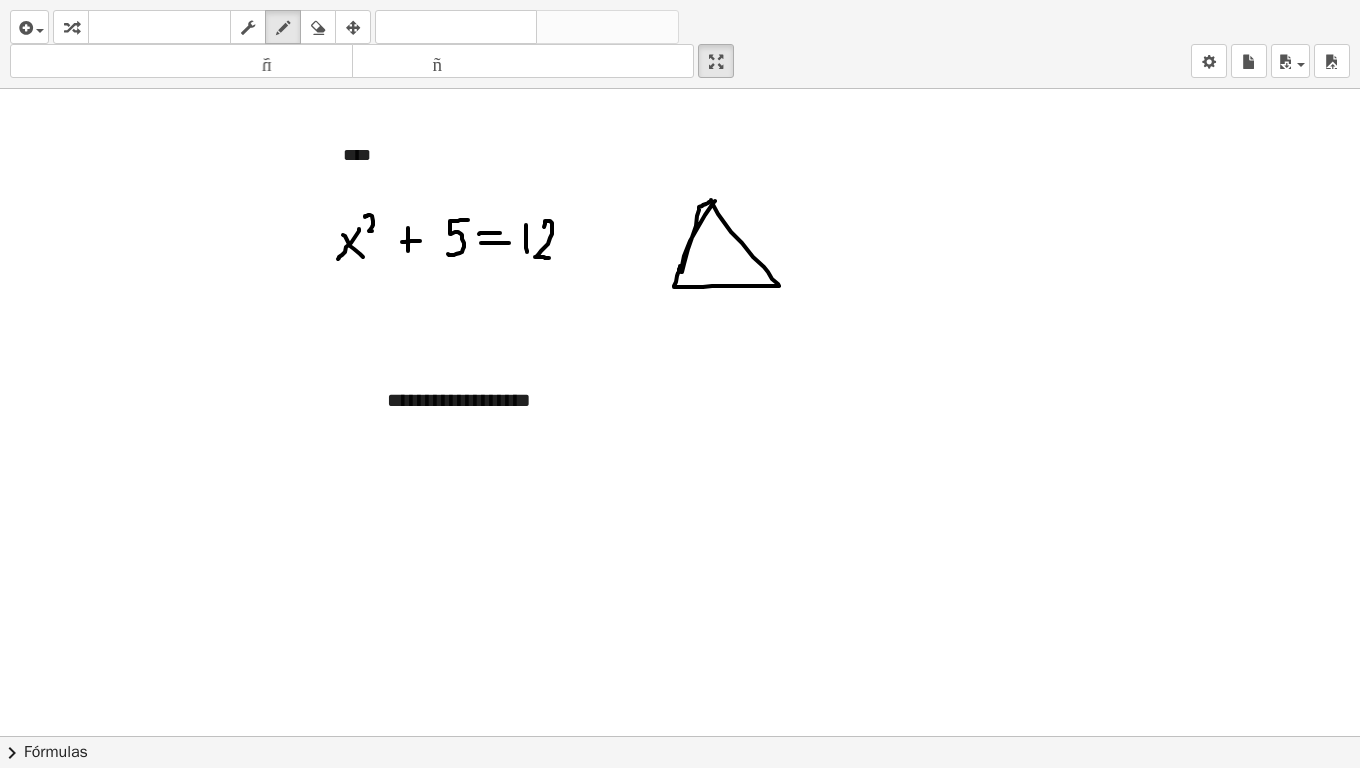drag, startPoint x: 715, startPoint y: 201, endPoint x: 680, endPoint y: 266, distance: 73.82411 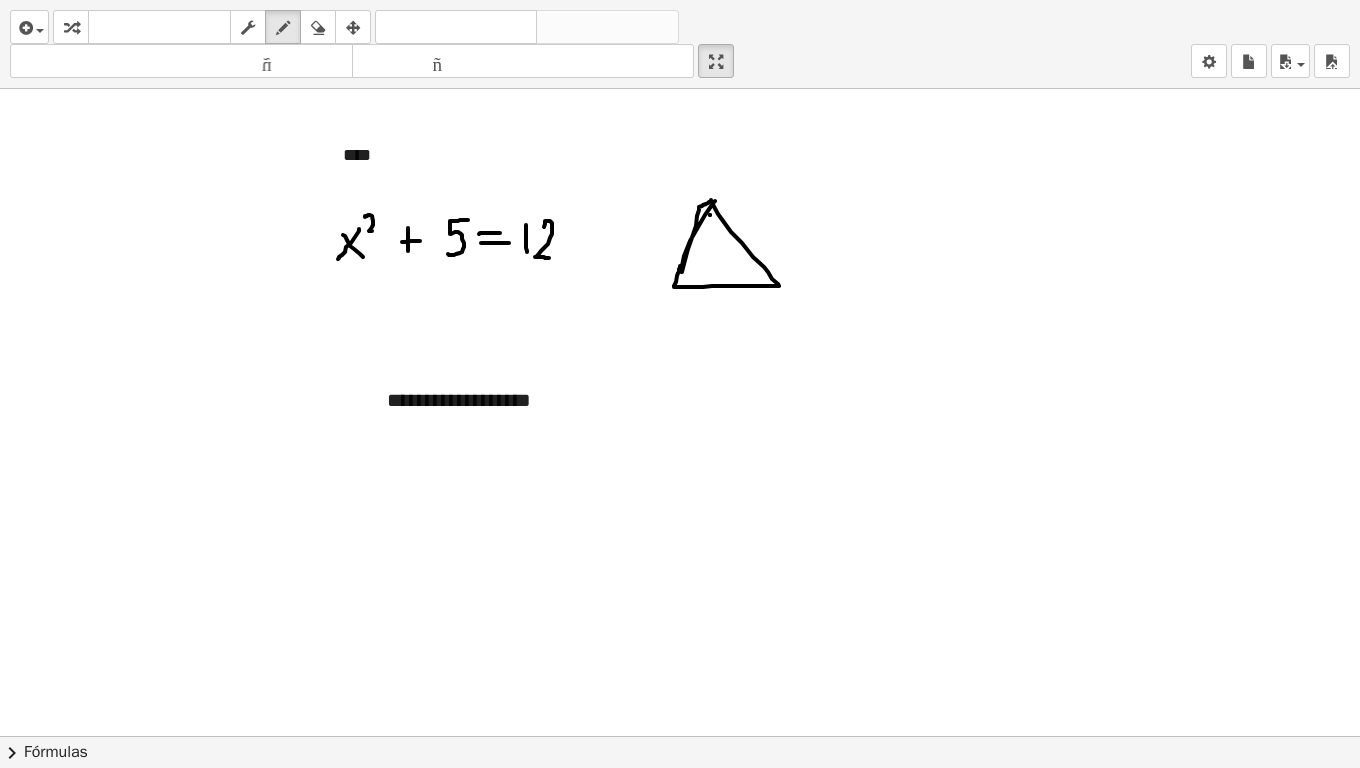 click at bounding box center [680, 736] 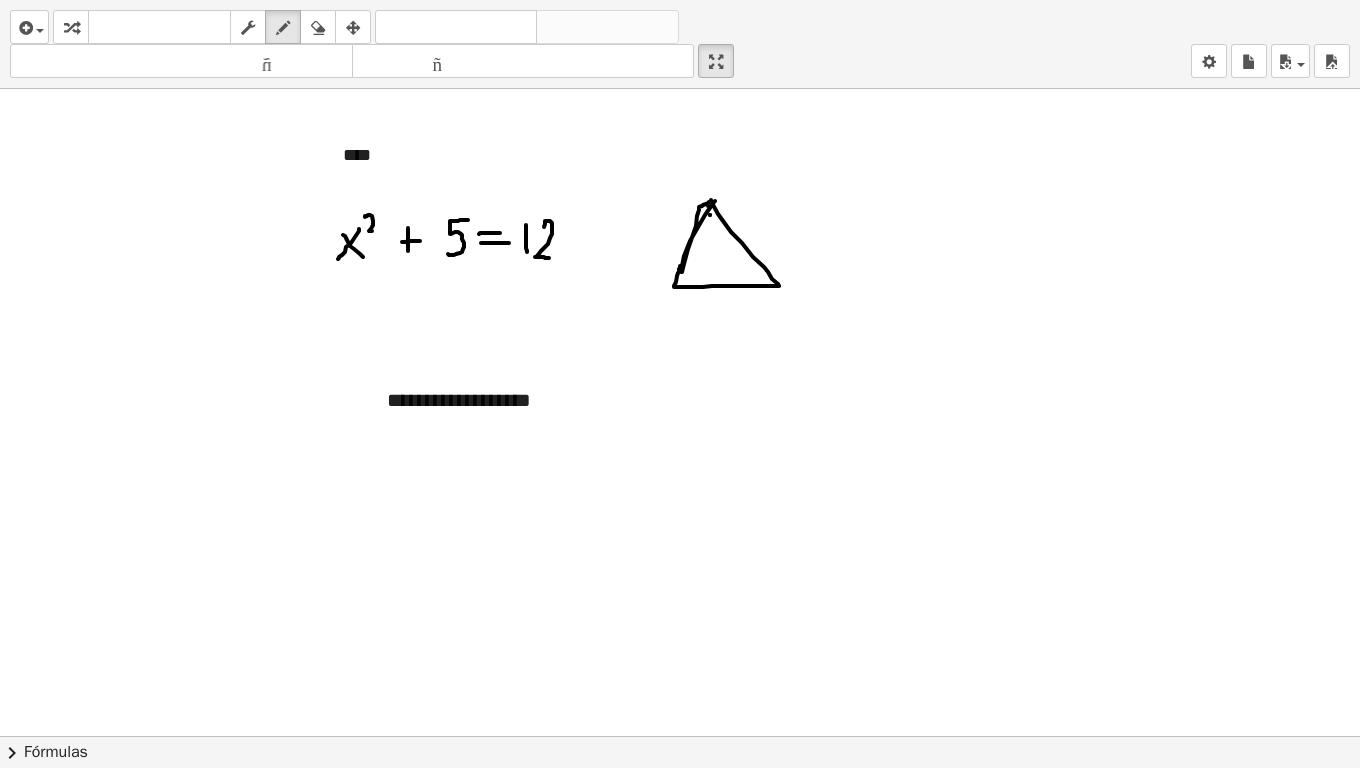 click at bounding box center [680, 736] 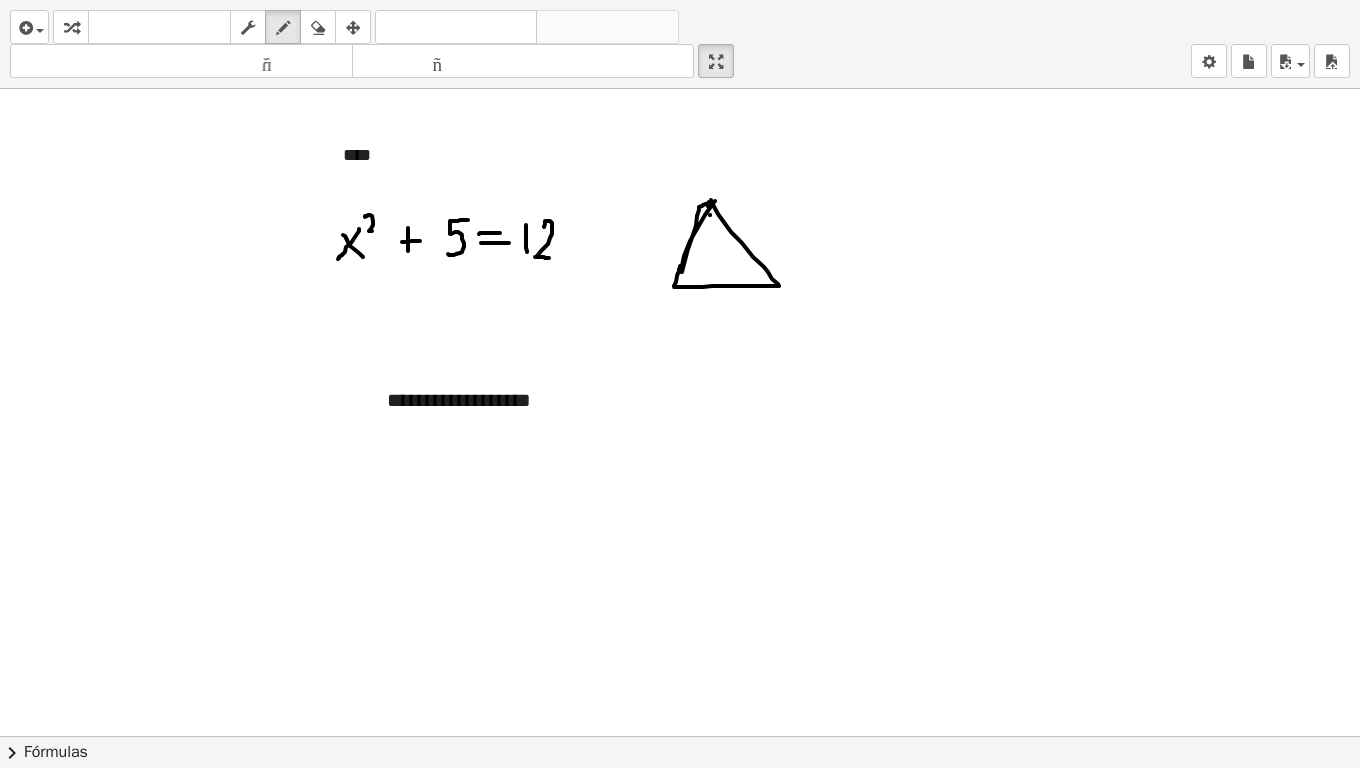 click at bounding box center [680, 736] 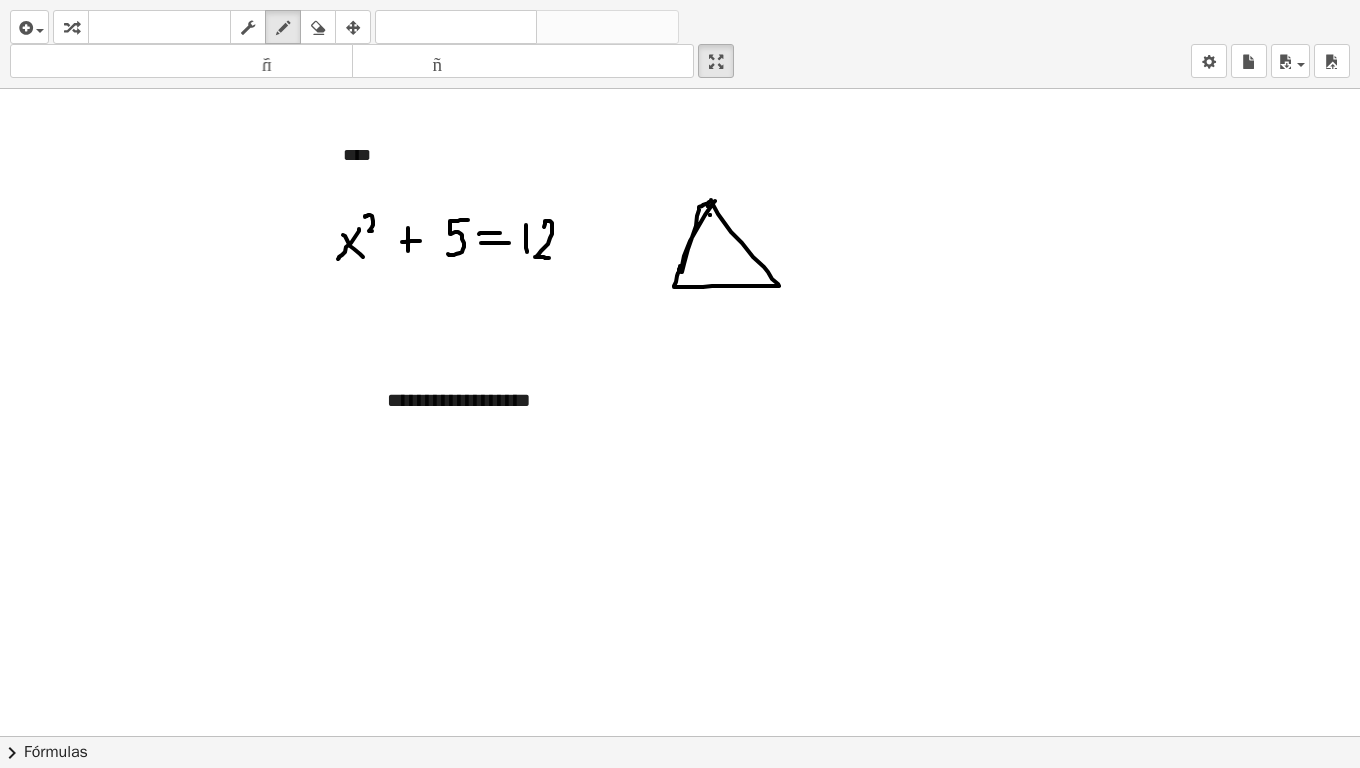 click at bounding box center [680, 736] 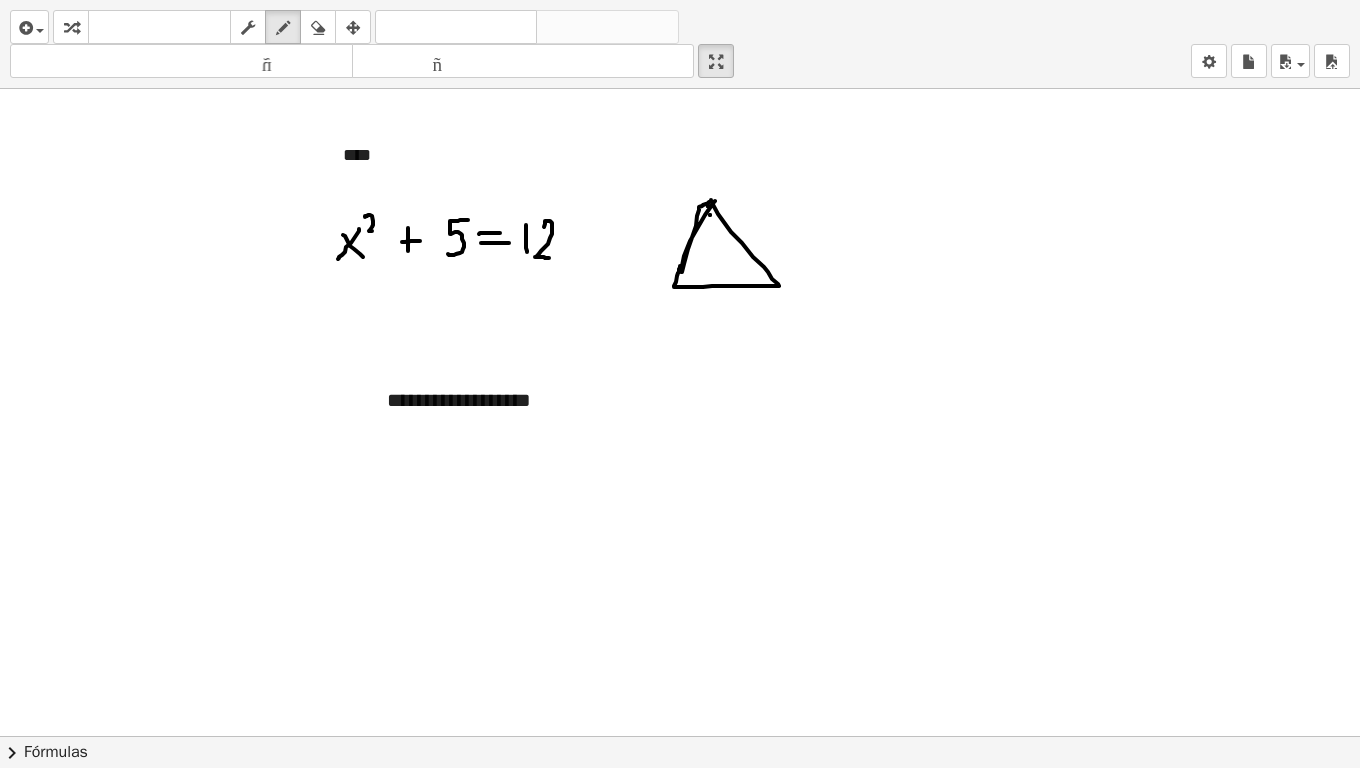 click at bounding box center [680, 736] 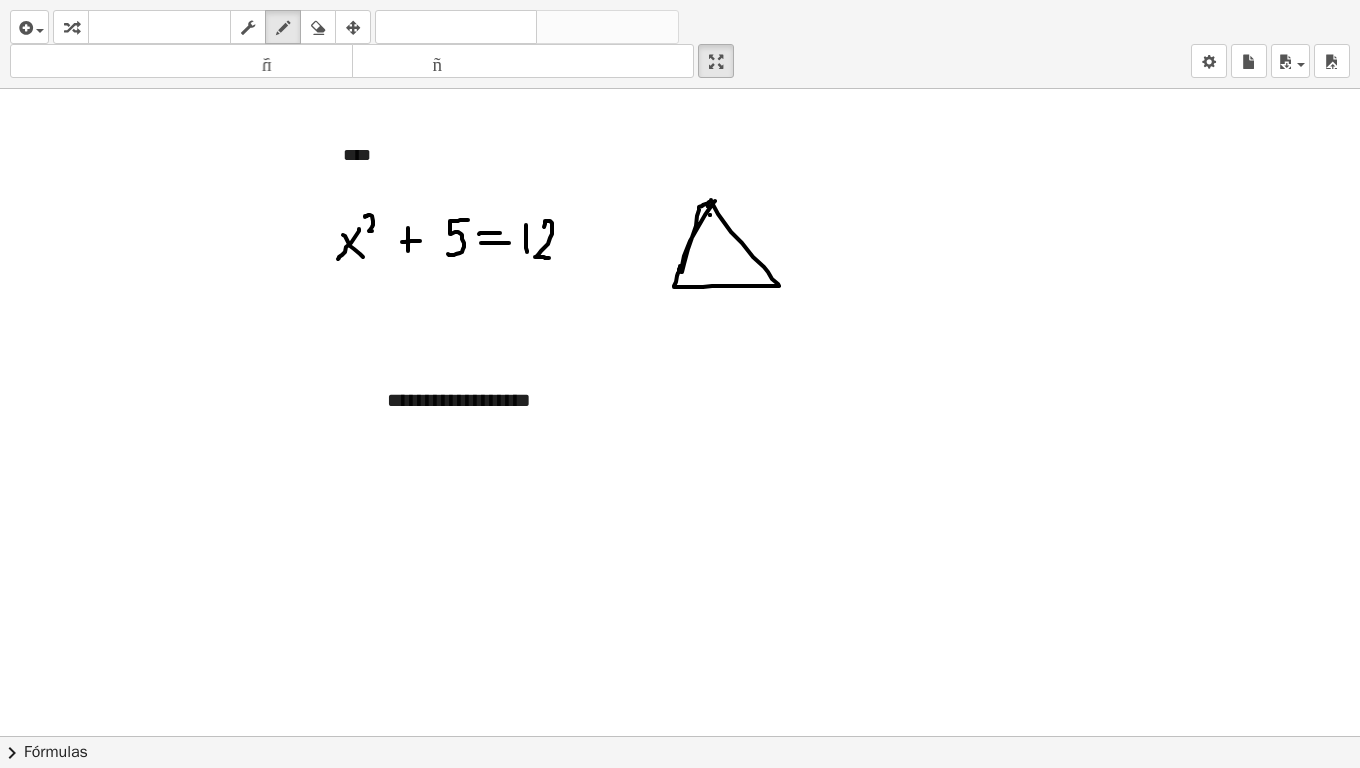 click at bounding box center [680, 736] 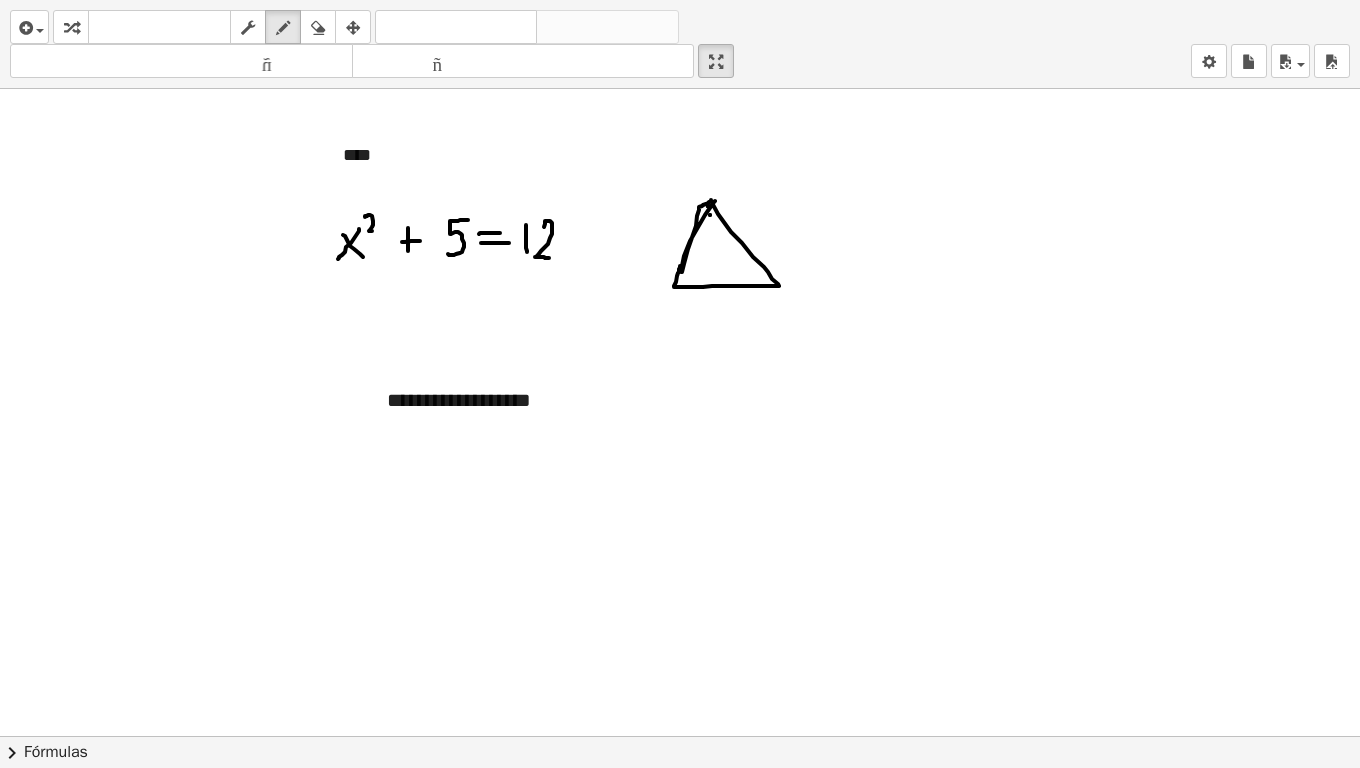 click at bounding box center (680, 736) 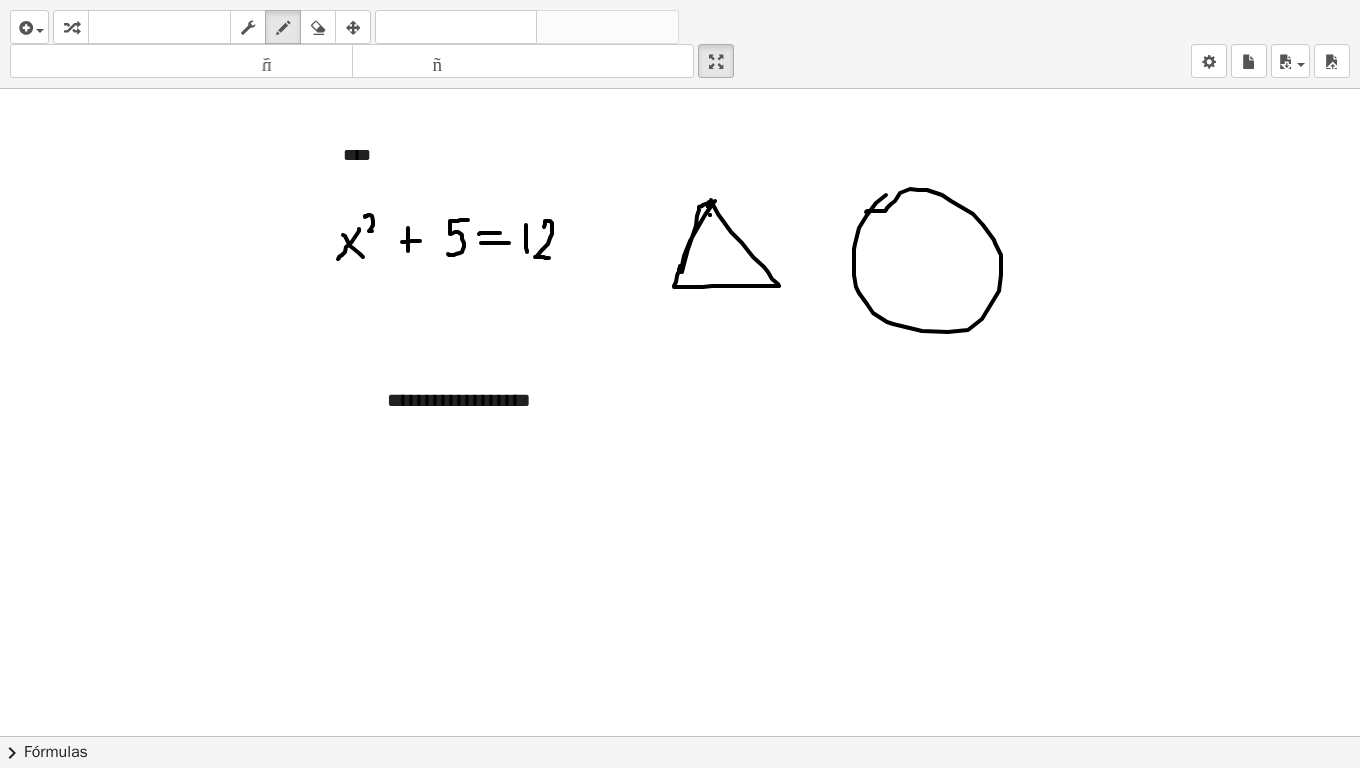 drag, startPoint x: 886, startPoint y: 195, endPoint x: 866, endPoint y: 212, distance: 26.24881 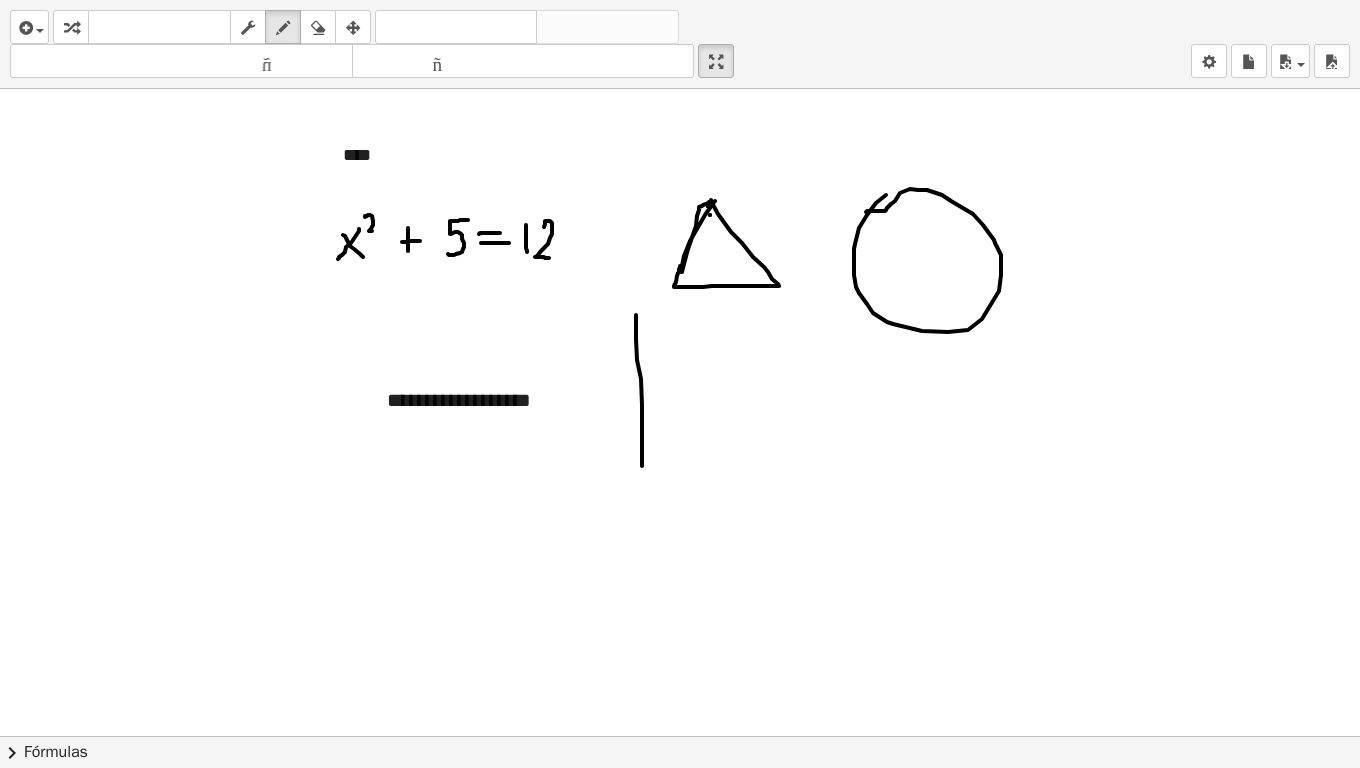 drag, startPoint x: 636, startPoint y: 315, endPoint x: 642, endPoint y: 466, distance: 151.11916 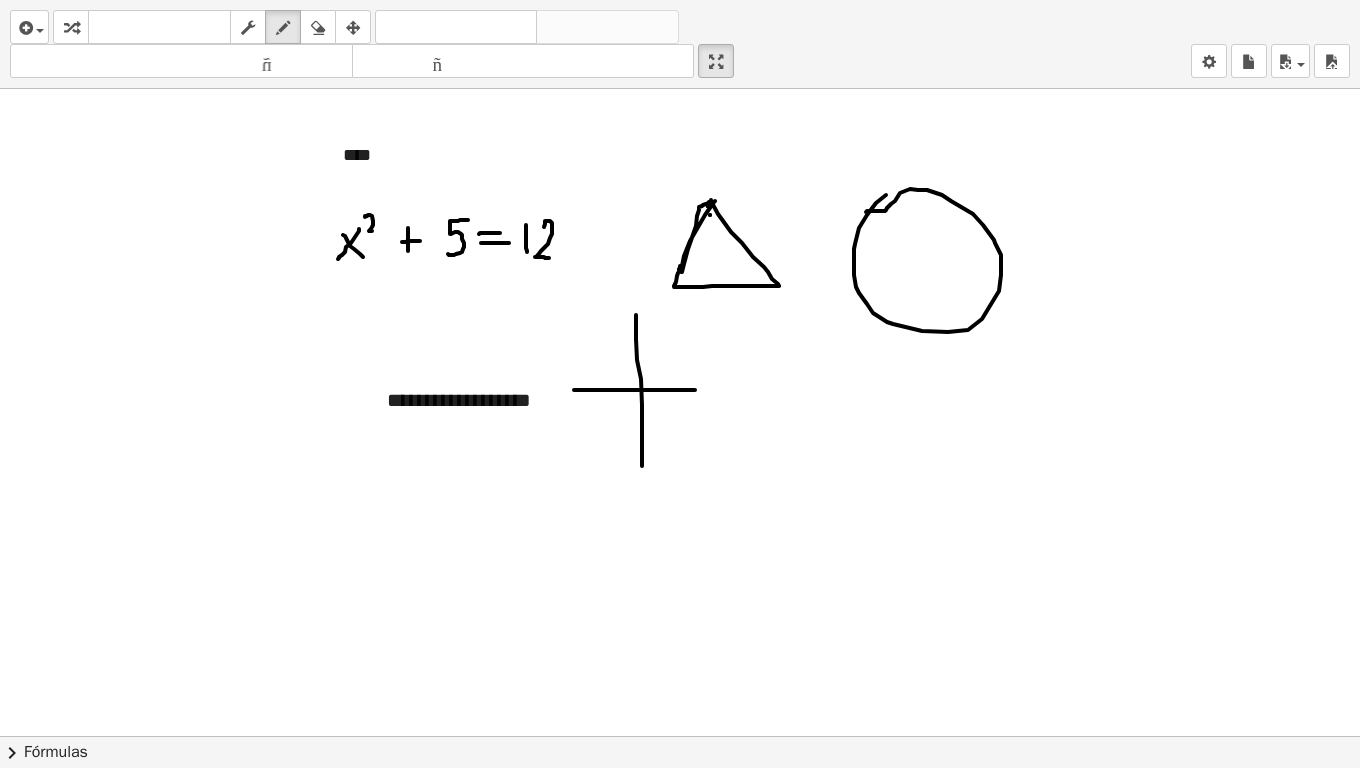 drag, startPoint x: 580, startPoint y: 390, endPoint x: 697, endPoint y: 390, distance: 117 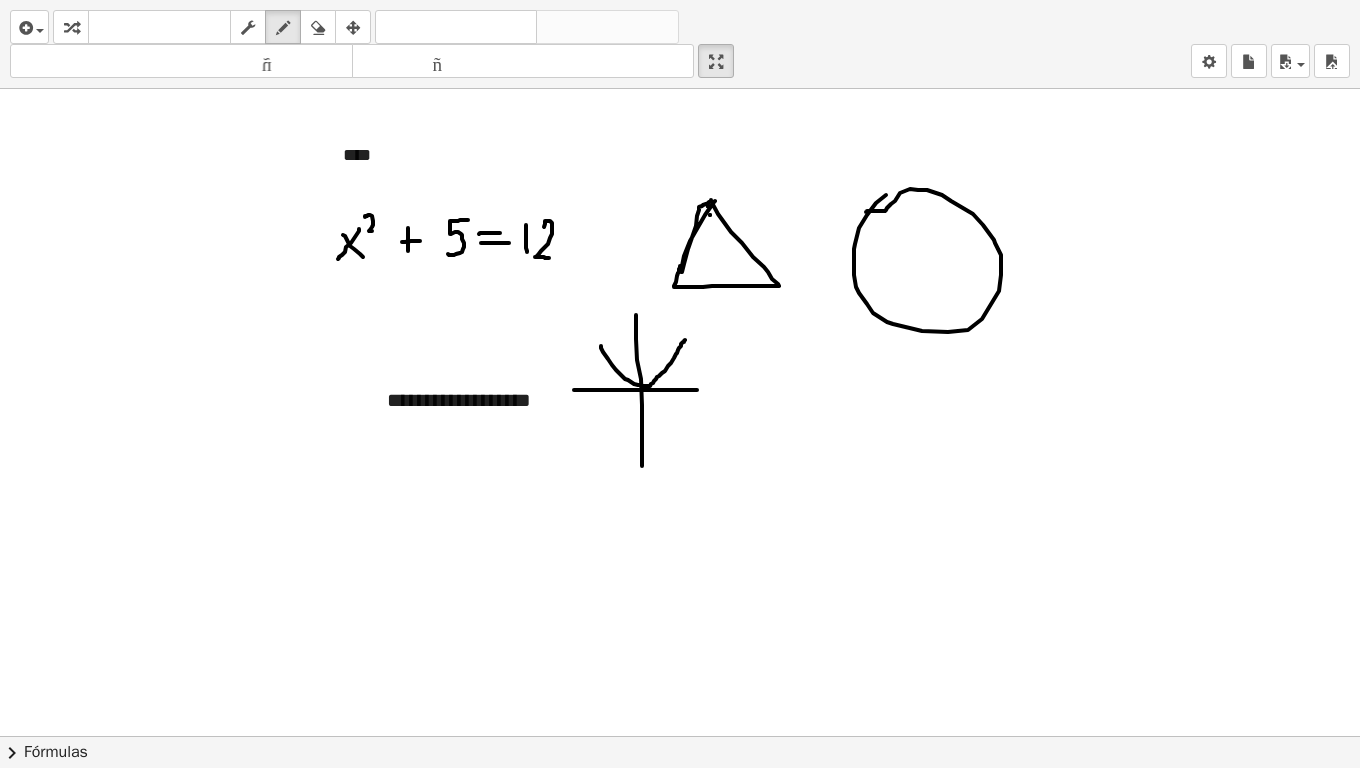 drag, startPoint x: 601, startPoint y: 346, endPoint x: 685, endPoint y: 340, distance: 84.21401 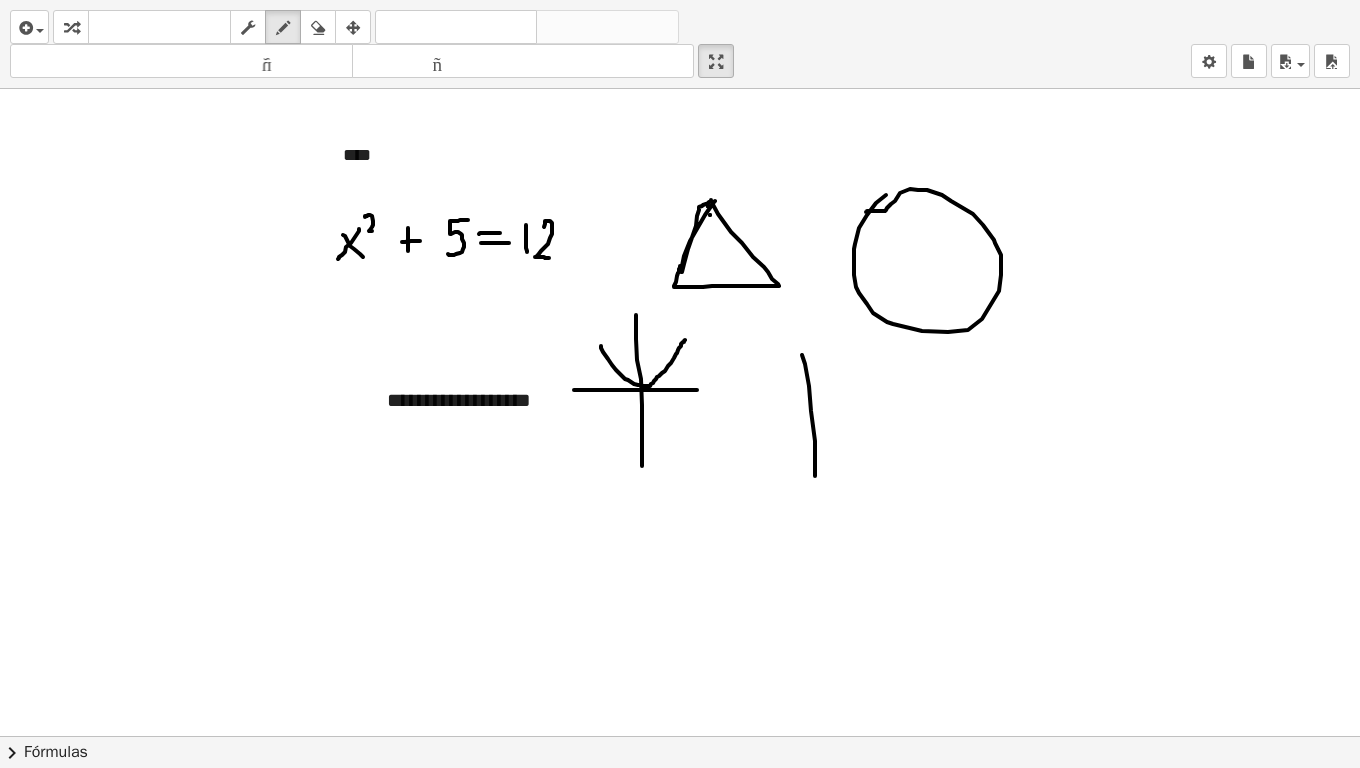 drag, startPoint x: 805, startPoint y: 364, endPoint x: 815, endPoint y: 476, distance: 112.44554 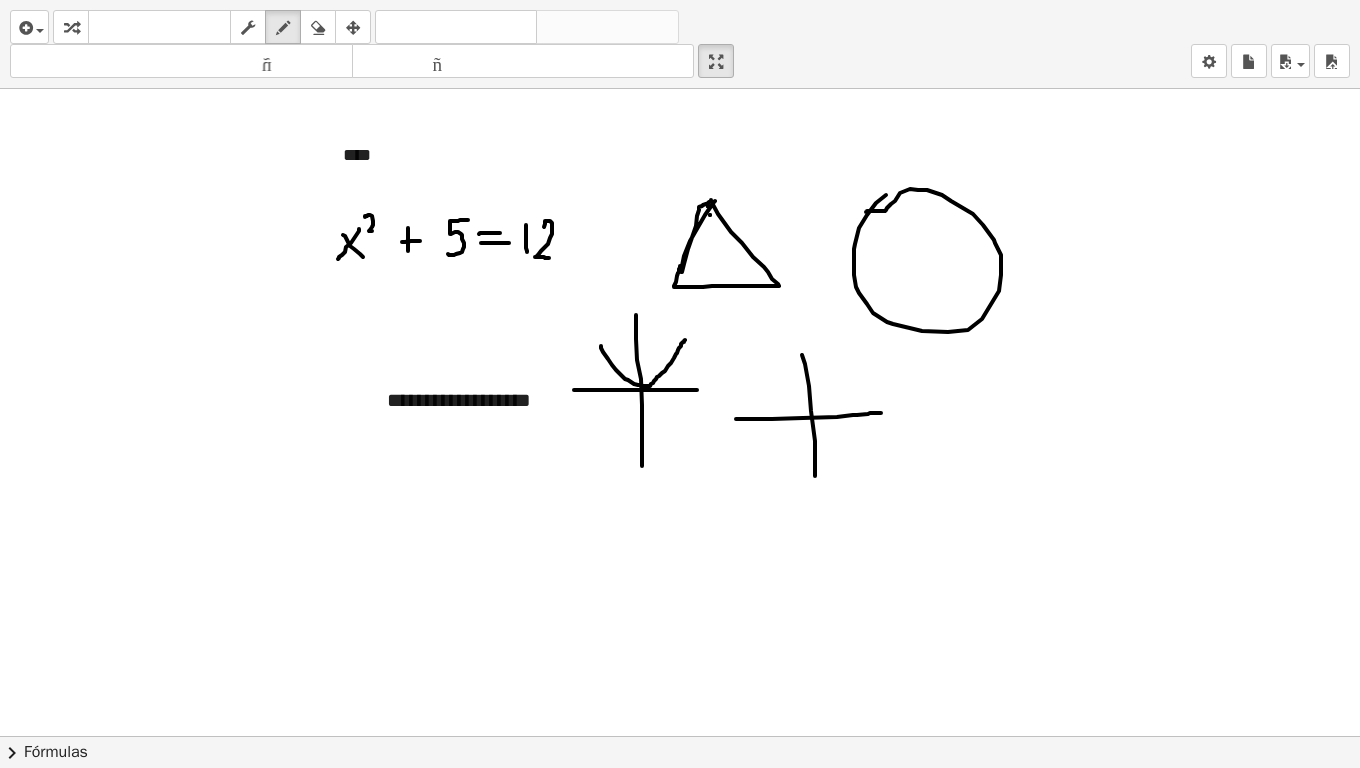 drag, startPoint x: 736, startPoint y: 419, endPoint x: 881, endPoint y: 413, distance: 145.12408 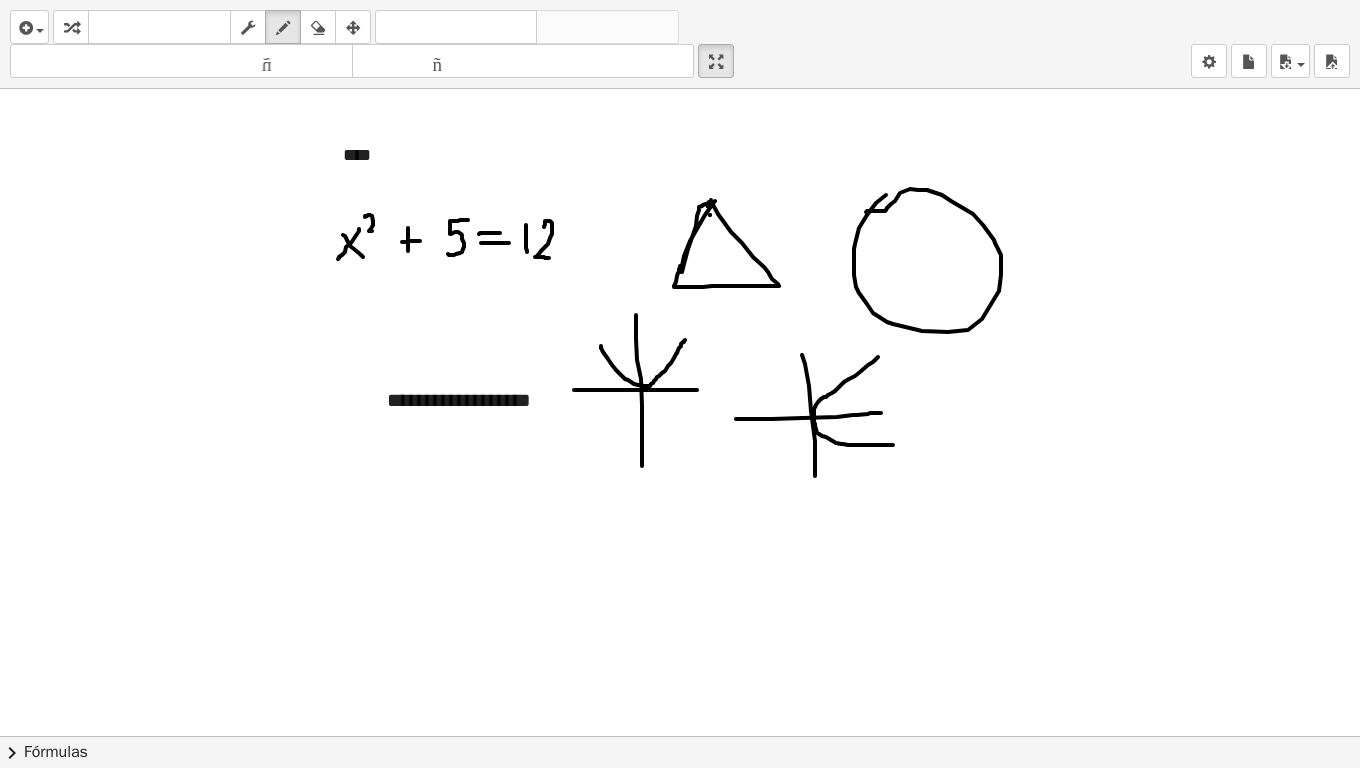drag, startPoint x: 878, startPoint y: 357, endPoint x: 893, endPoint y: 445, distance: 89.26926 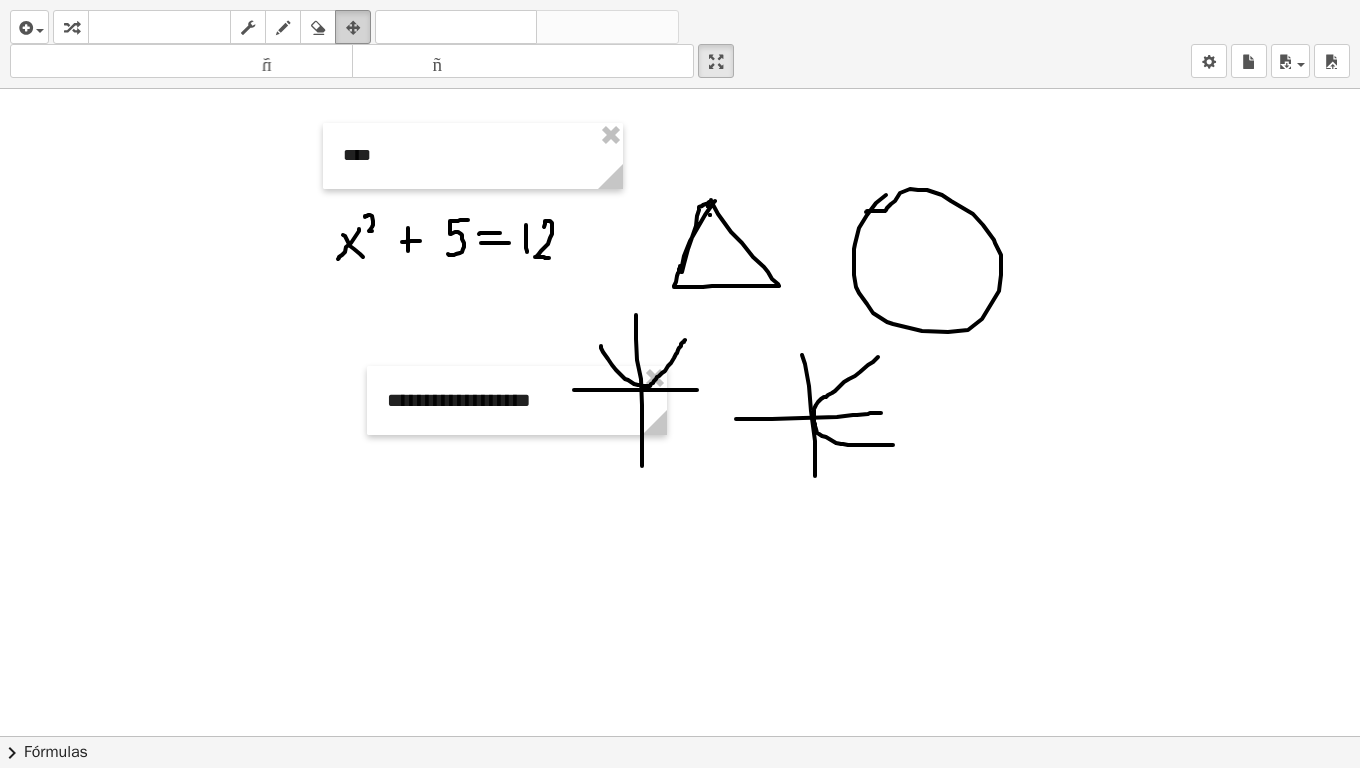 click at bounding box center (353, 28) 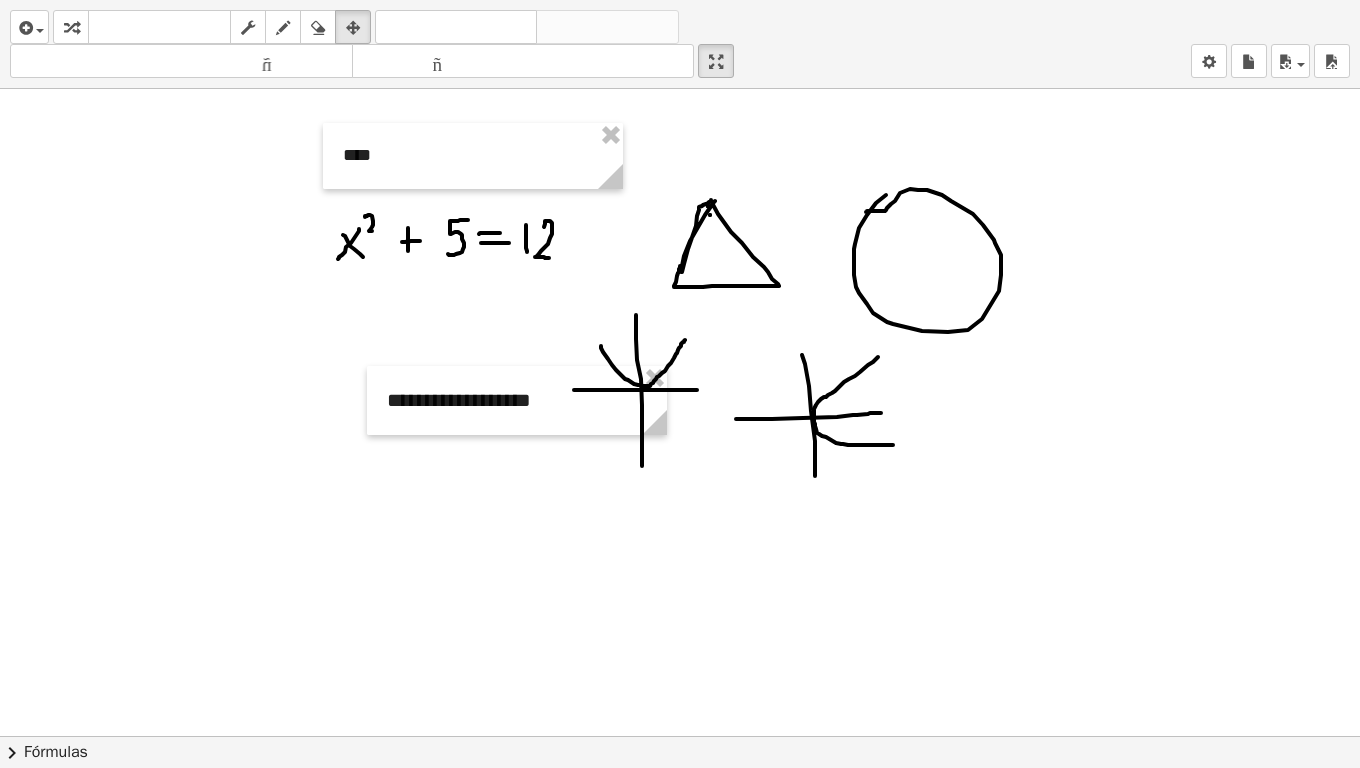 click at bounding box center [680, 736] 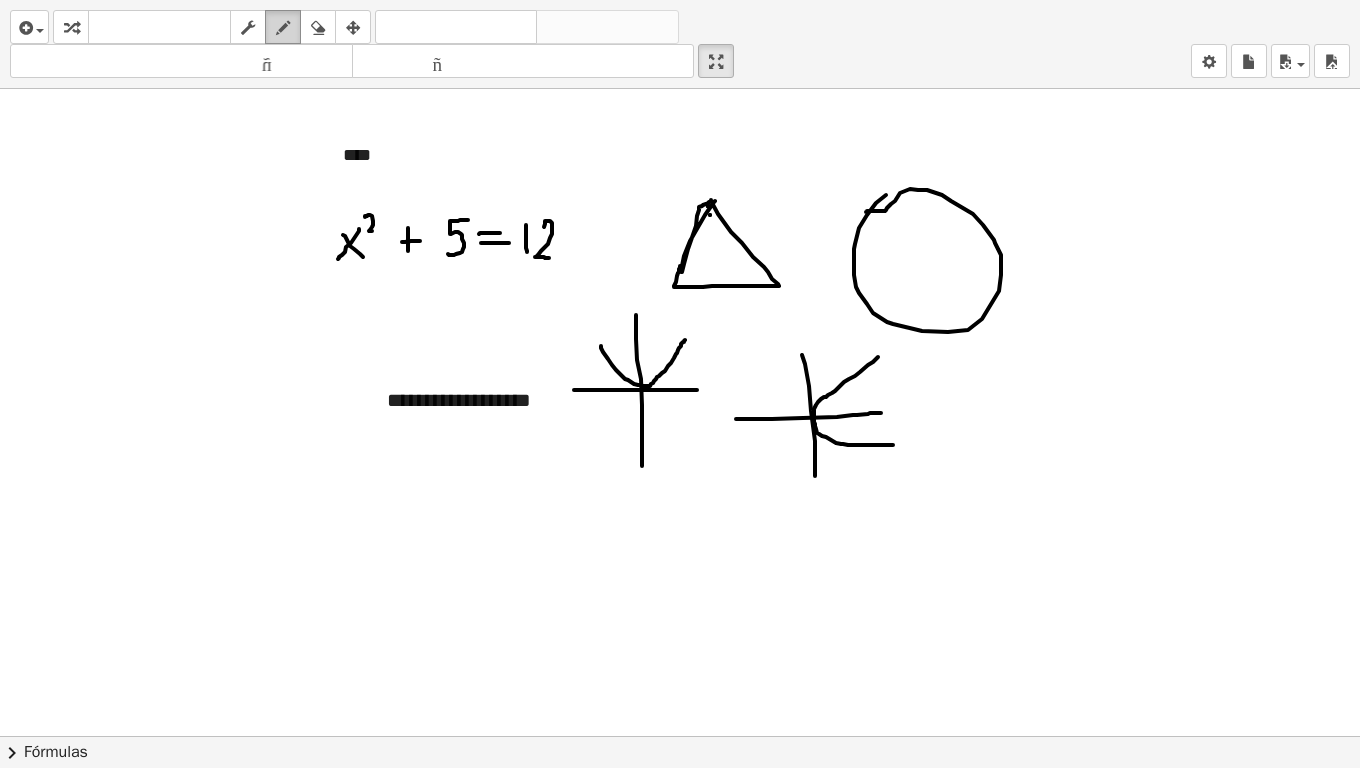 click at bounding box center (283, 28) 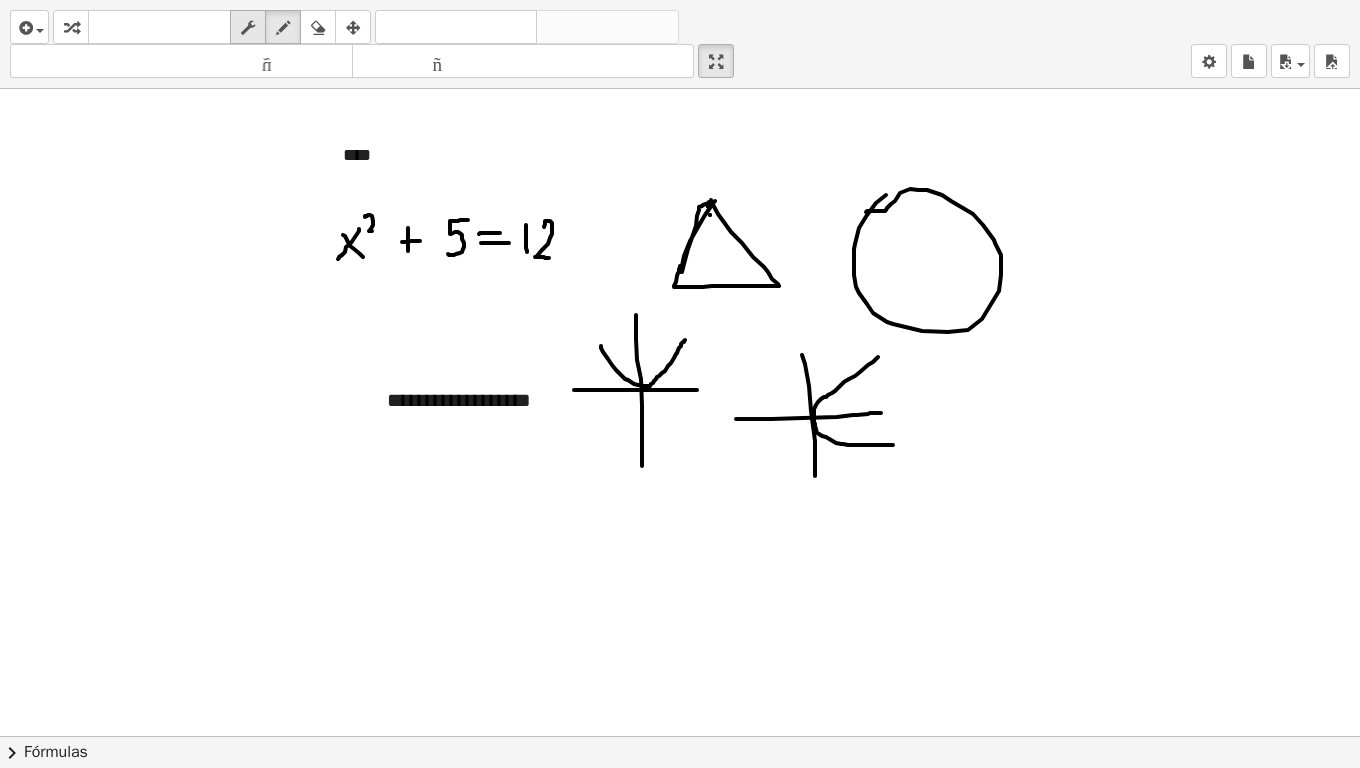 click at bounding box center (248, 28) 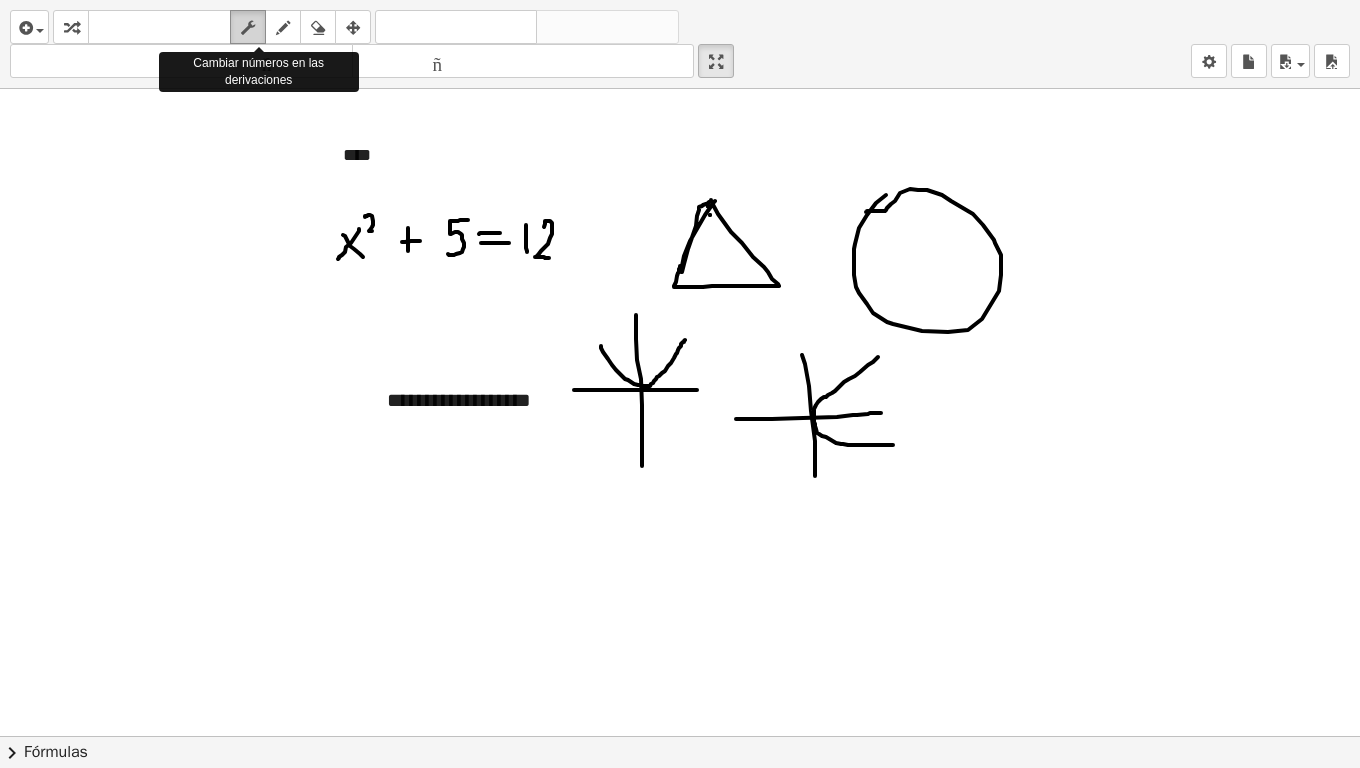 click at bounding box center (248, 28) 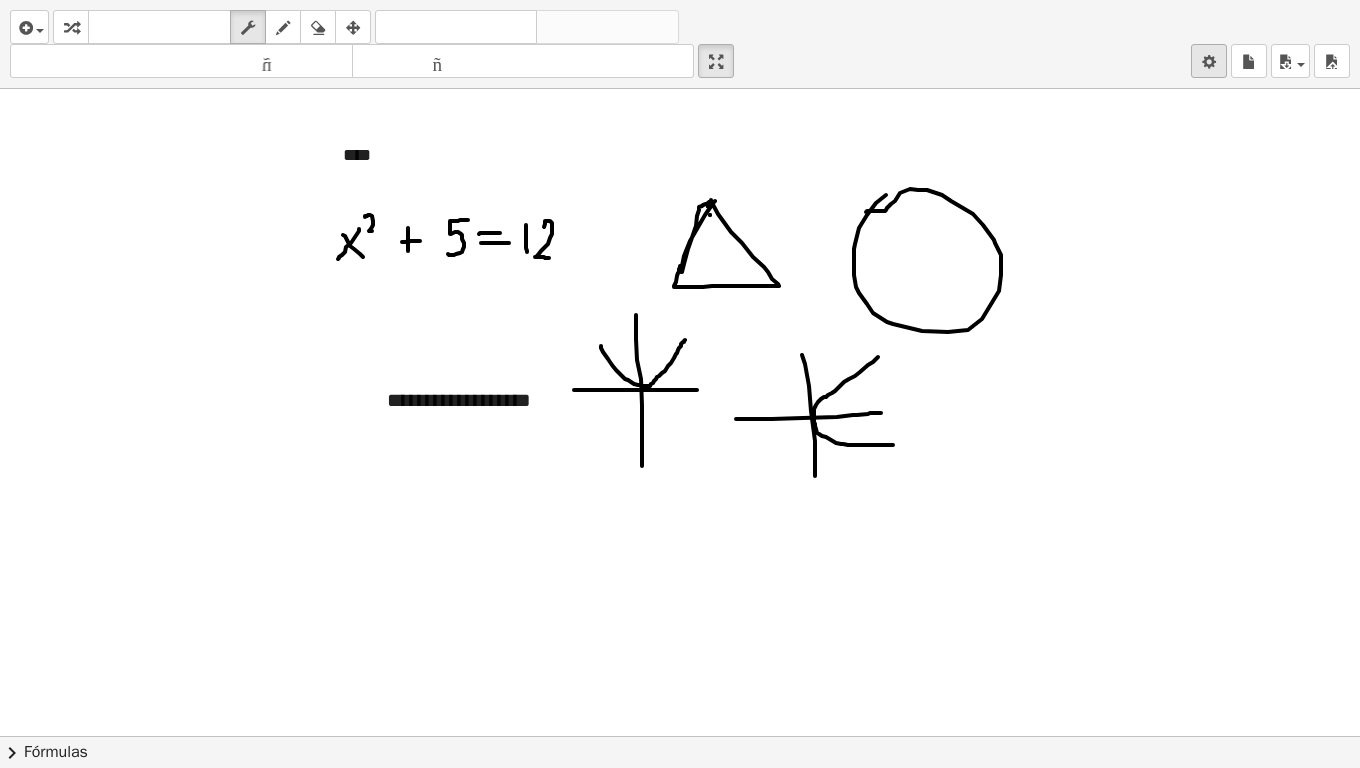 click at bounding box center [1209, 62] 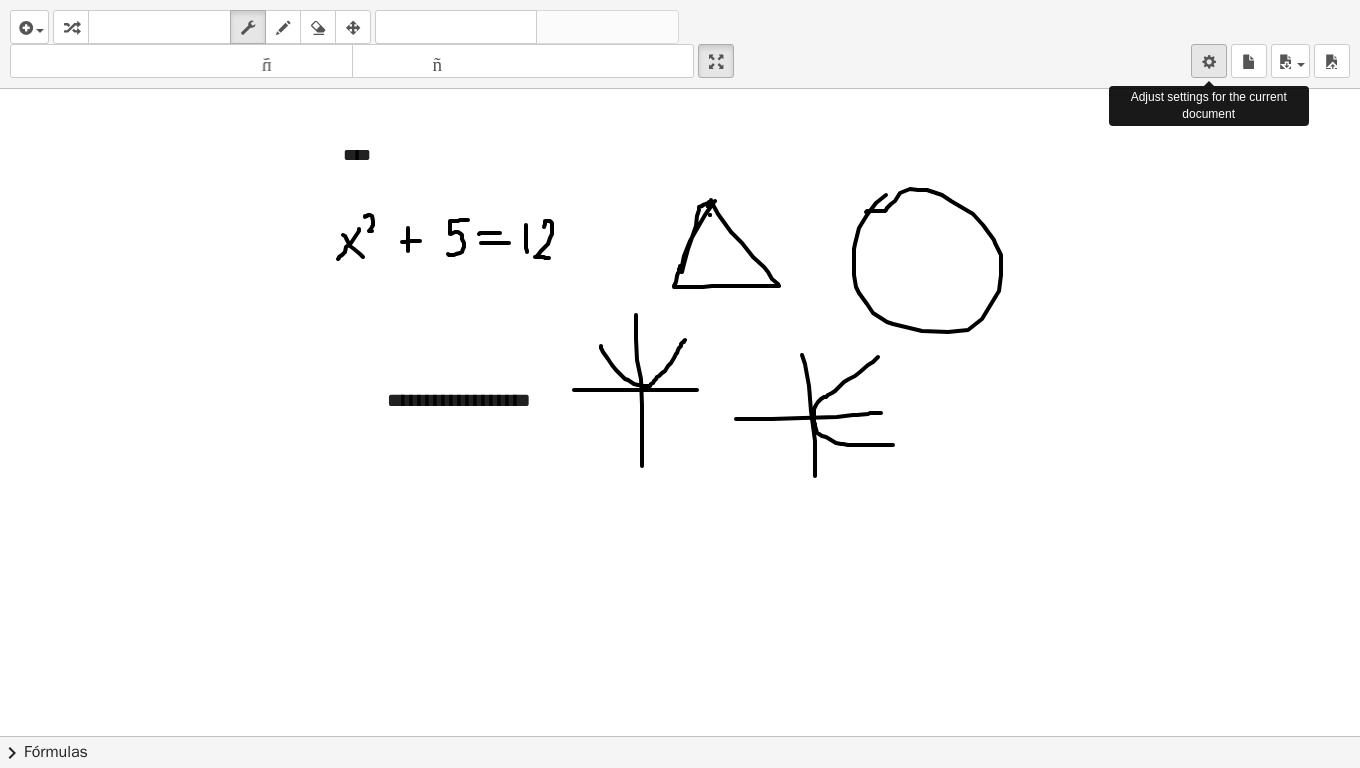 scroll, scrollTop: 4869, scrollLeft: 0, axis: vertical 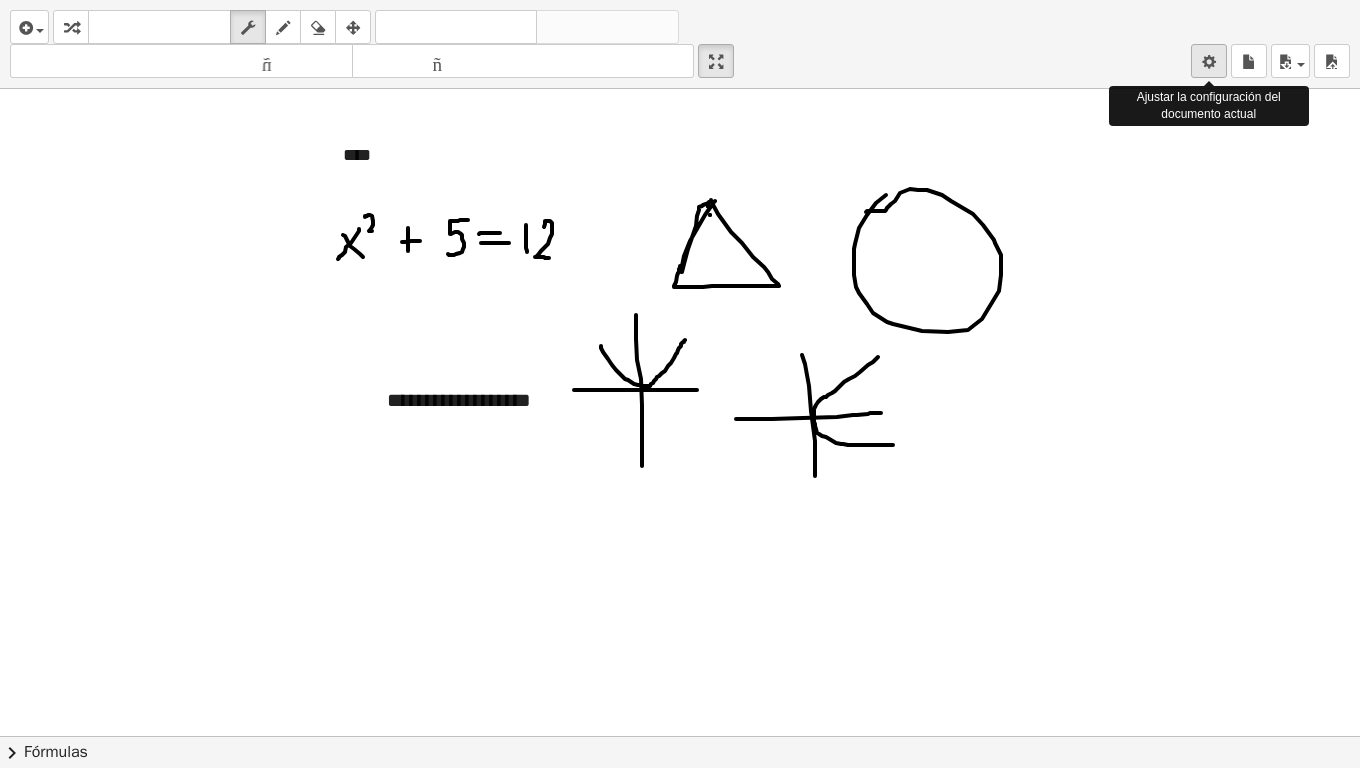 click at bounding box center (1209, 62) 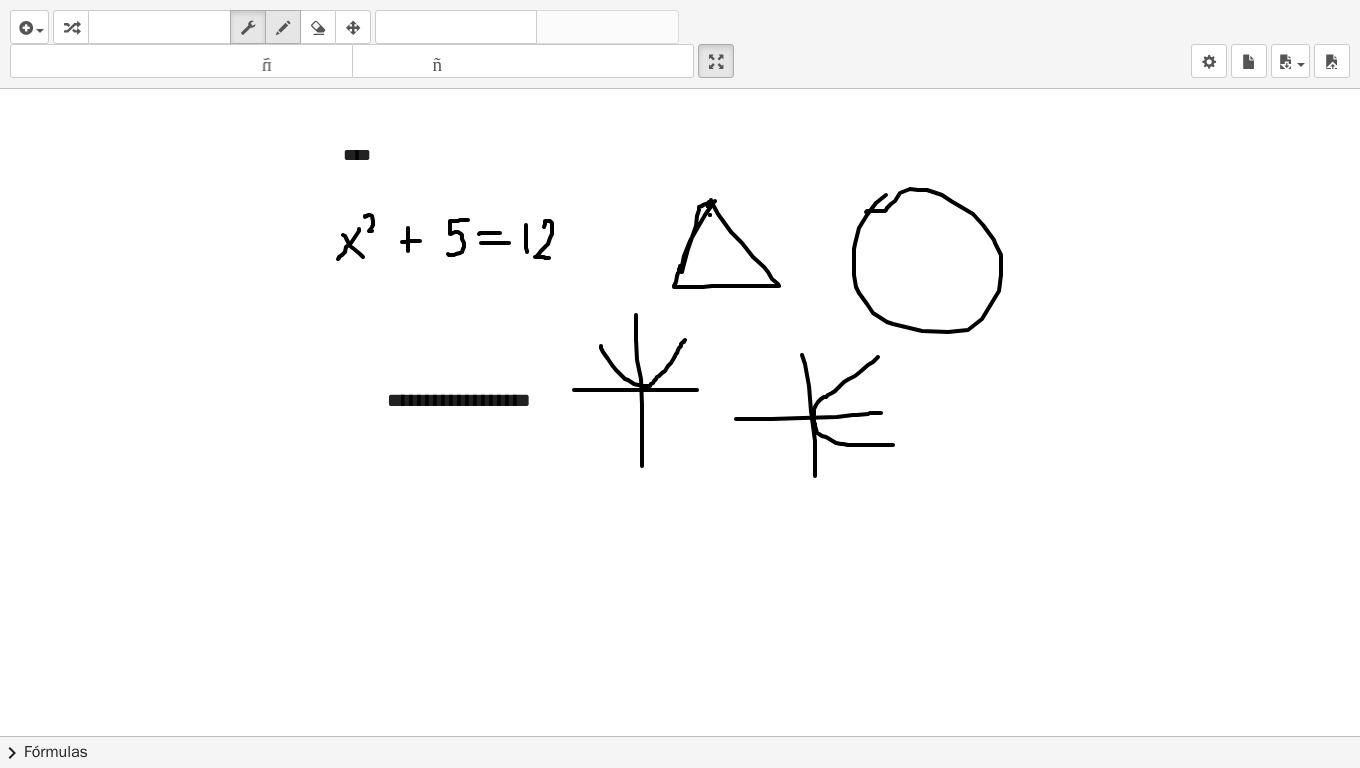 click at bounding box center [283, 28] 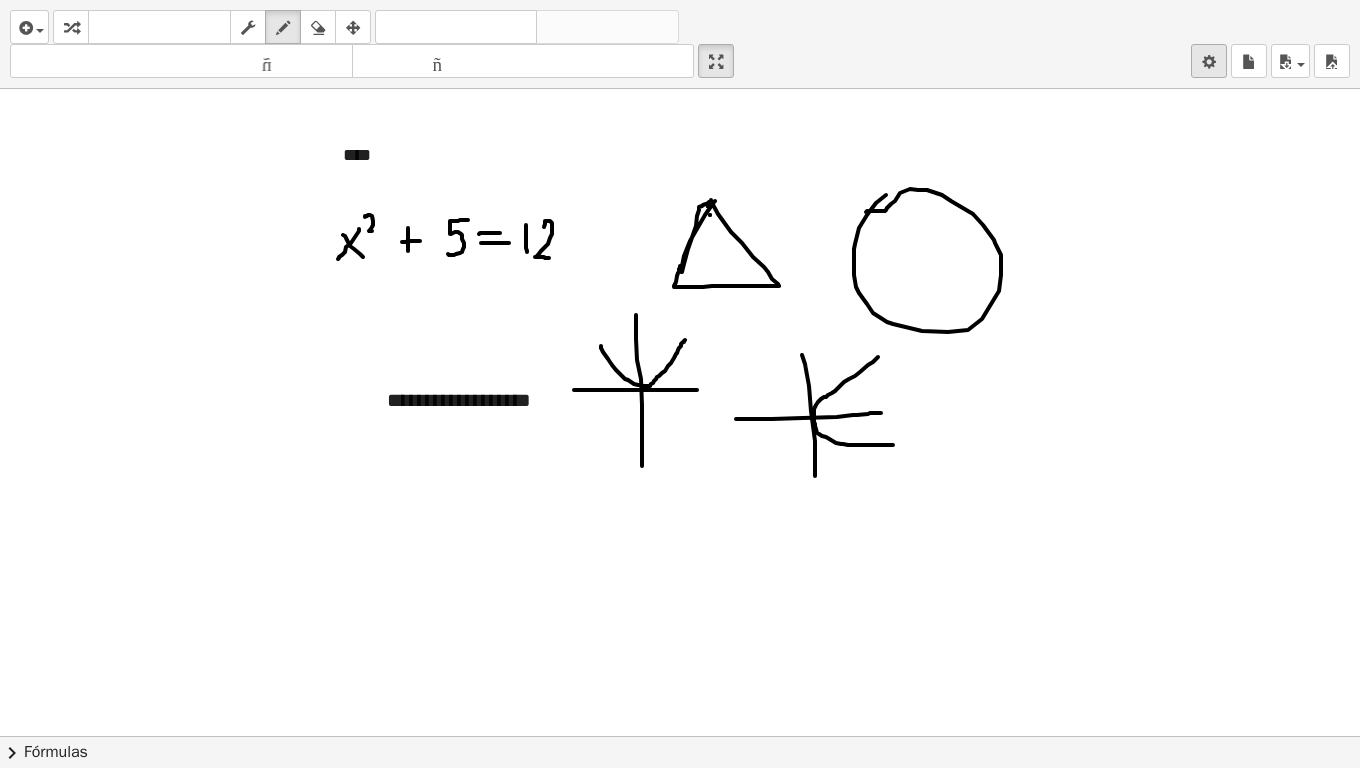 click at bounding box center [1209, 62] 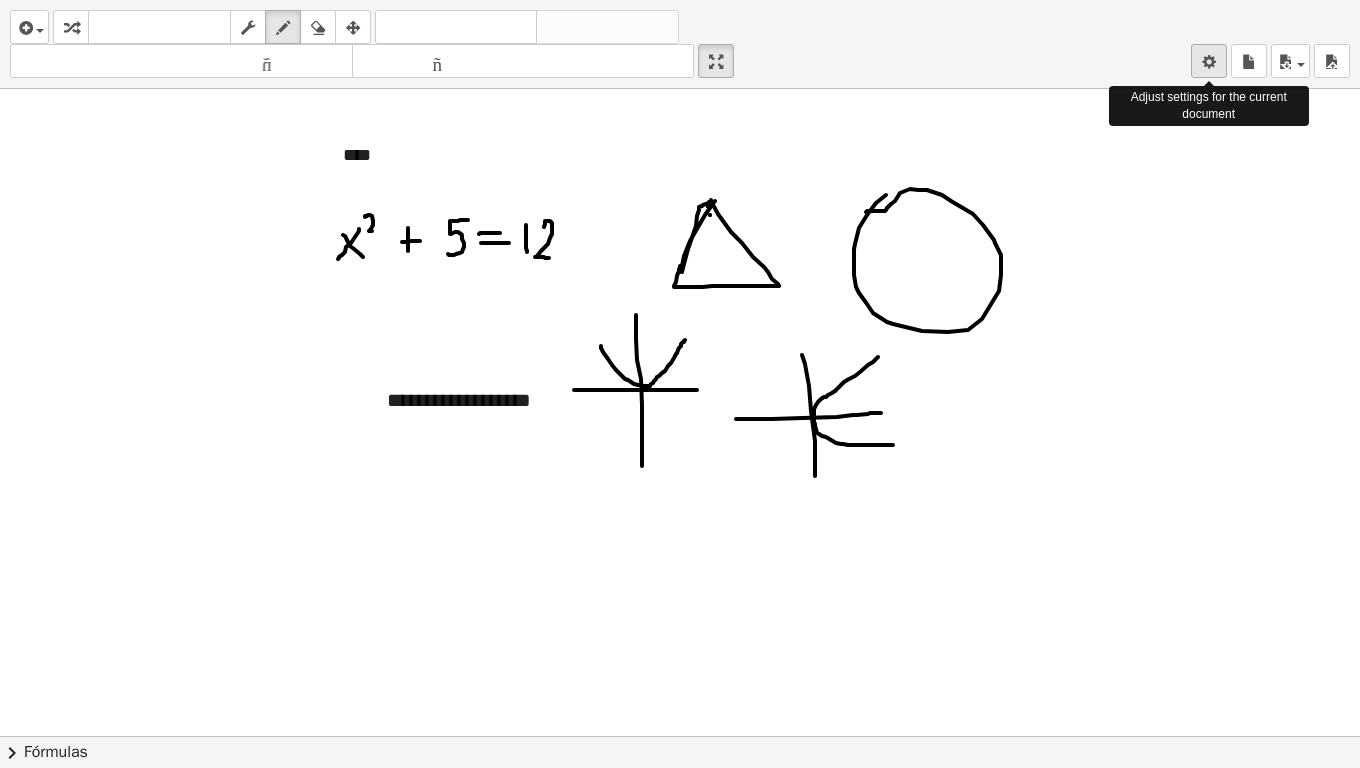 scroll, scrollTop: 4869, scrollLeft: 0, axis: vertical 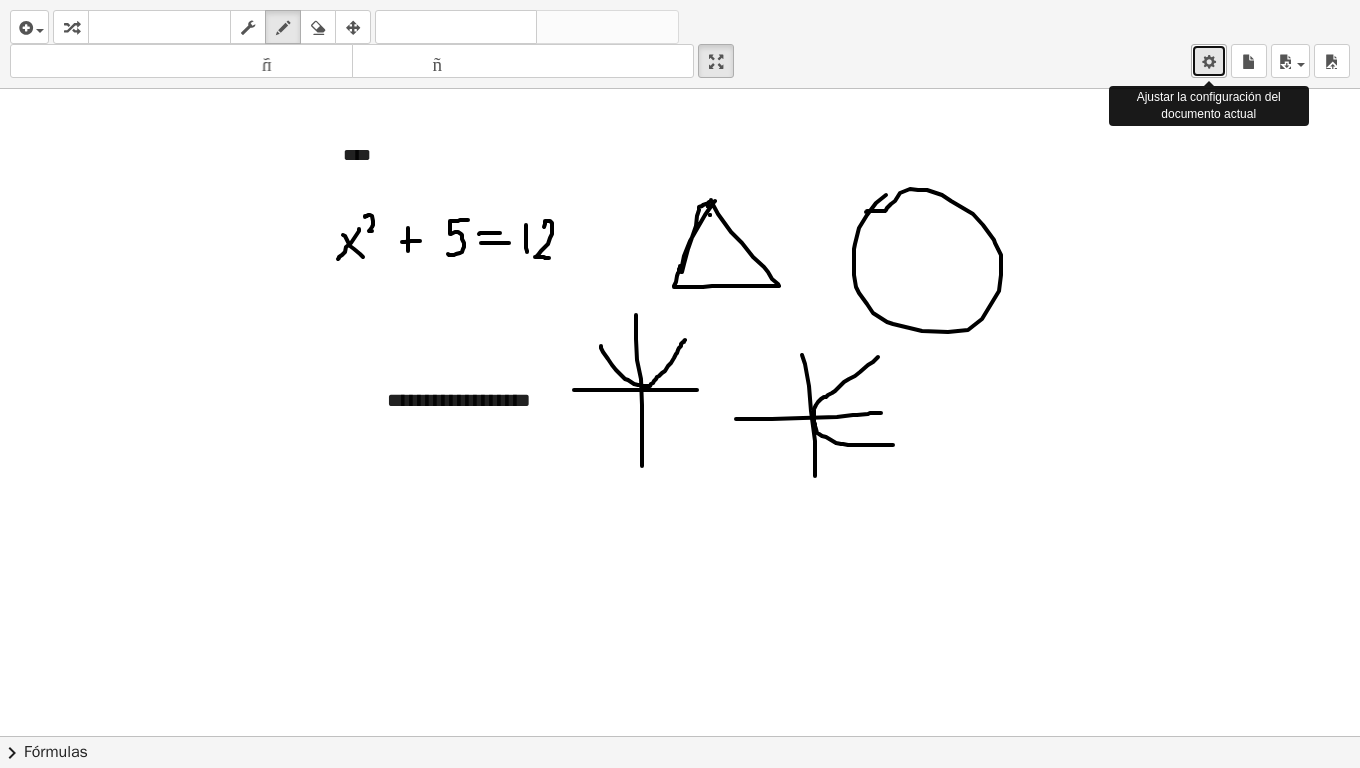 click at bounding box center (1209, 62) 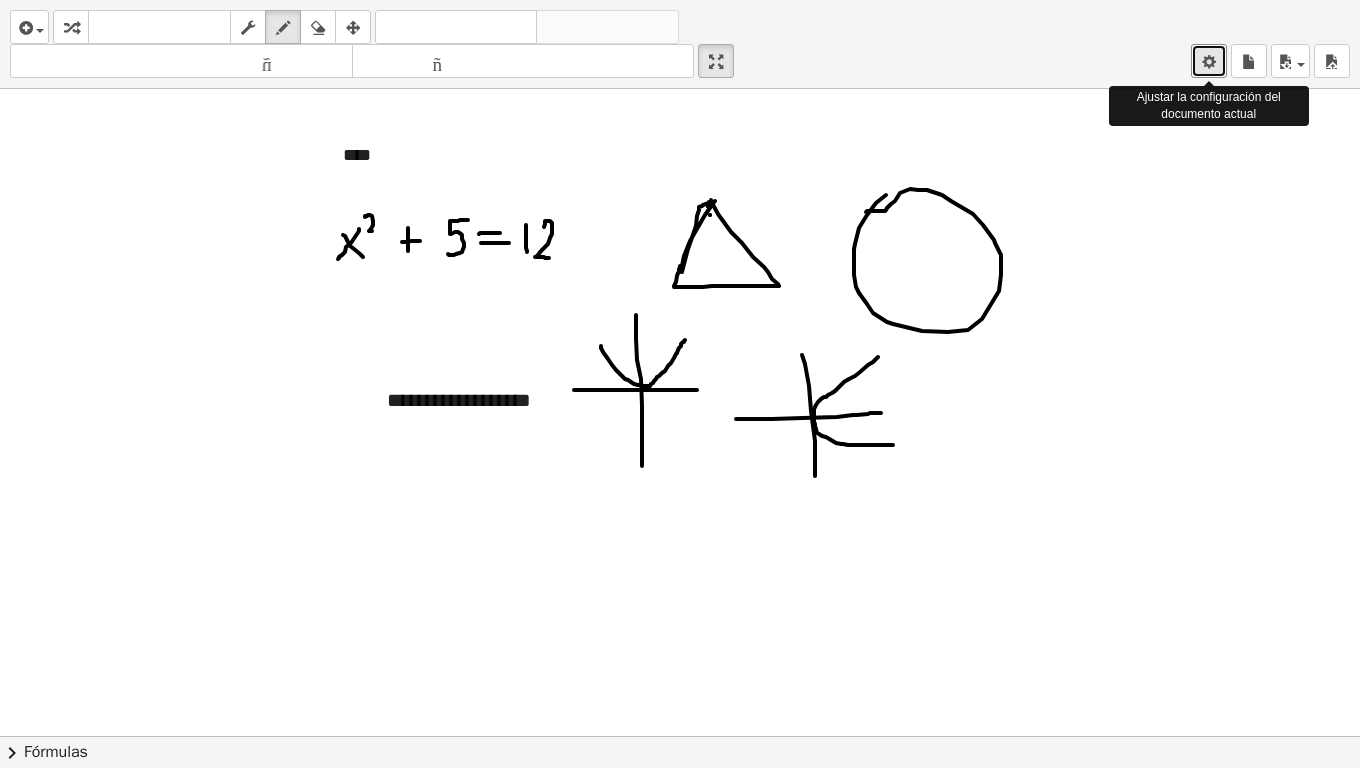 scroll, scrollTop: 4869, scrollLeft: 0, axis: vertical 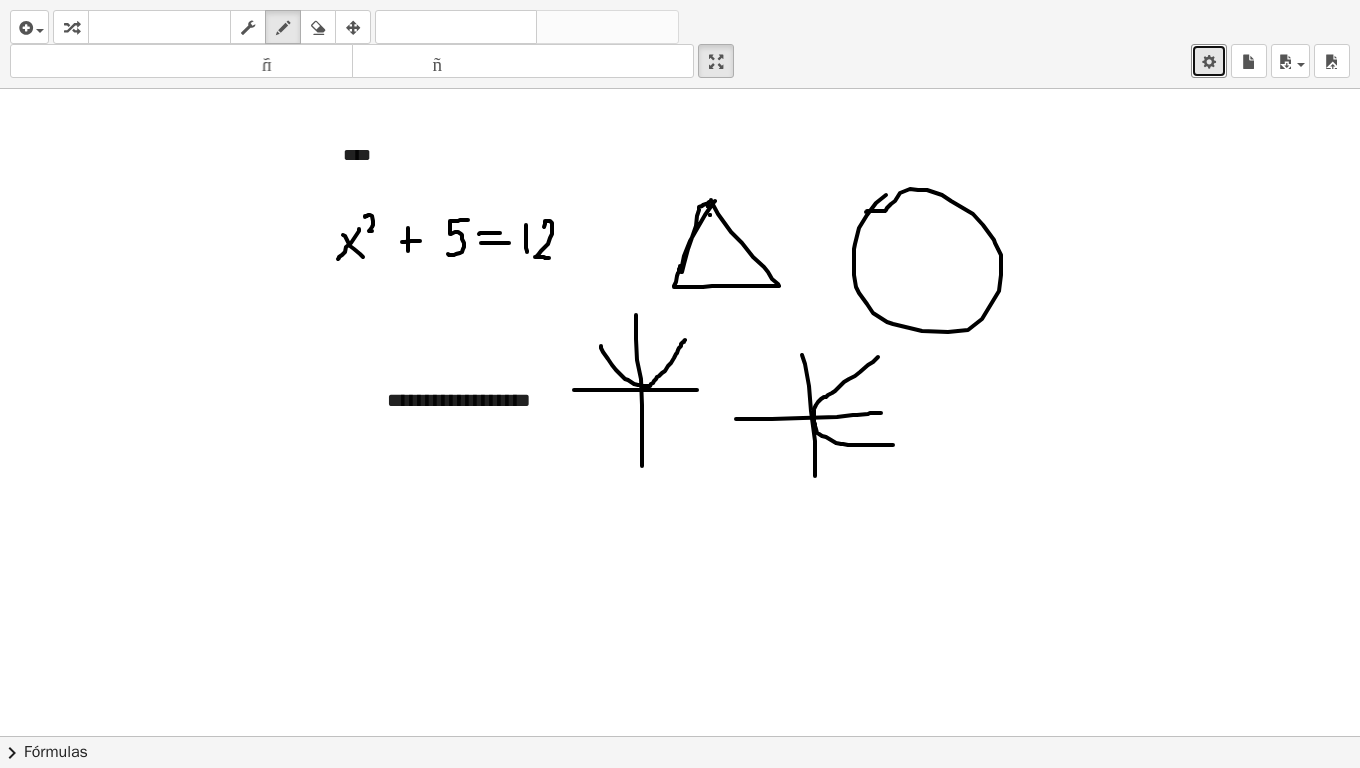 click at bounding box center (680, 736) 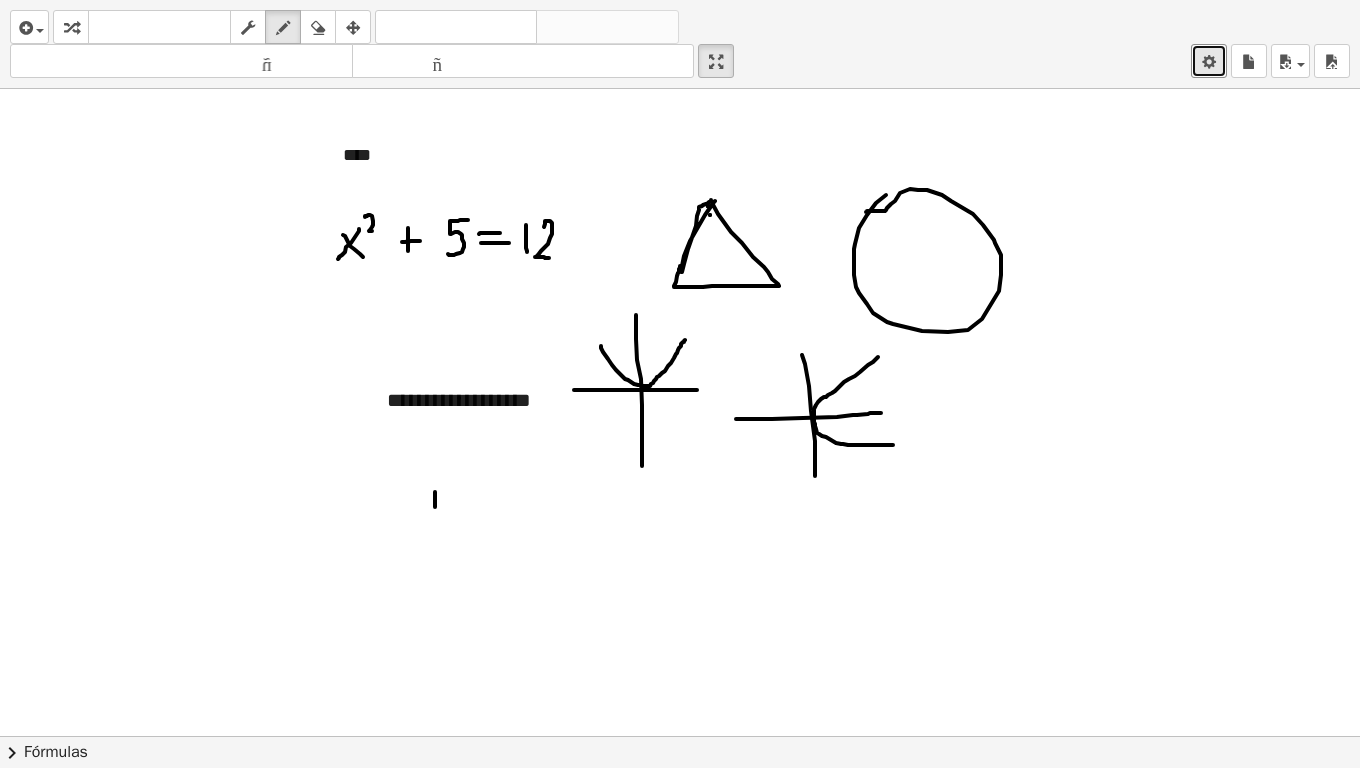 drag, startPoint x: 435, startPoint y: 492, endPoint x: 436, endPoint y: 517, distance: 25.019993 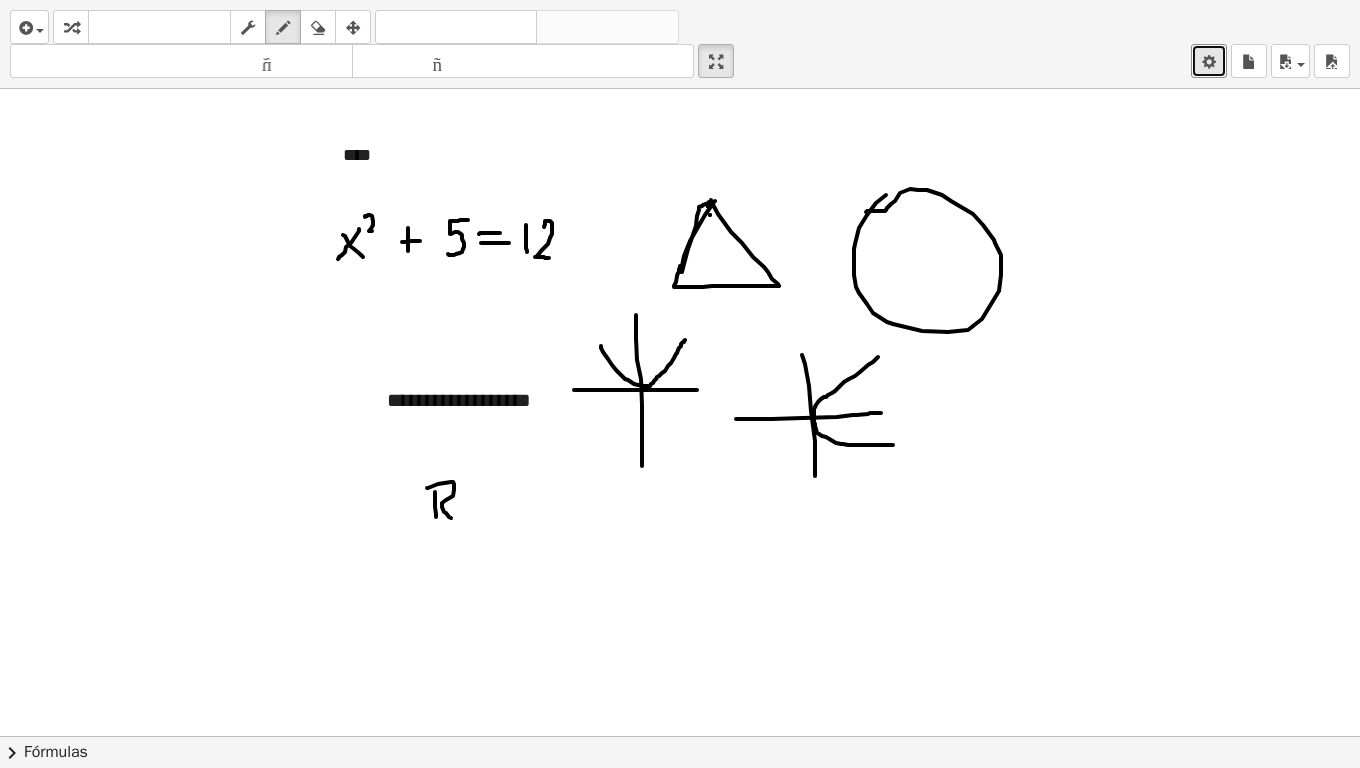 drag, startPoint x: 438, startPoint y: 484, endPoint x: 452, endPoint y: 519, distance: 37.696156 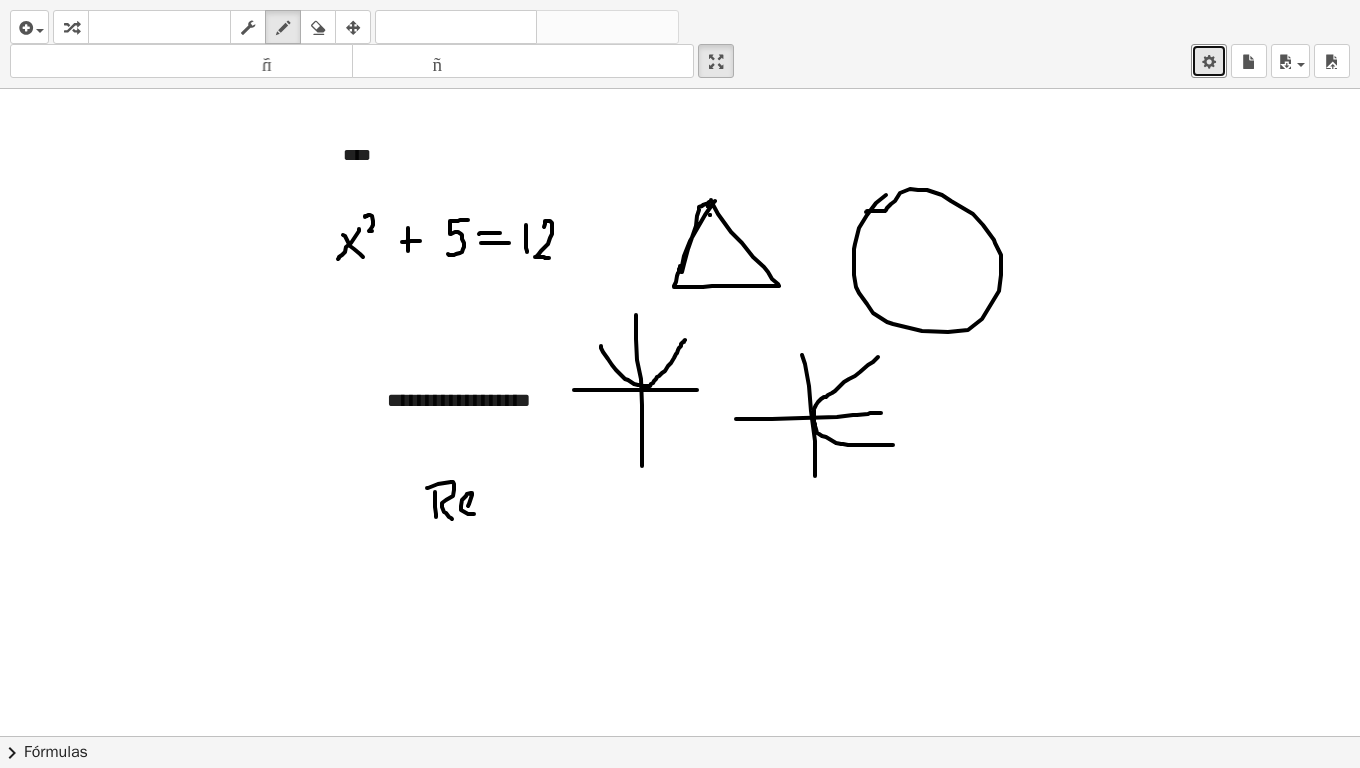 click at bounding box center [680, 736] 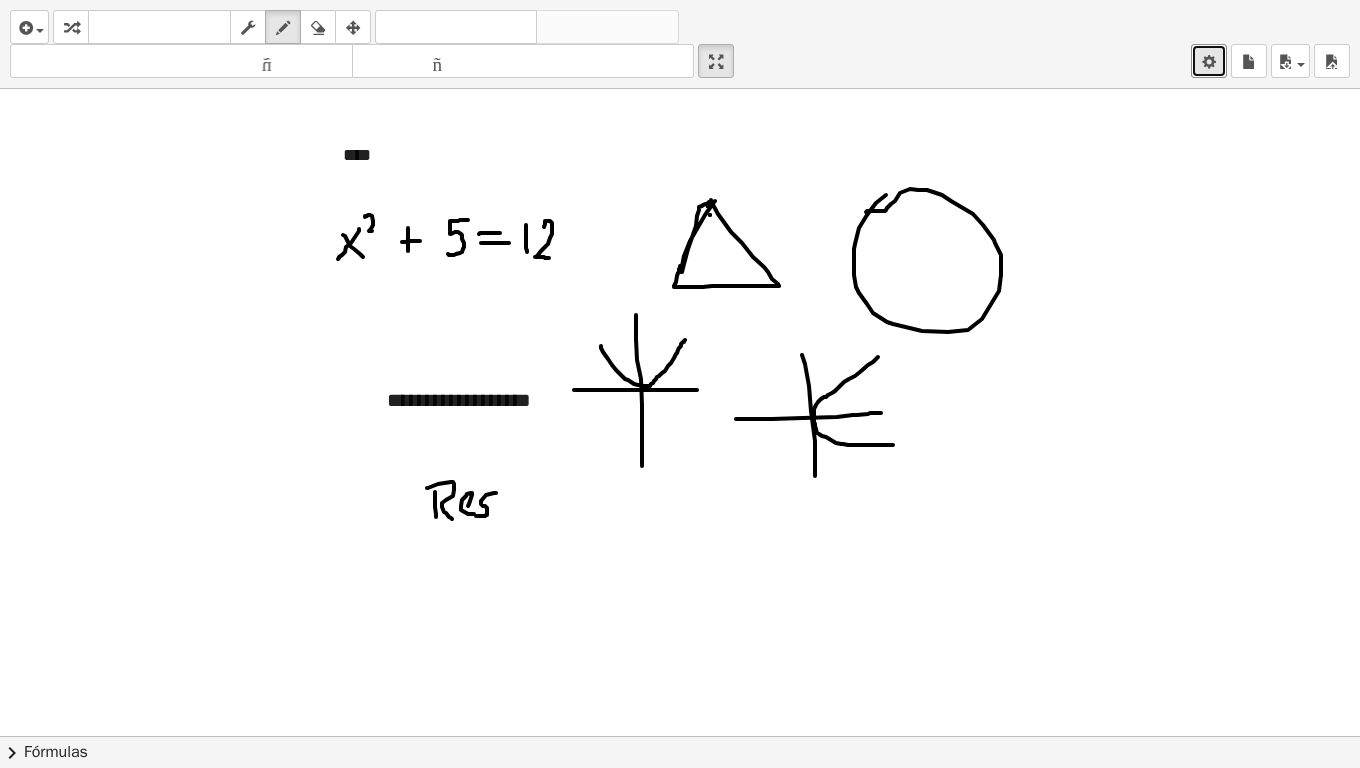 drag, startPoint x: 496, startPoint y: 493, endPoint x: 476, endPoint y: 516, distance: 30.479502 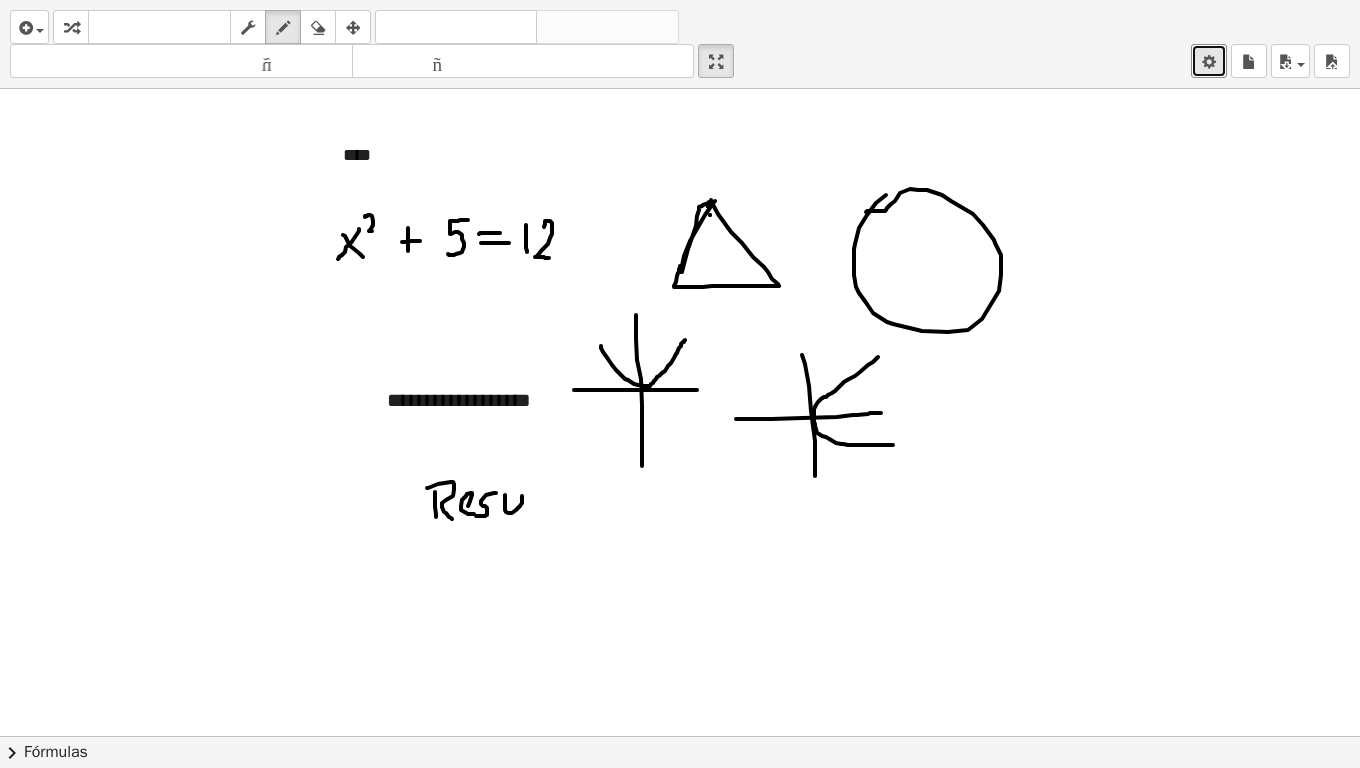 drag, startPoint x: 505, startPoint y: 496, endPoint x: 522, endPoint y: 496, distance: 17 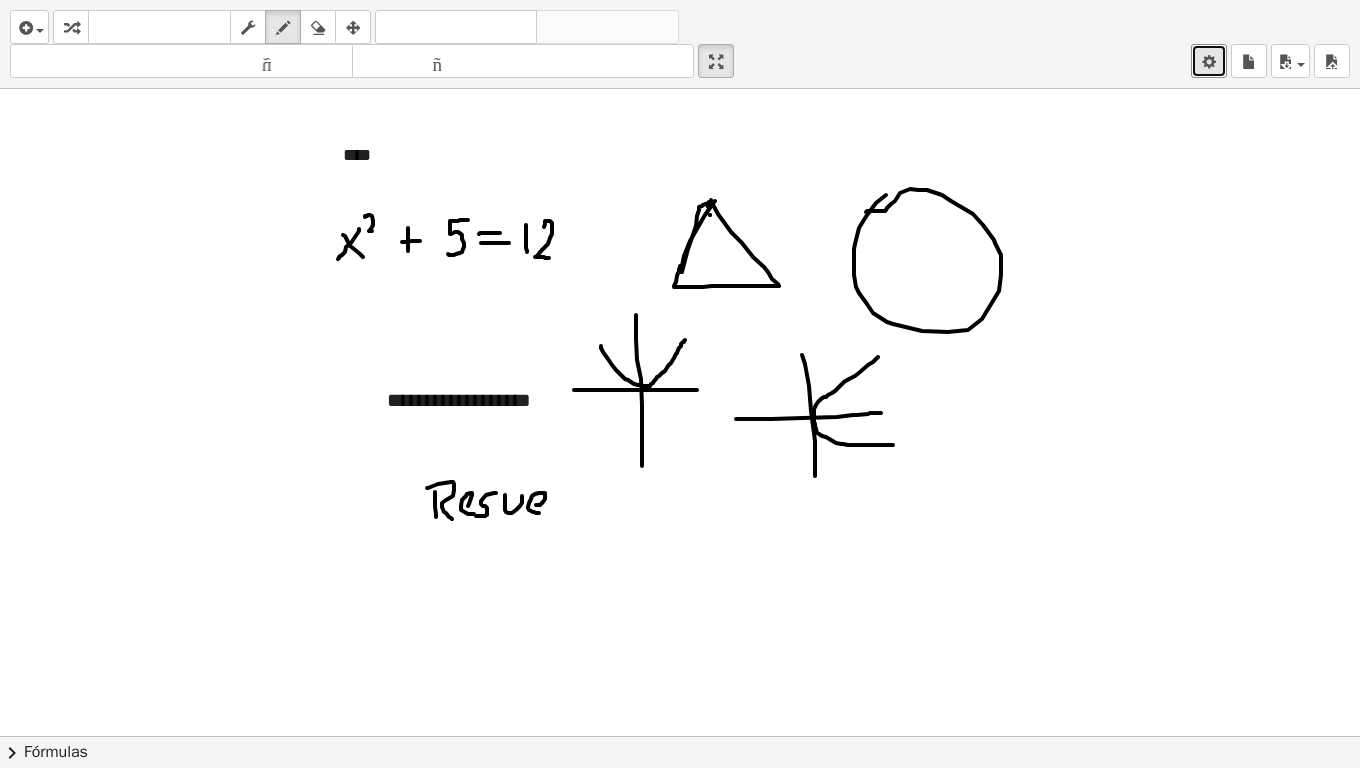 click at bounding box center (680, 736) 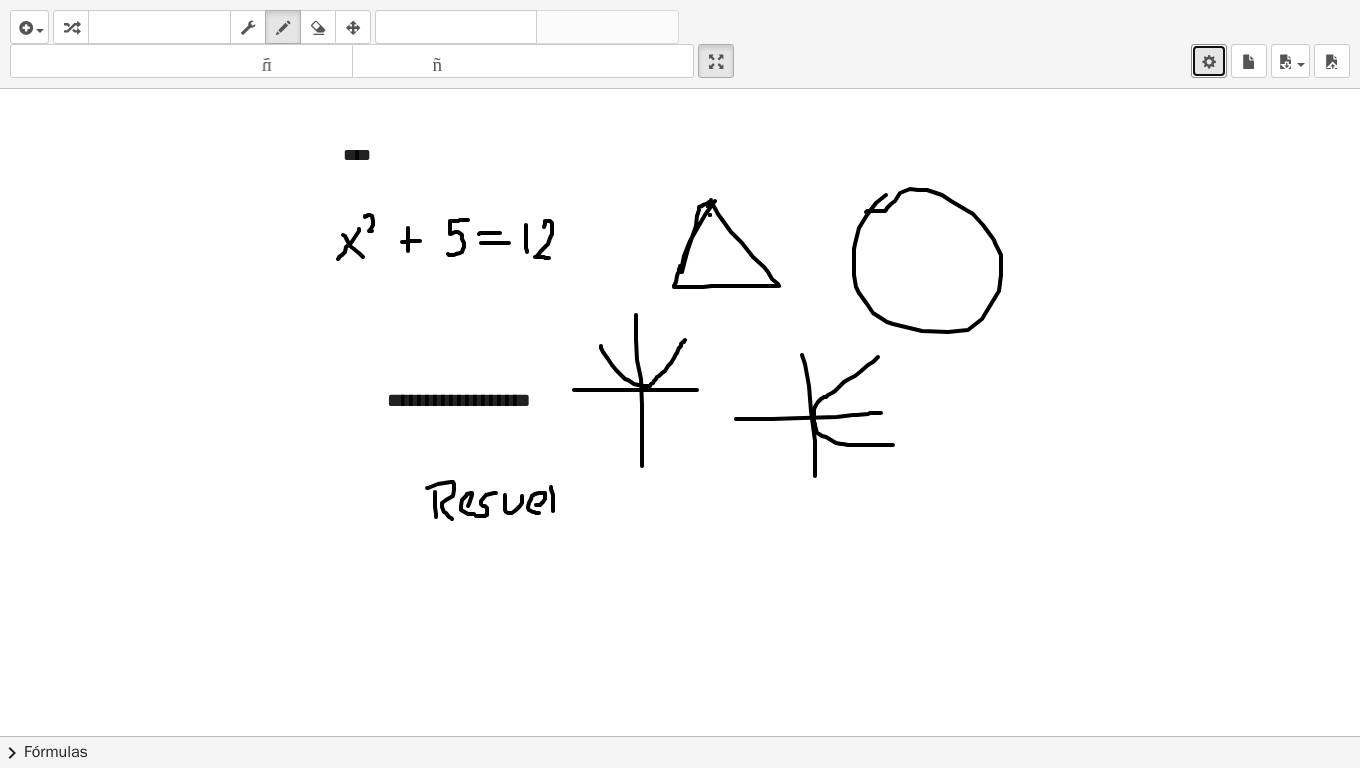 drag, startPoint x: 551, startPoint y: 487, endPoint x: 553, endPoint y: 511, distance: 24.083189 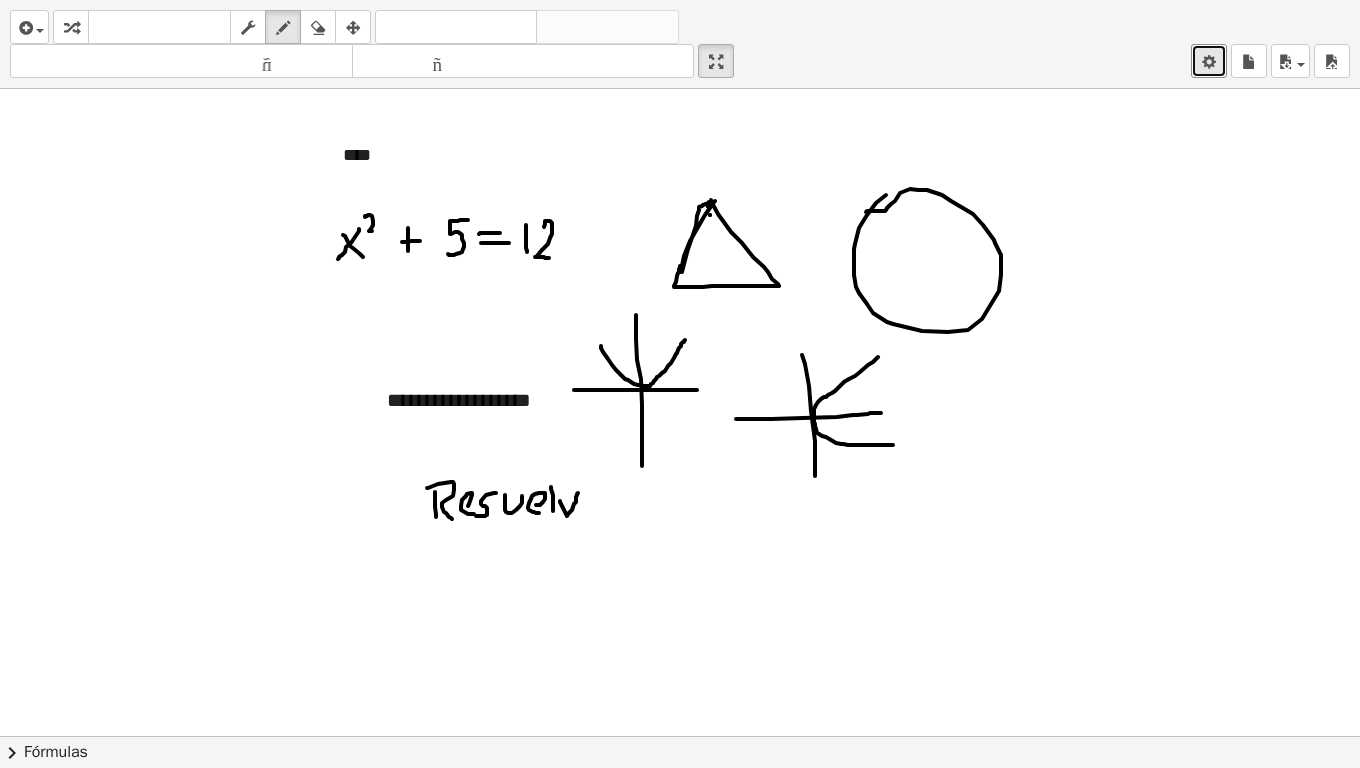 drag, startPoint x: 560, startPoint y: 501, endPoint x: 578, endPoint y: 493, distance: 19.697716 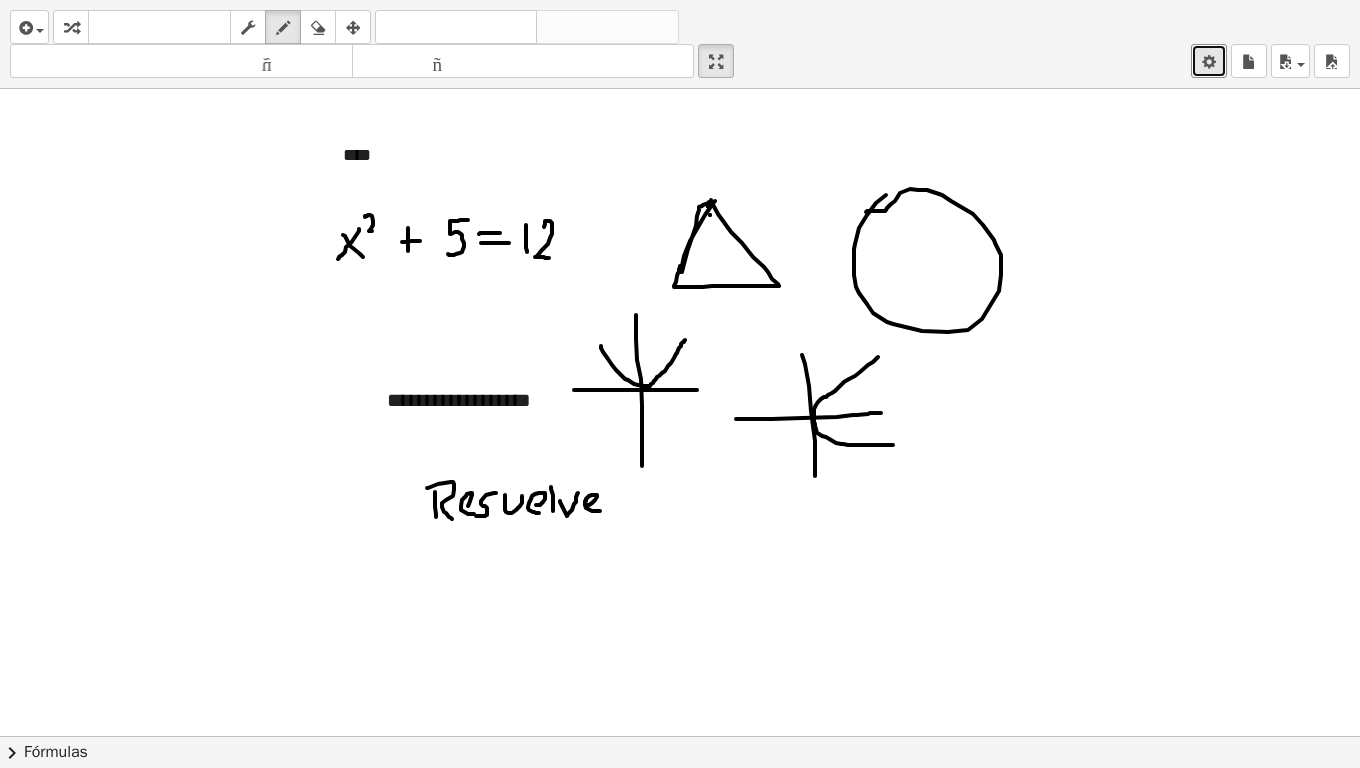 drag, startPoint x: 587, startPoint y: 505, endPoint x: 600, endPoint y: 511, distance: 14.3178215 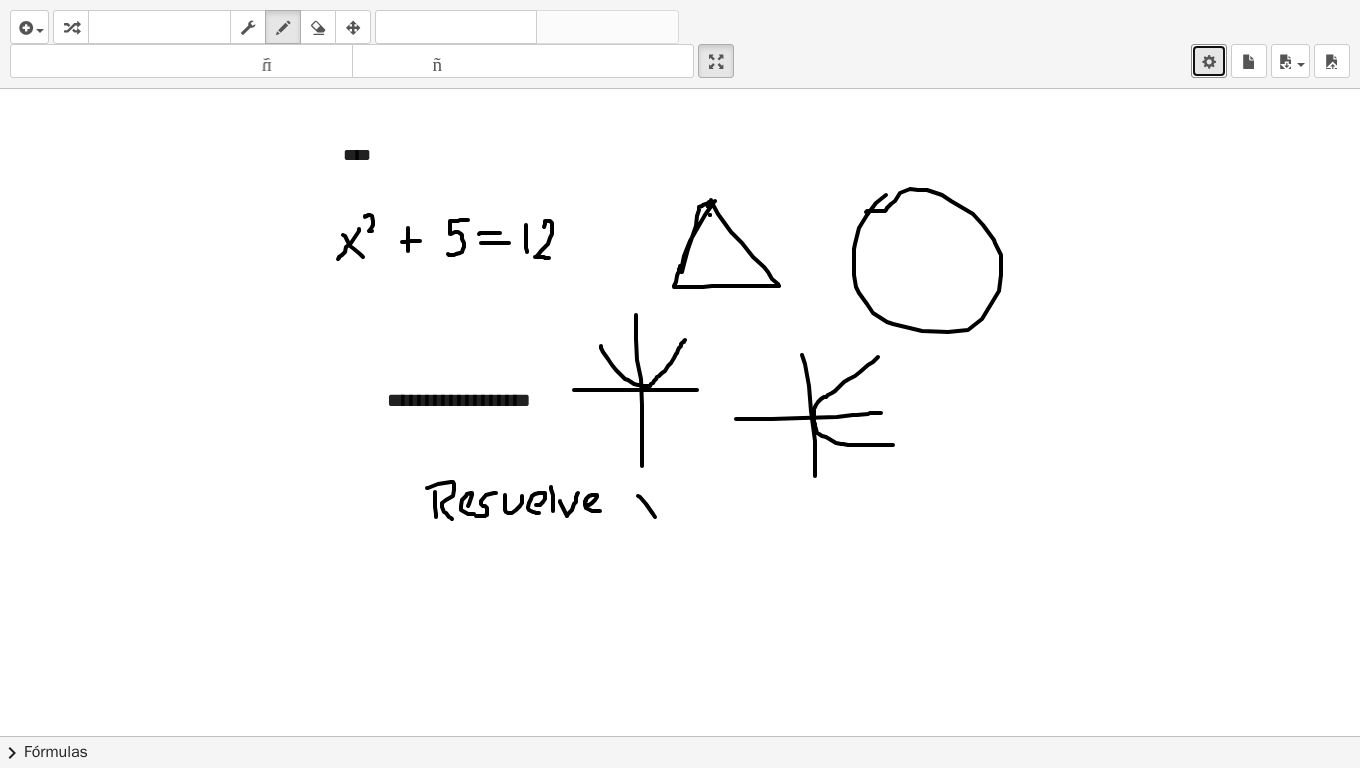 drag, startPoint x: 638, startPoint y: 496, endPoint x: 655, endPoint y: 517, distance: 27.018513 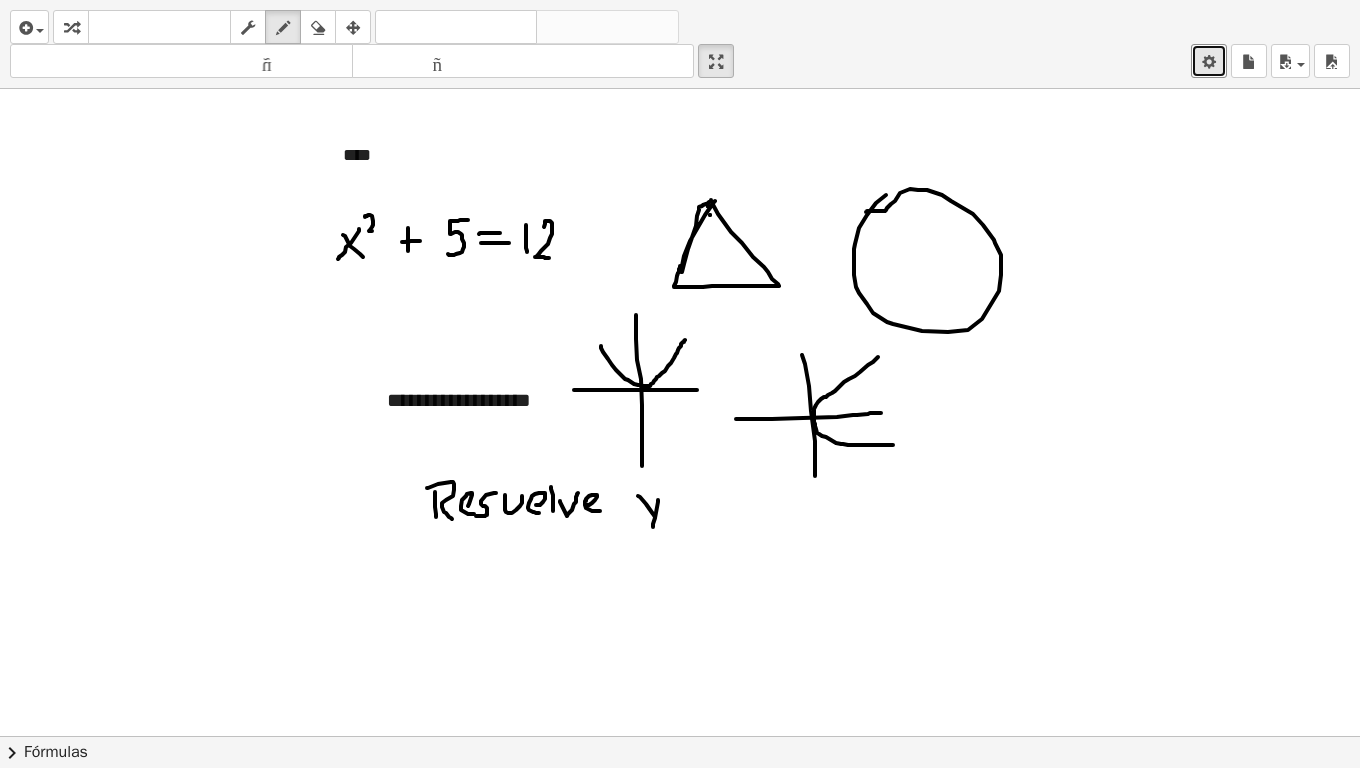 drag, startPoint x: 658, startPoint y: 500, endPoint x: 653, endPoint y: 528, distance: 28.442924 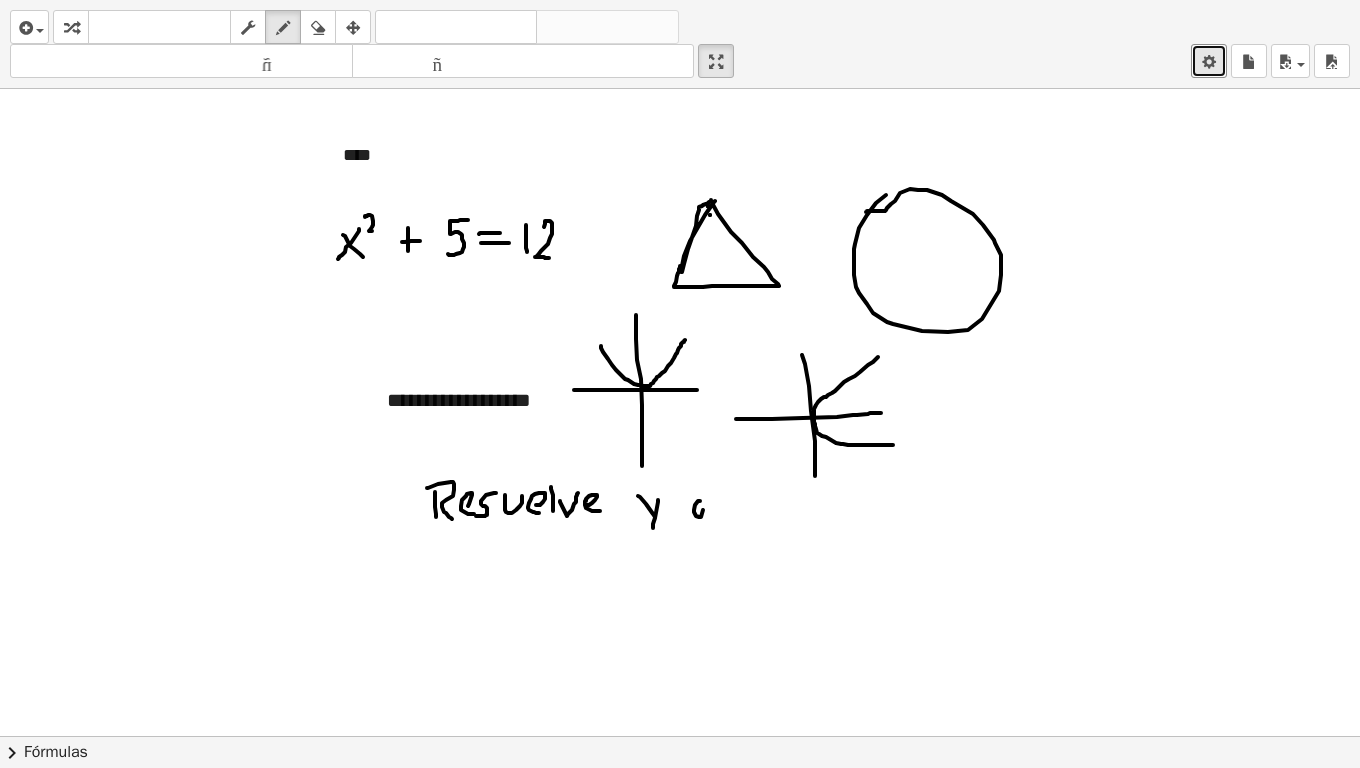 click at bounding box center (680, 736) 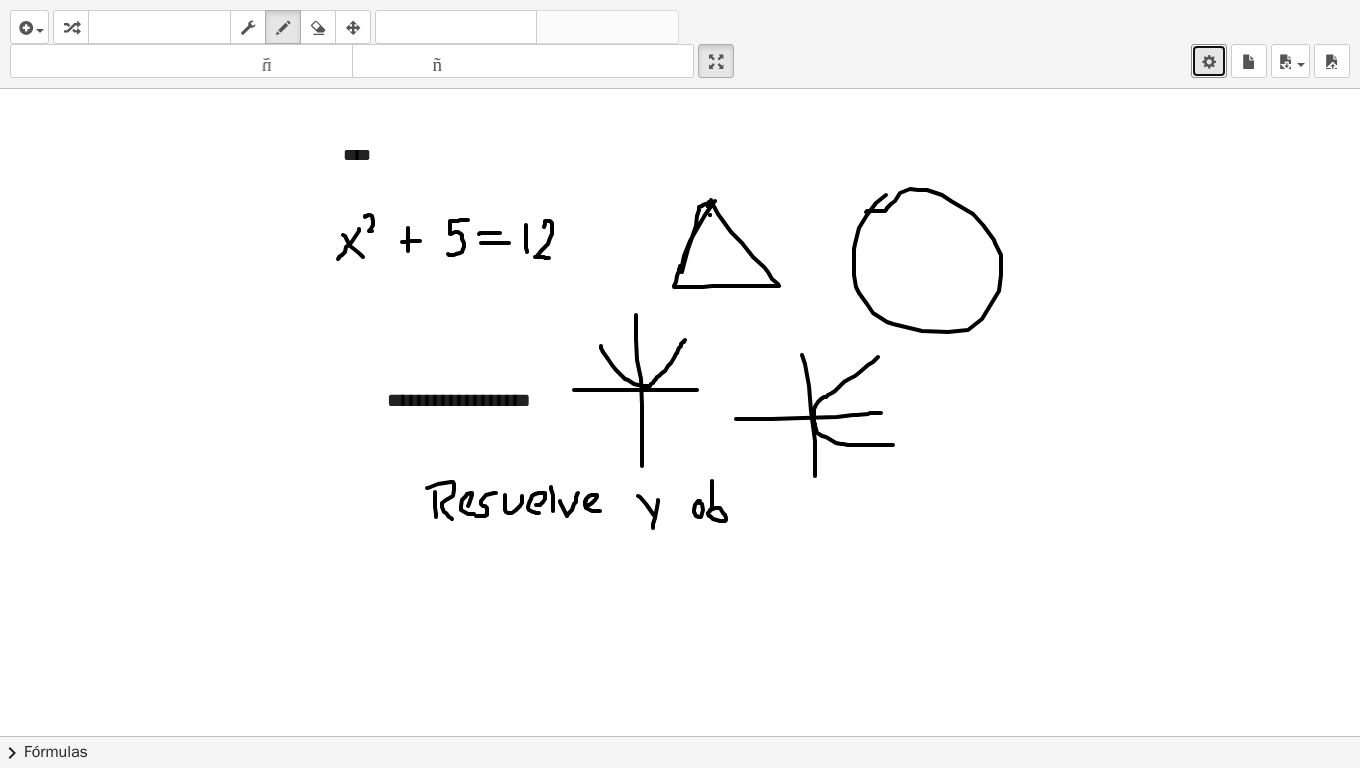 drag, startPoint x: 712, startPoint y: 481, endPoint x: 711, endPoint y: 509, distance: 28.01785 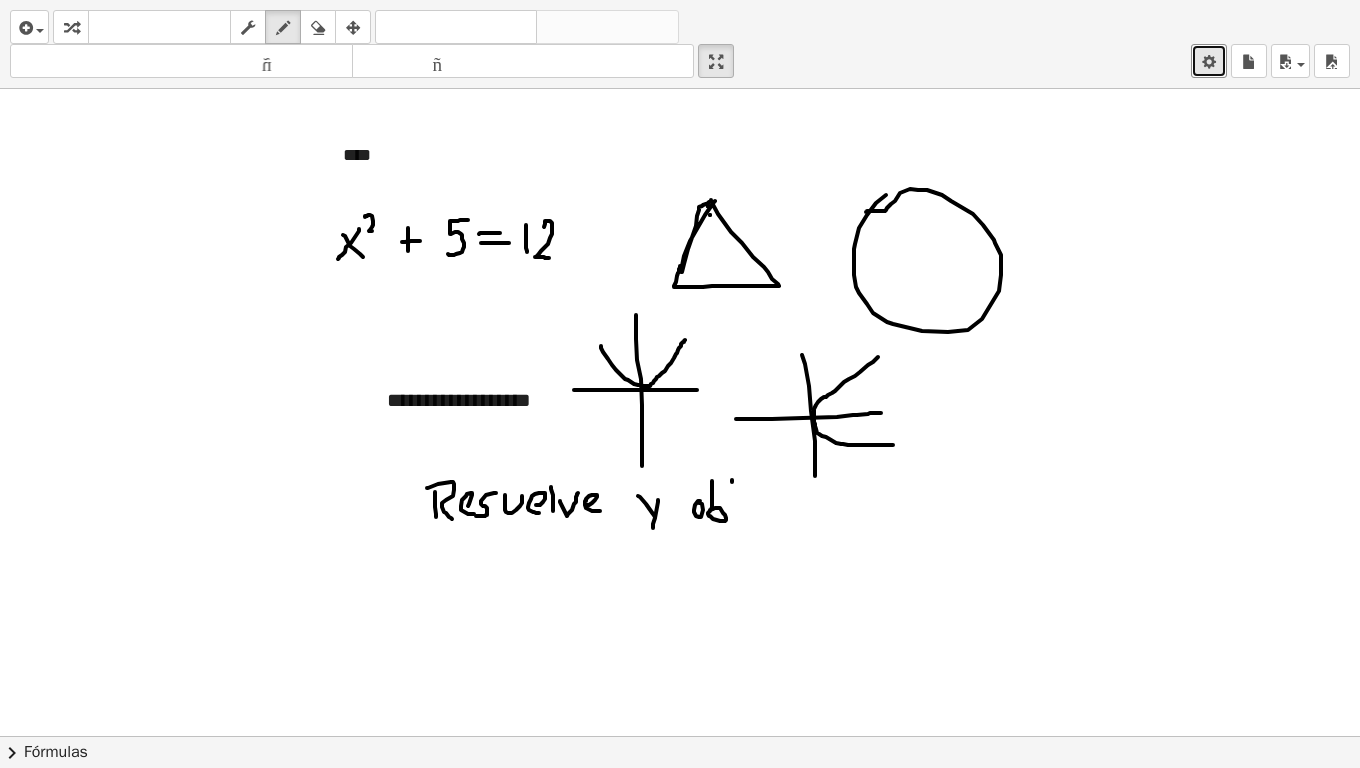 drag, startPoint x: 732, startPoint y: 480, endPoint x: 737, endPoint y: 513, distance: 33.37664 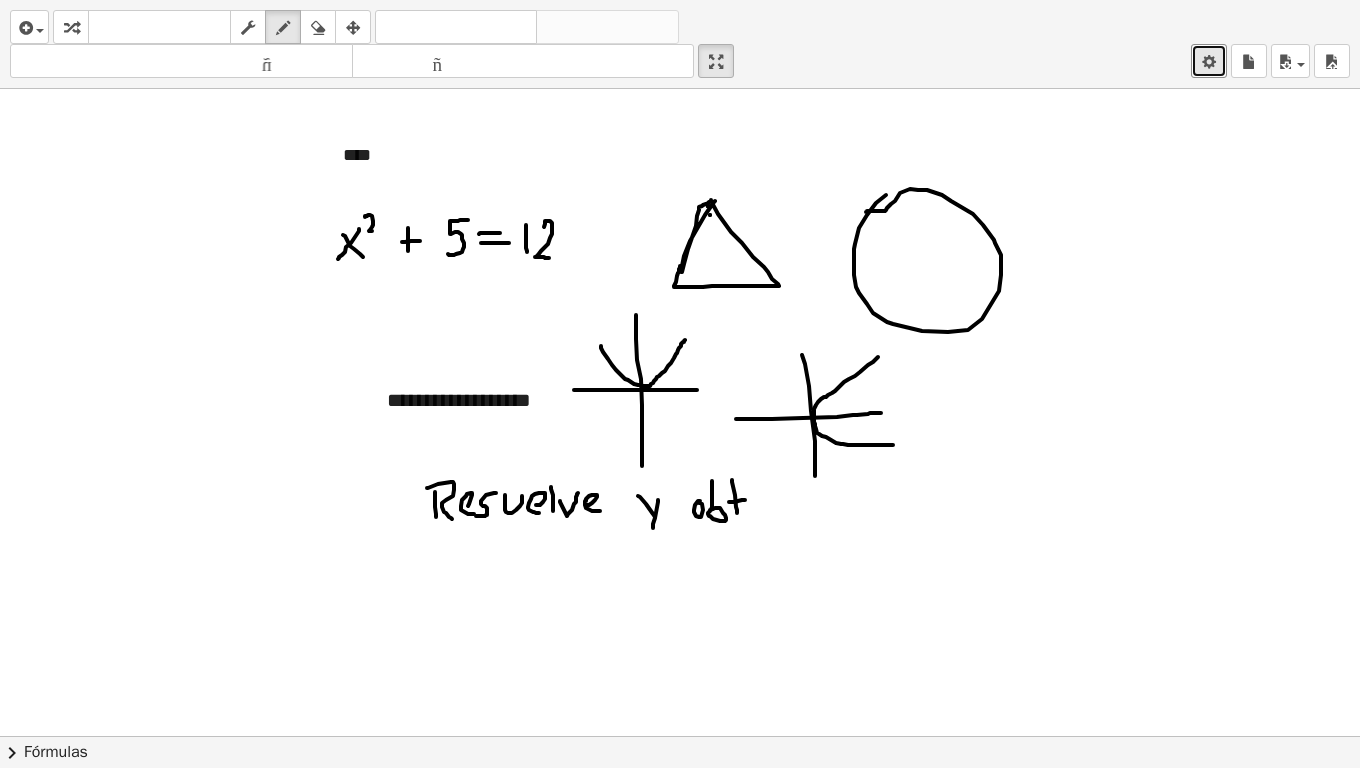 drag, startPoint x: 729, startPoint y: 502, endPoint x: 745, endPoint y: 500, distance: 16.124516 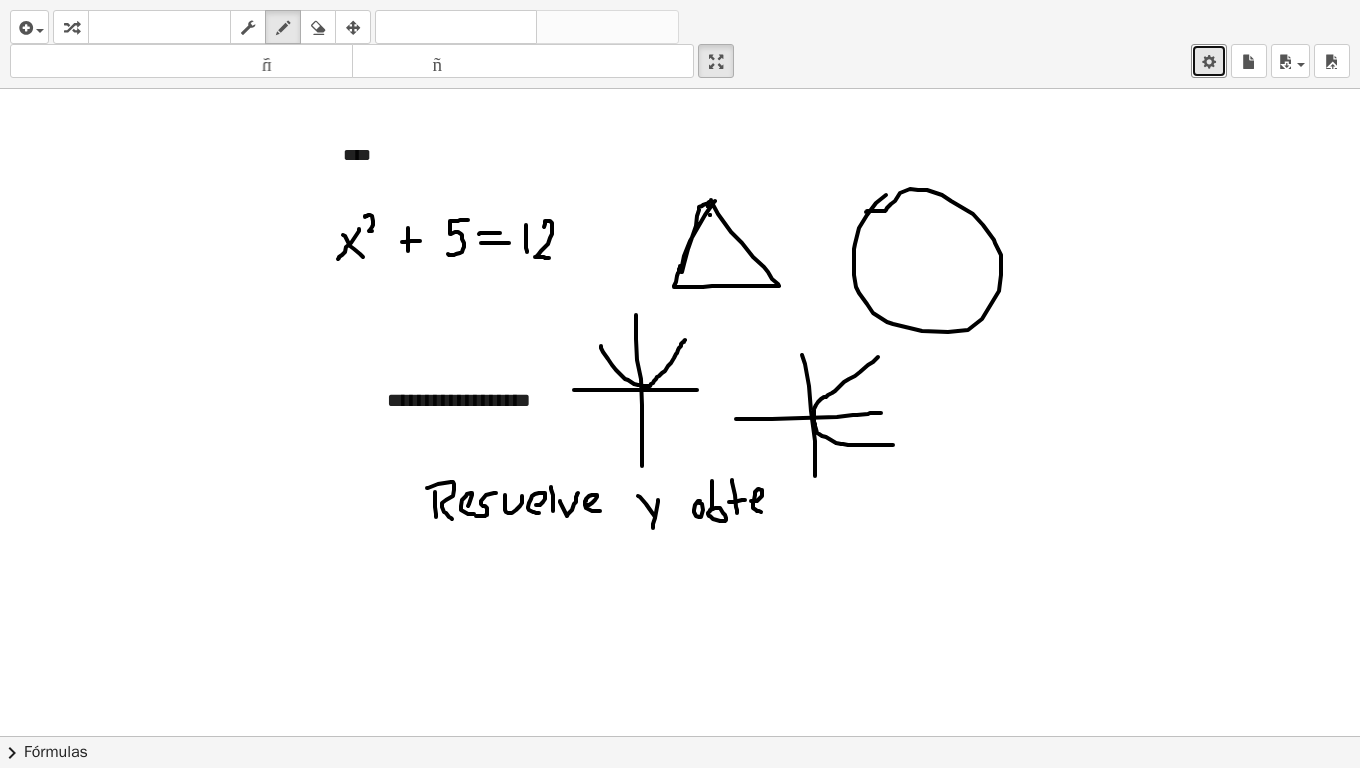 drag, startPoint x: 753, startPoint y: 501, endPoint x: 765, endPoint y: 504, distance: 12.369317 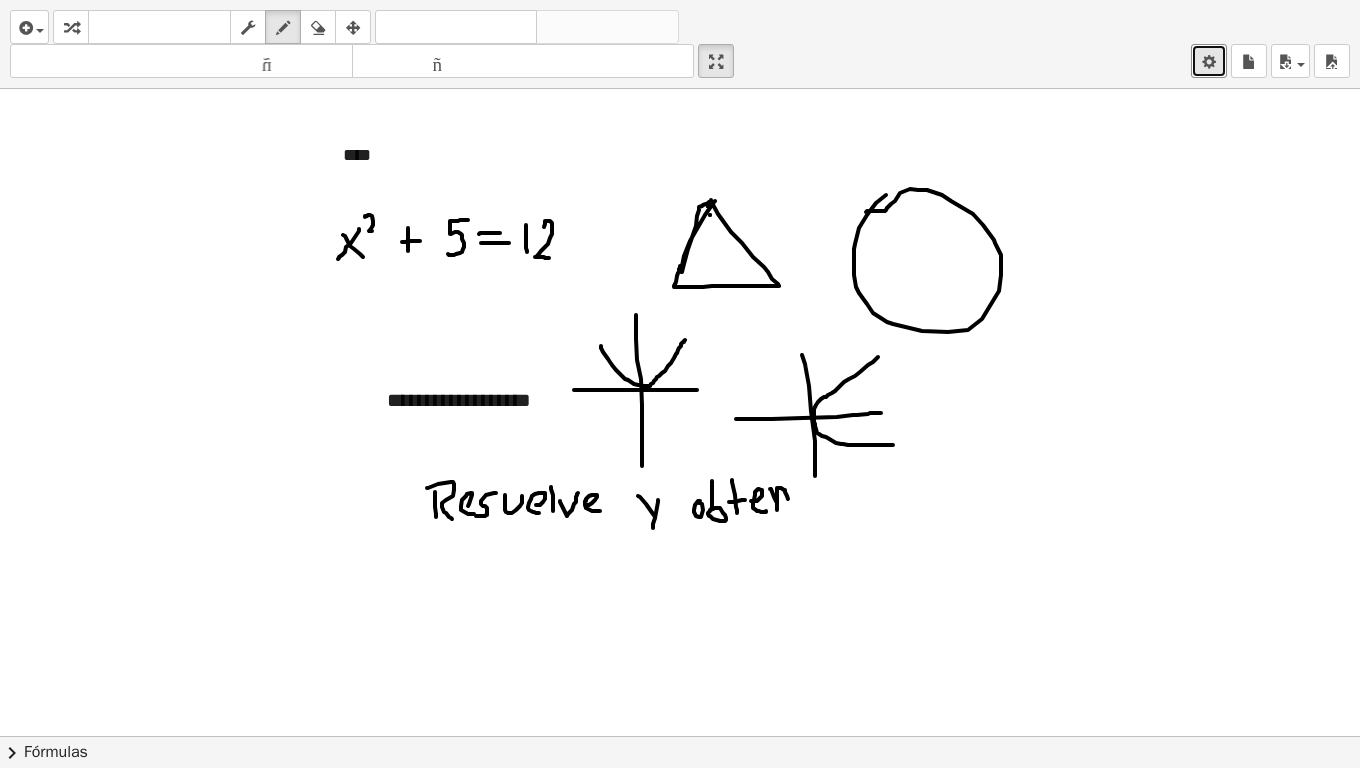 drag, startPoint x: 770, startPoint y: 489, endPoint x: 789, endPoint y: 502, distance: 23.021729 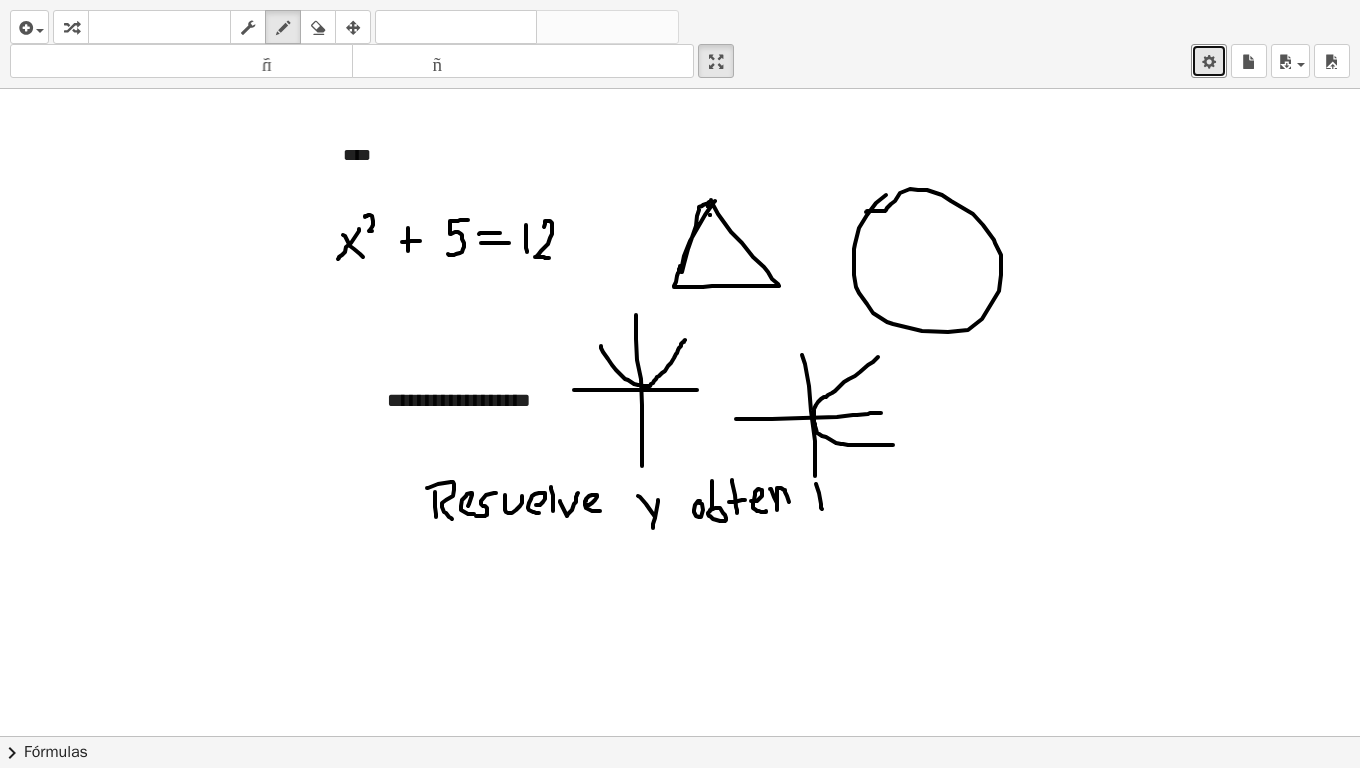 drag, startPoint x: 816, startPoint y: 484, endPoint x: 822, endPoint y: 509, distance: 25.70992 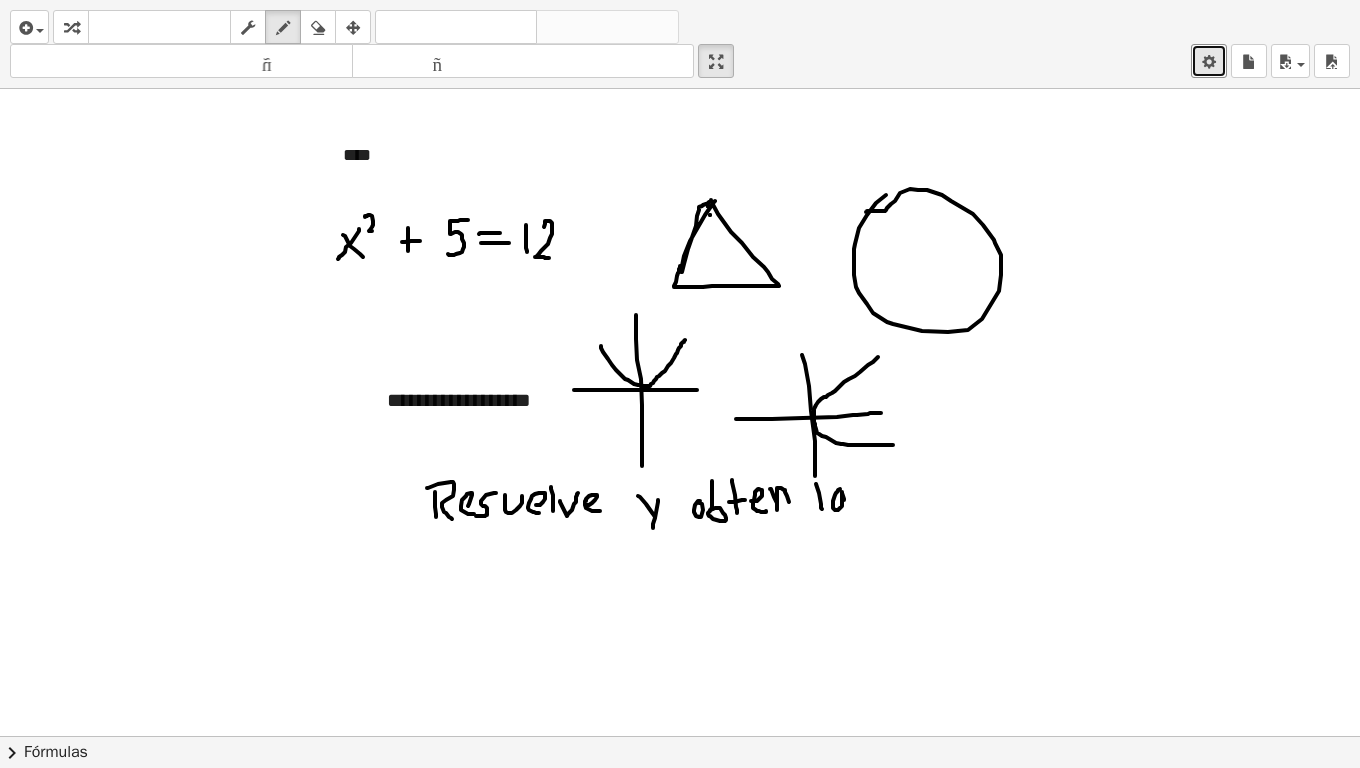 drag, startPoint x: 840, startPoint y: 489, endPoint x: 845, endPoint y: 501, distance: 13 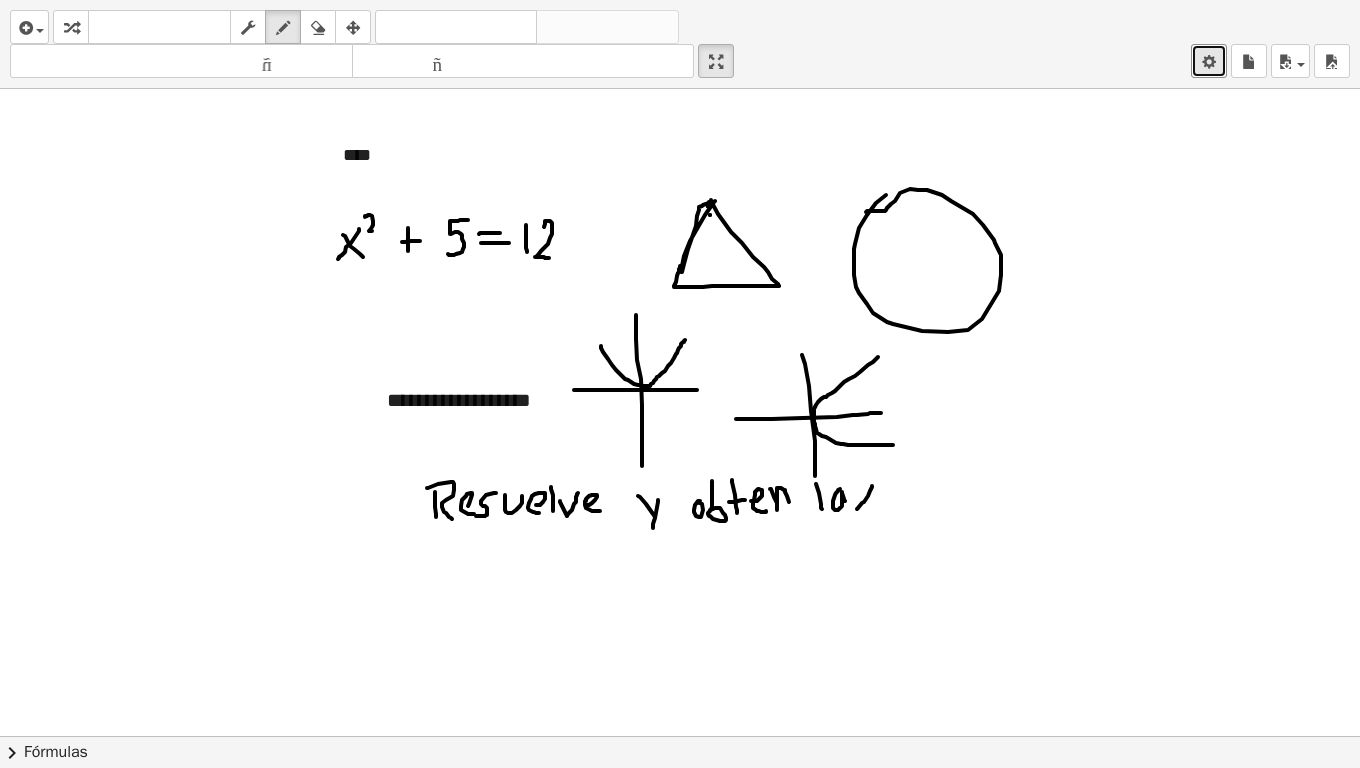 drag, startPoint x: 872, startPoint y: 486, endPoint x: 853, endPoint y: 498, distance: 22.472204 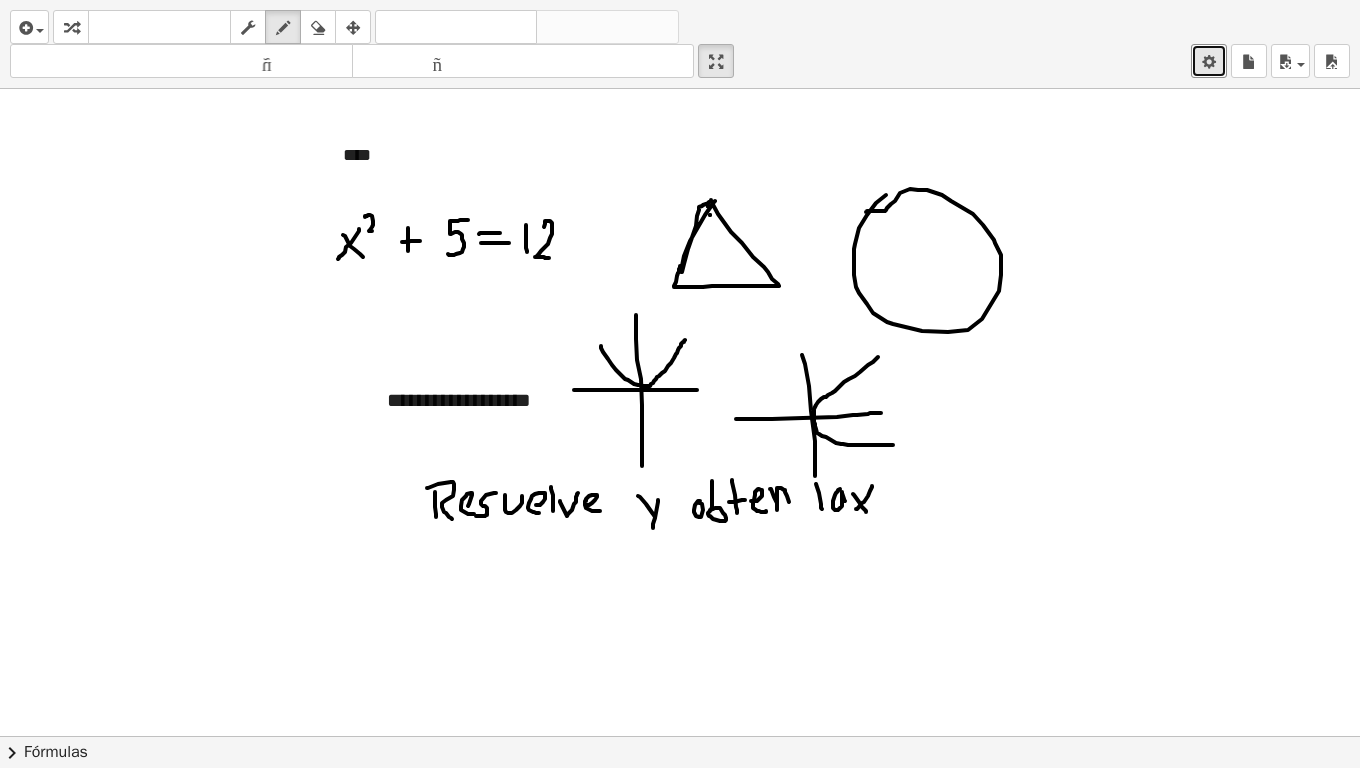 drag, startPoint x: 859, startPoint y: 502, endPoint x: 866, endPoint y: 512, distance: 12.206555 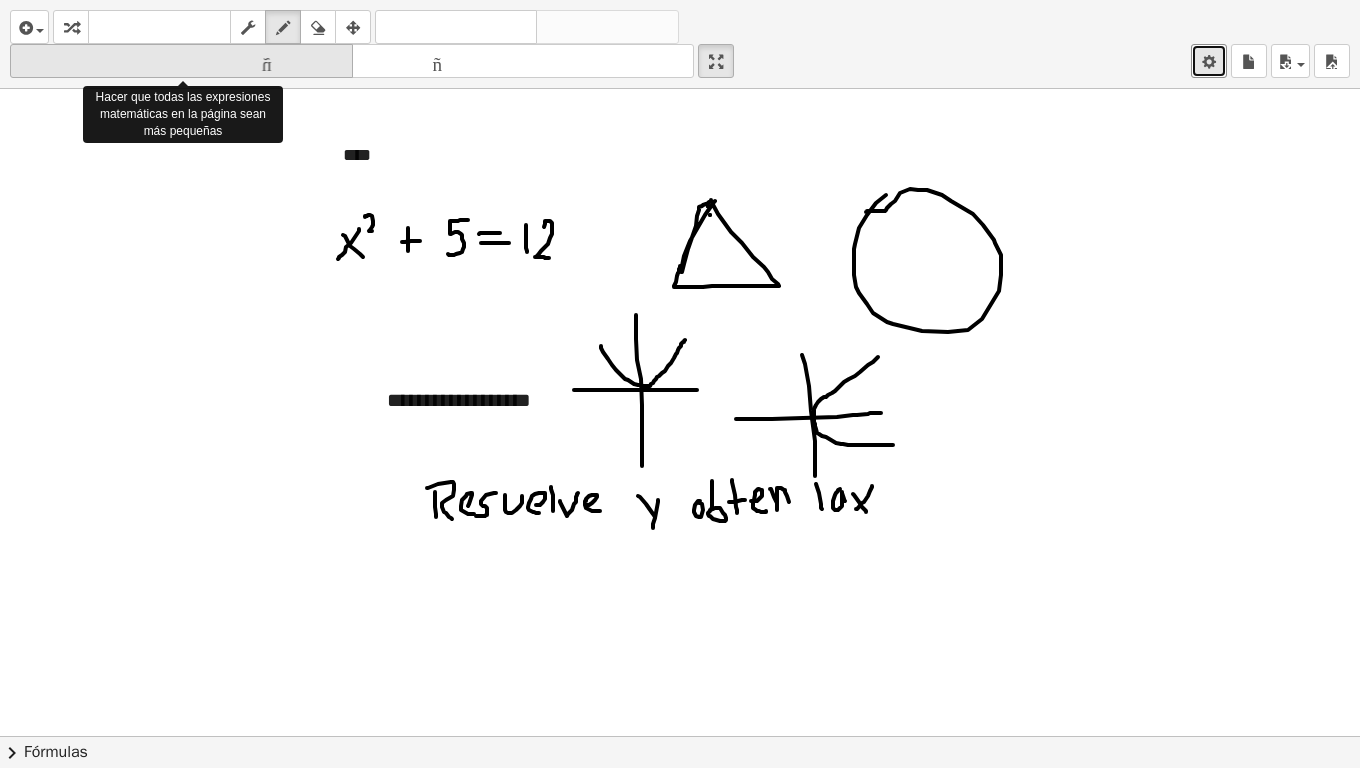 click on "tamaño_del_formato" at bounding box center [181, 61] 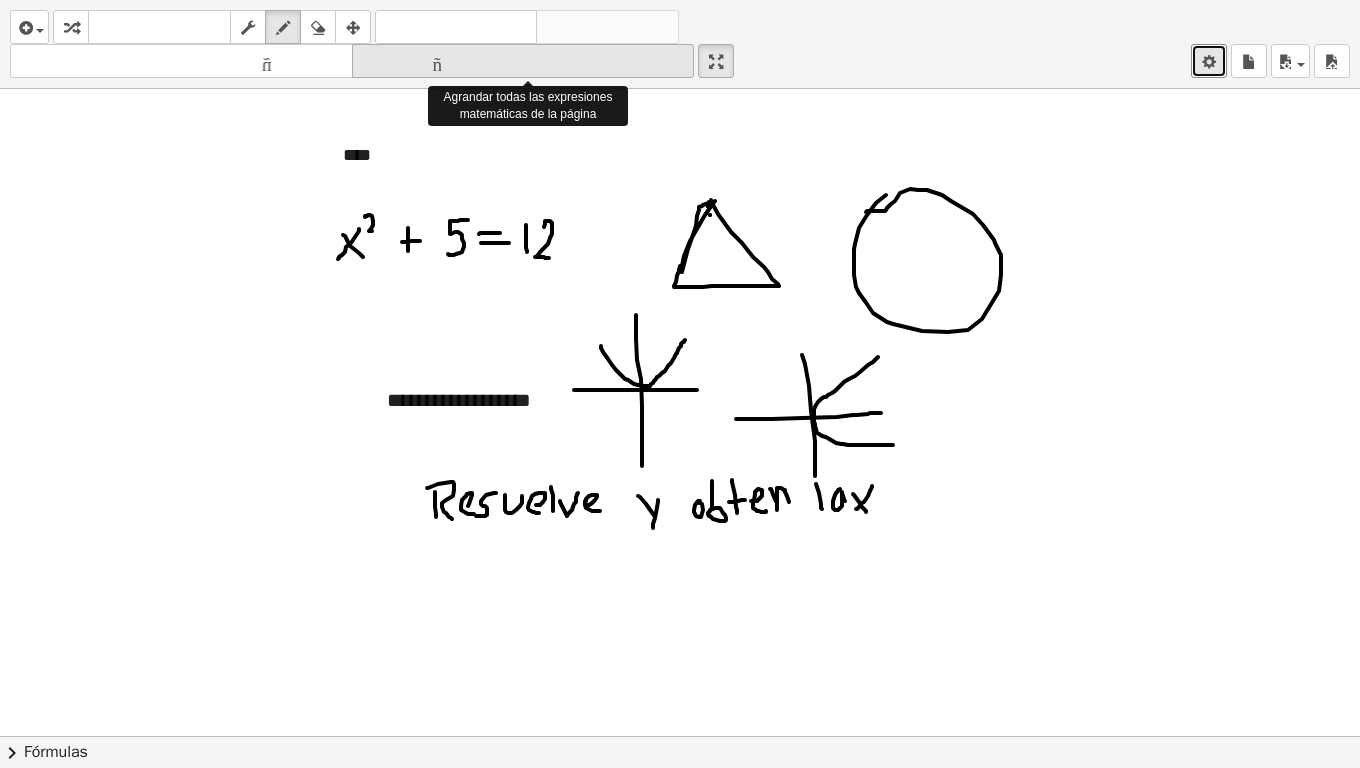 click on "tamaño_del_formato" at bounding box center (523, 61) 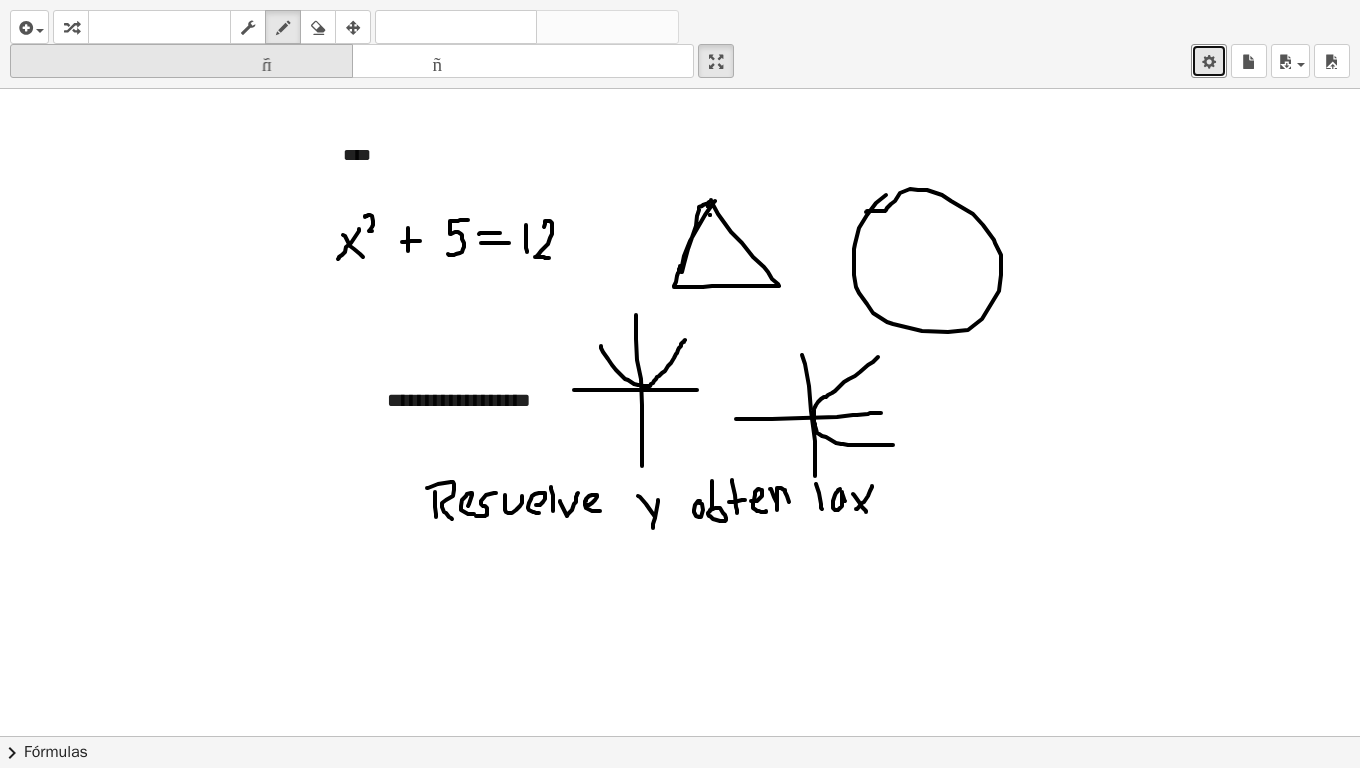 click on "tamaño_del_formato" at bounding box center [181, 61] 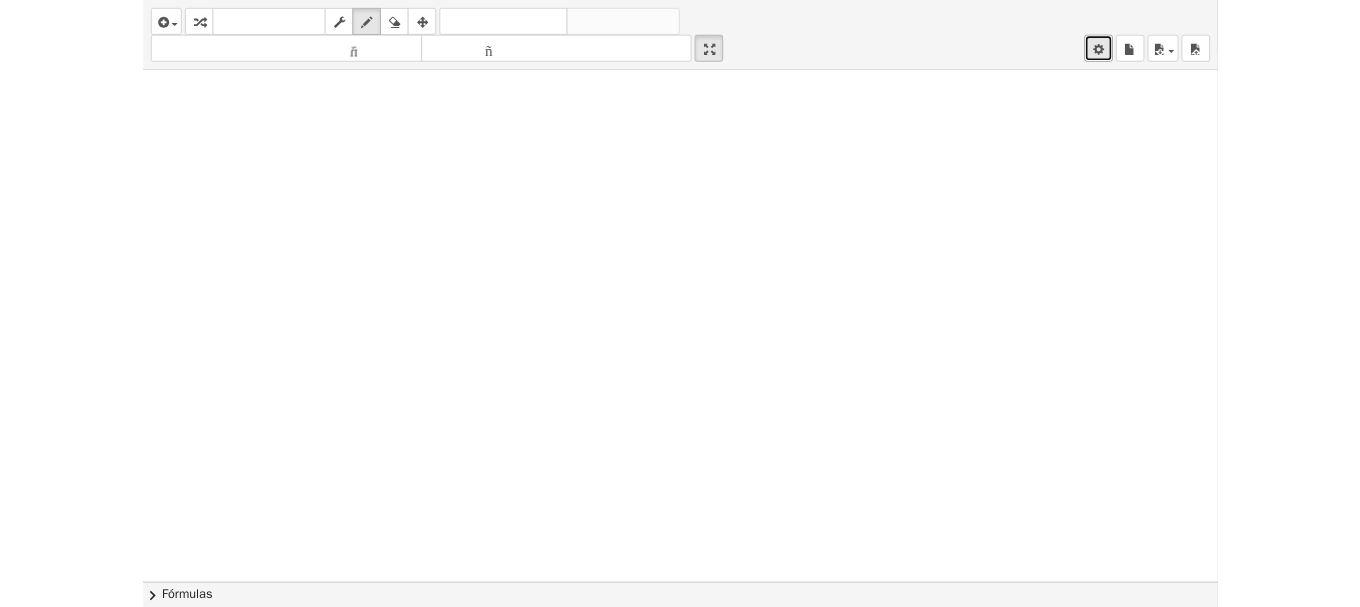 scroll, scrollTop: 0, scrollLeft: 0, axis: both 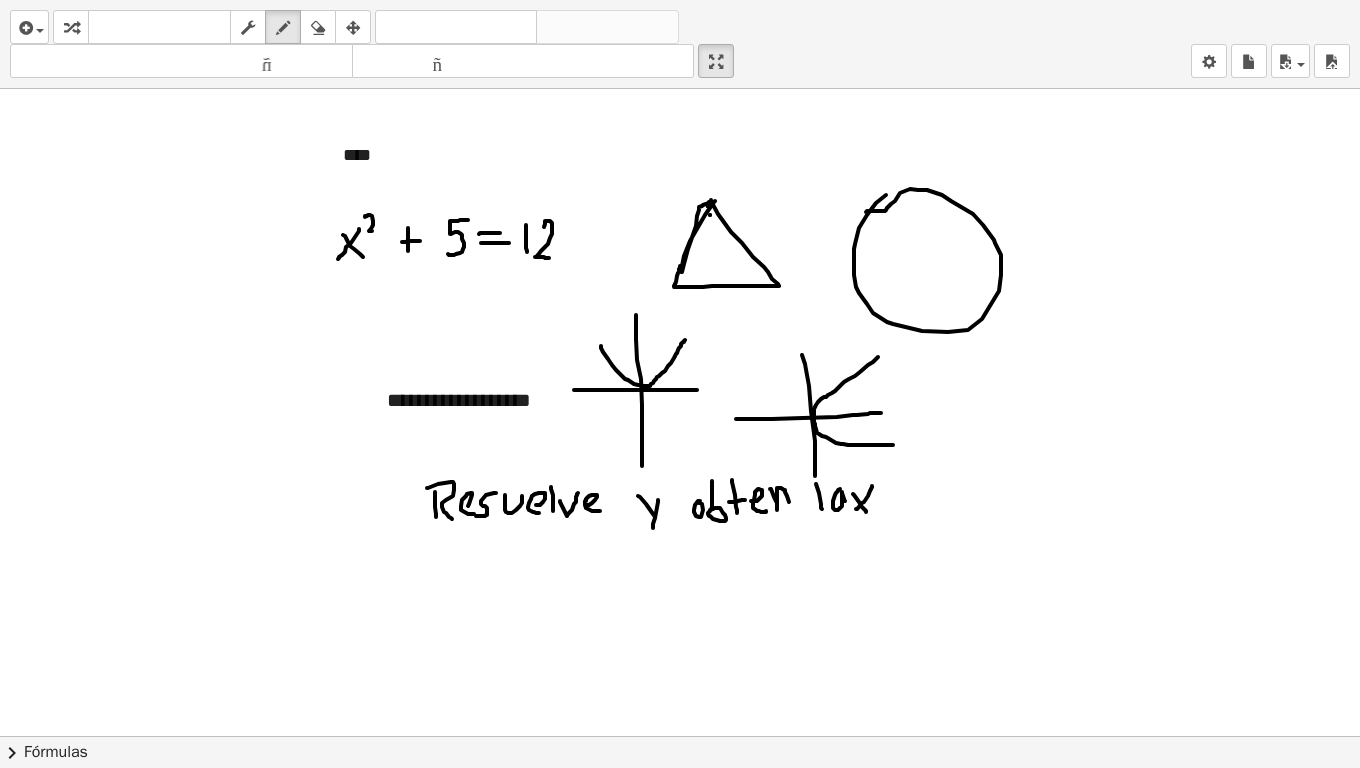 click on "Fórmulas" at bounding box center [56, 752] 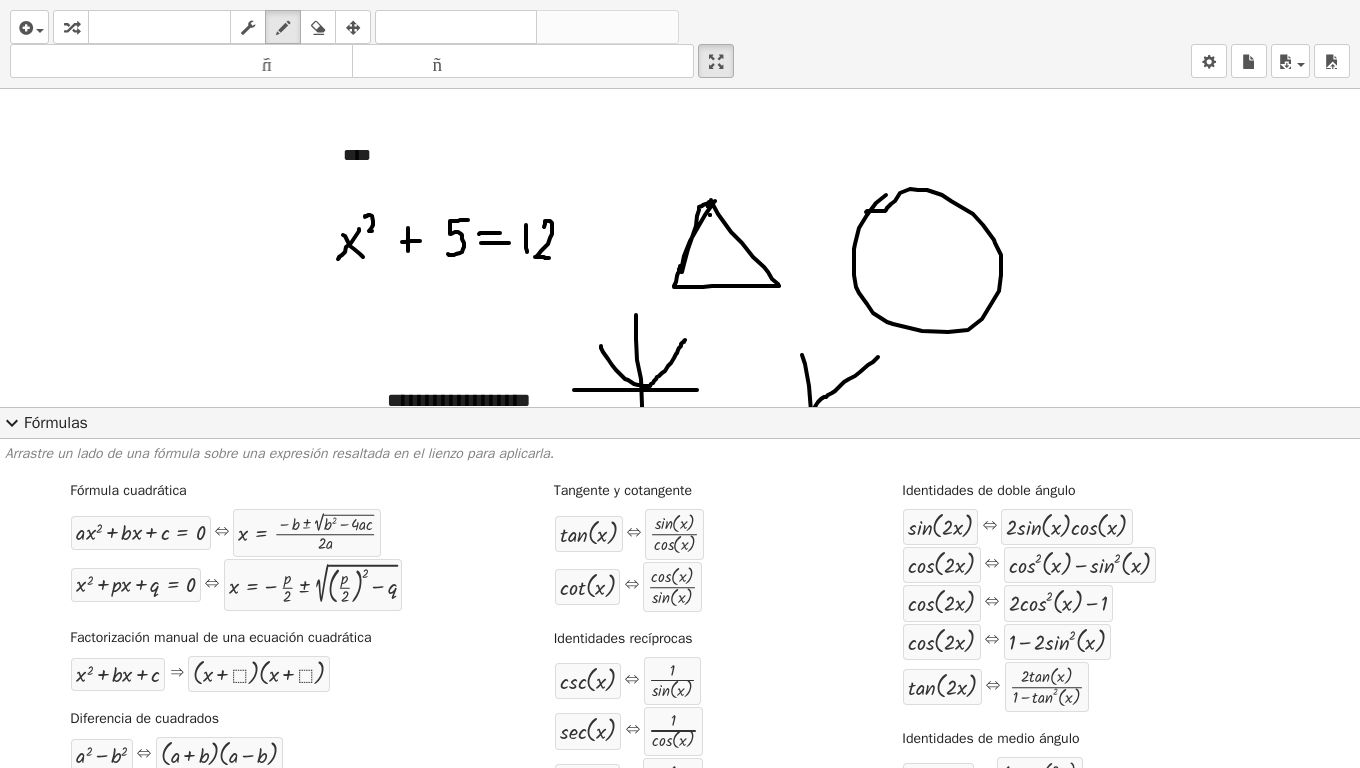click on "expand_more" at bounding box center [12, 423] 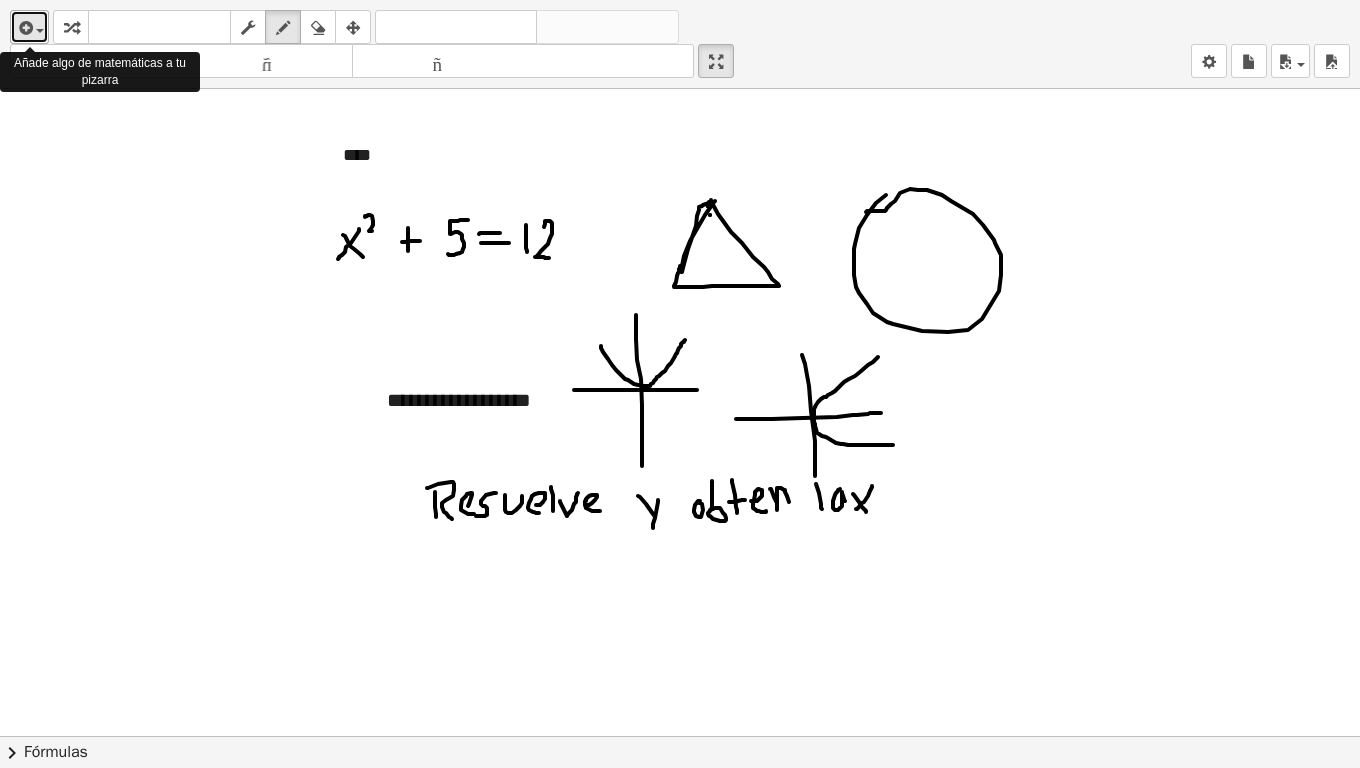click at bounding box center [35, 30] 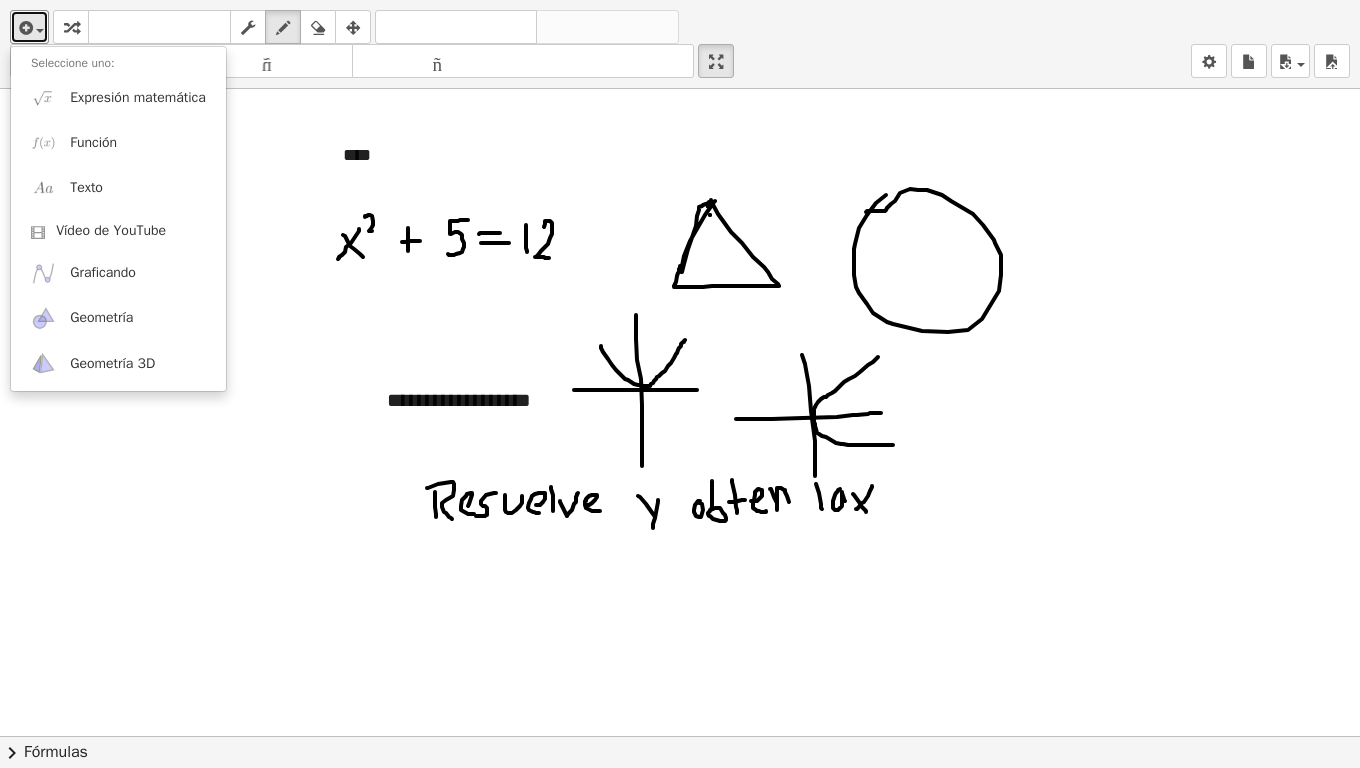 click at bounding box center (680, 736) 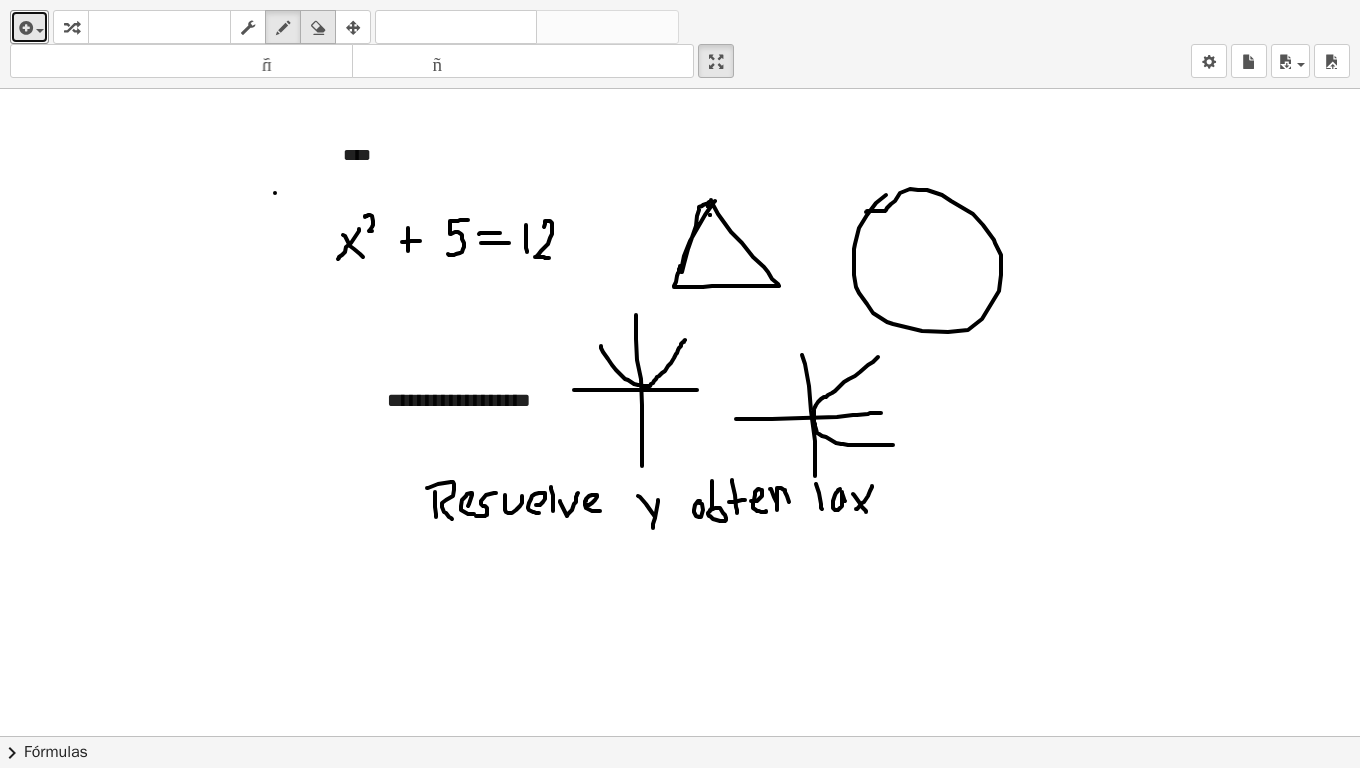 click at bounding box center [318, 28] 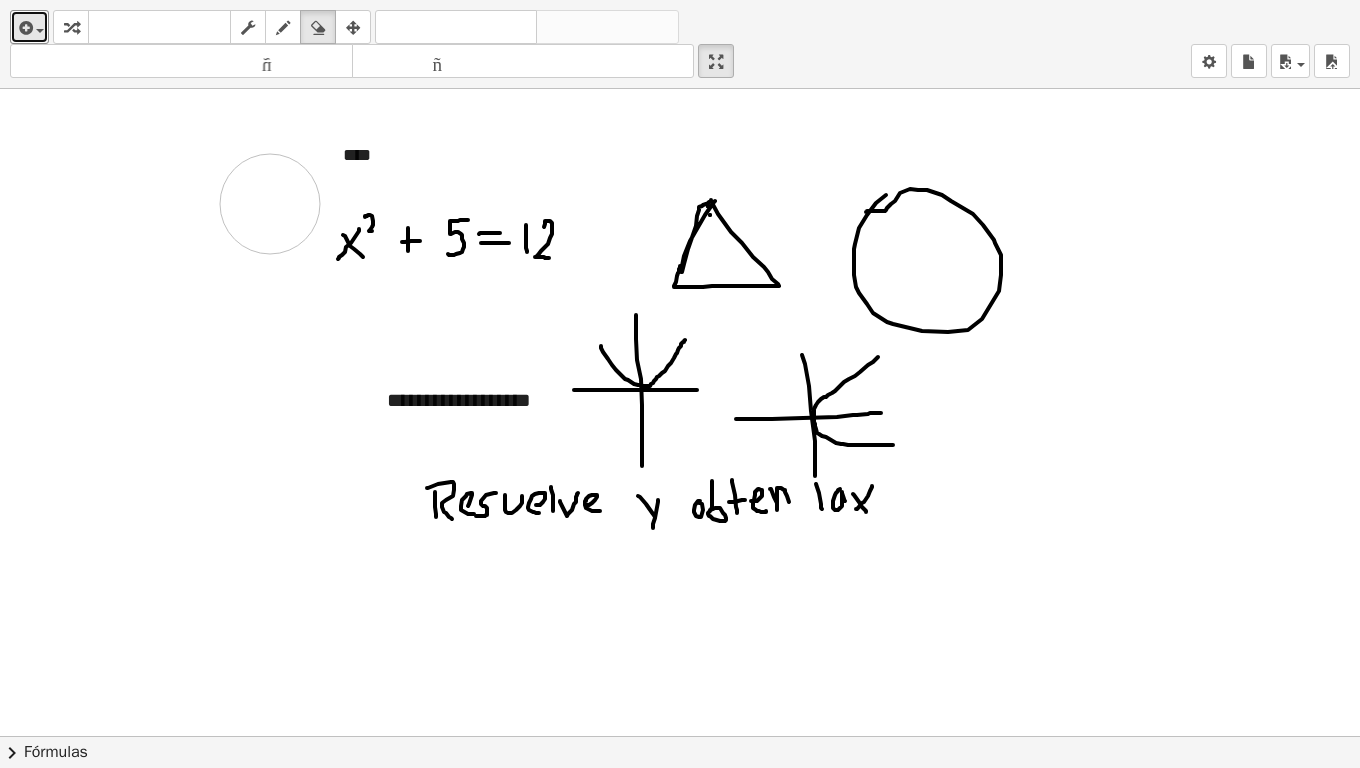 drag, startPoint x: 274, startPoint y: 175, endPoint x: 270, endPoint y: 204, distance: 29.274563 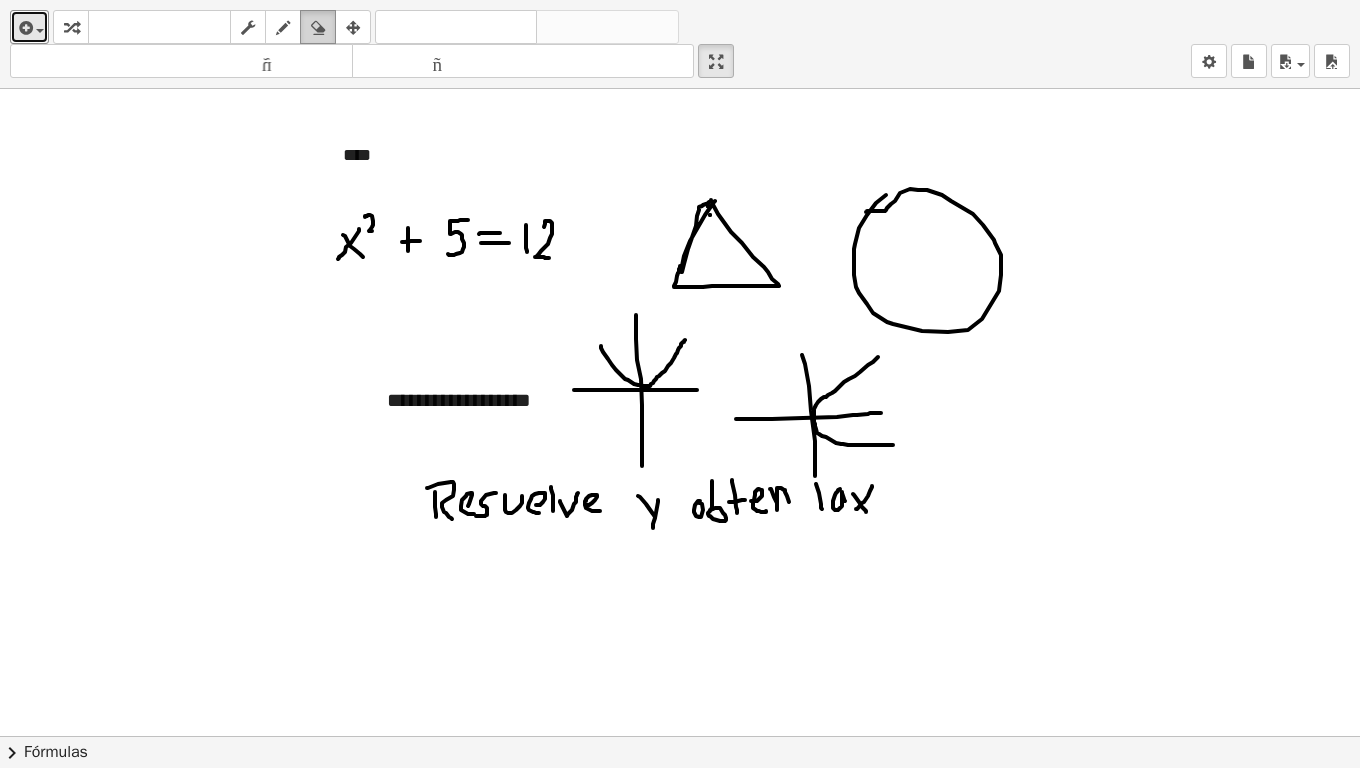 click at bounding box center [318, 28] 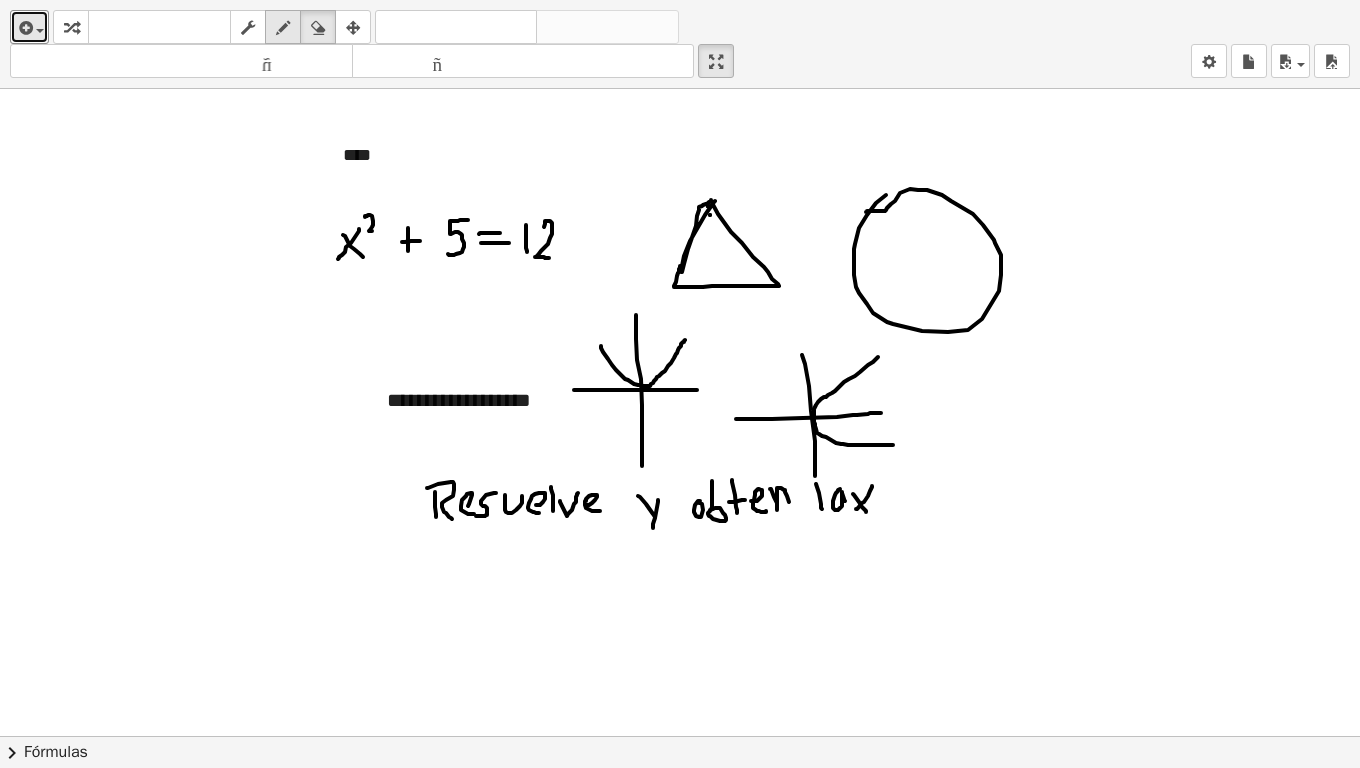 click at bounding box center (283, 28) 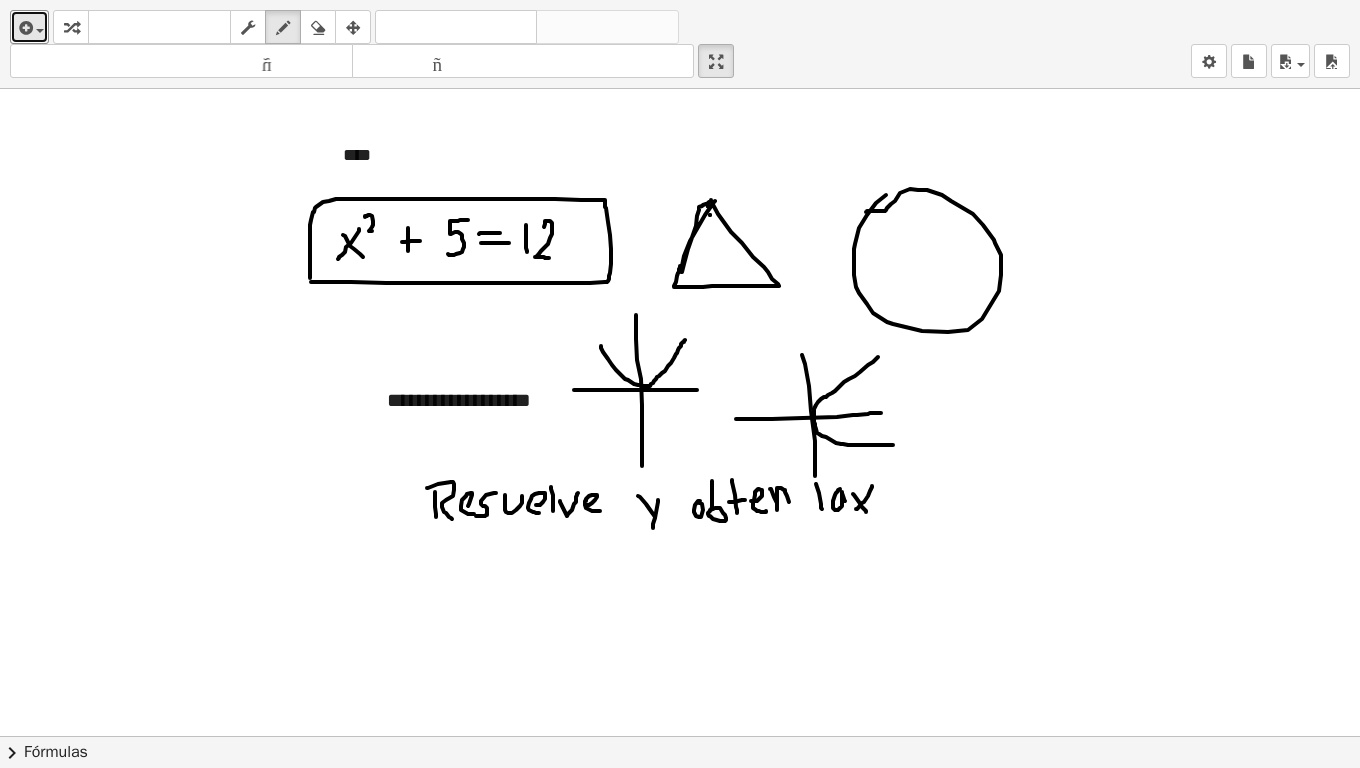 click at bounding box center [680, 736] 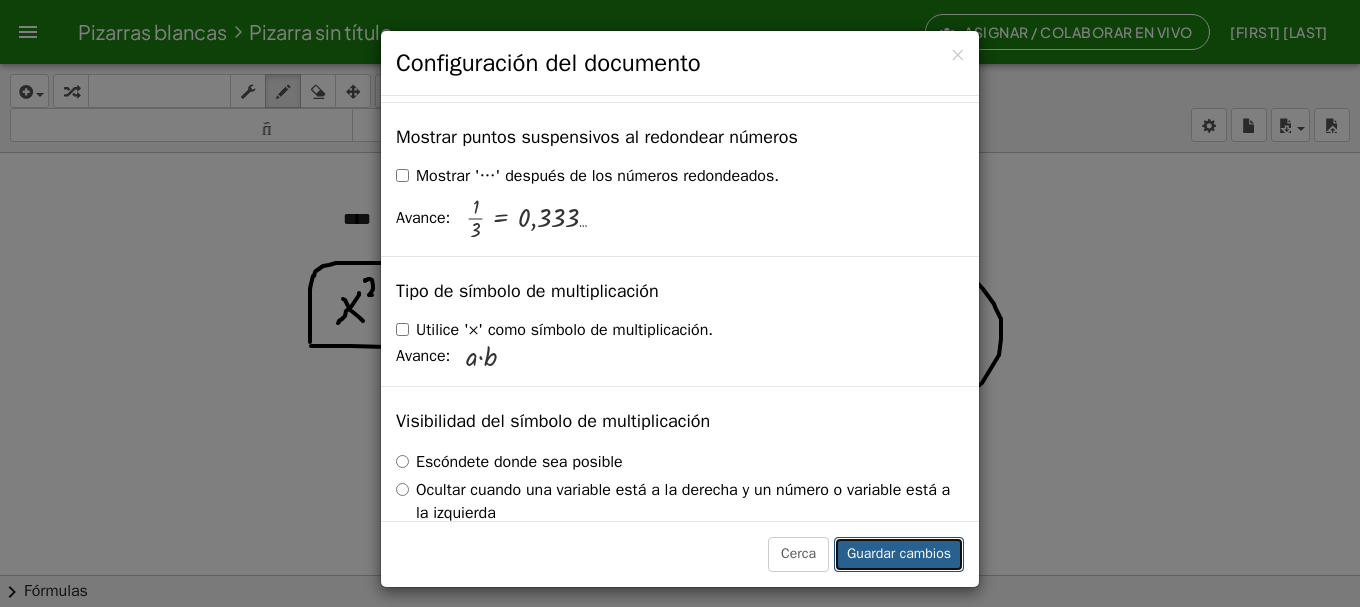click on "Guardar cambios" at bounding box center (899, 554) 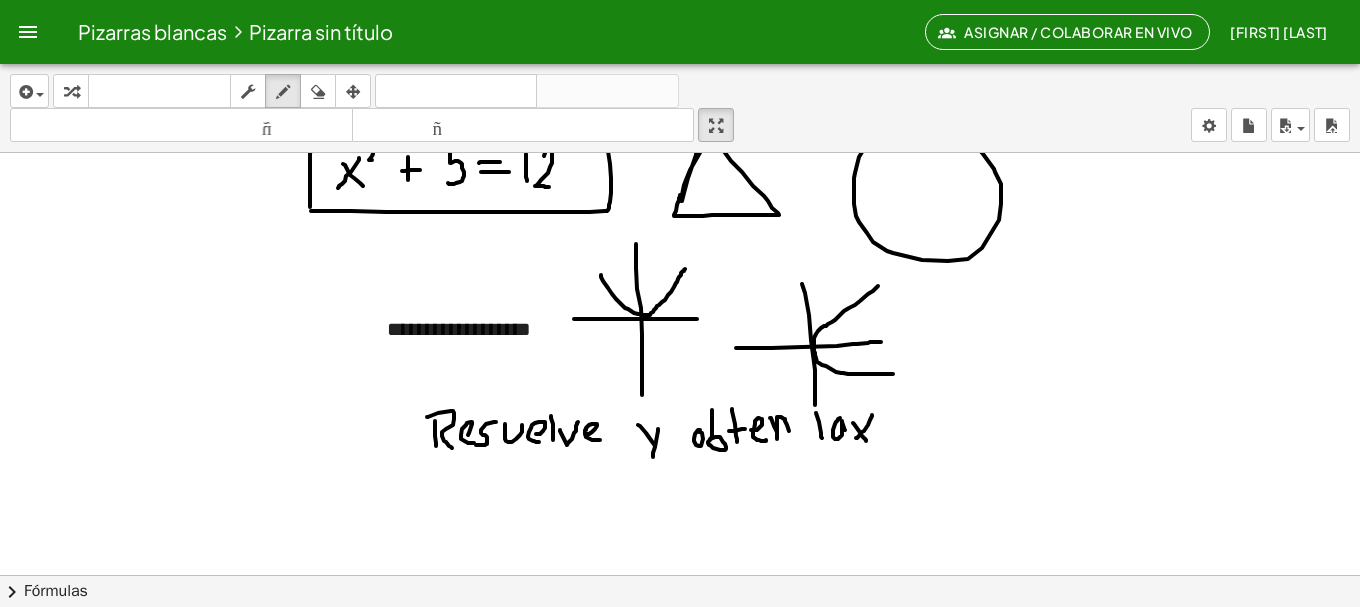 scroll, scrollTop: 100, scrollLeft: 0, axis: vertical 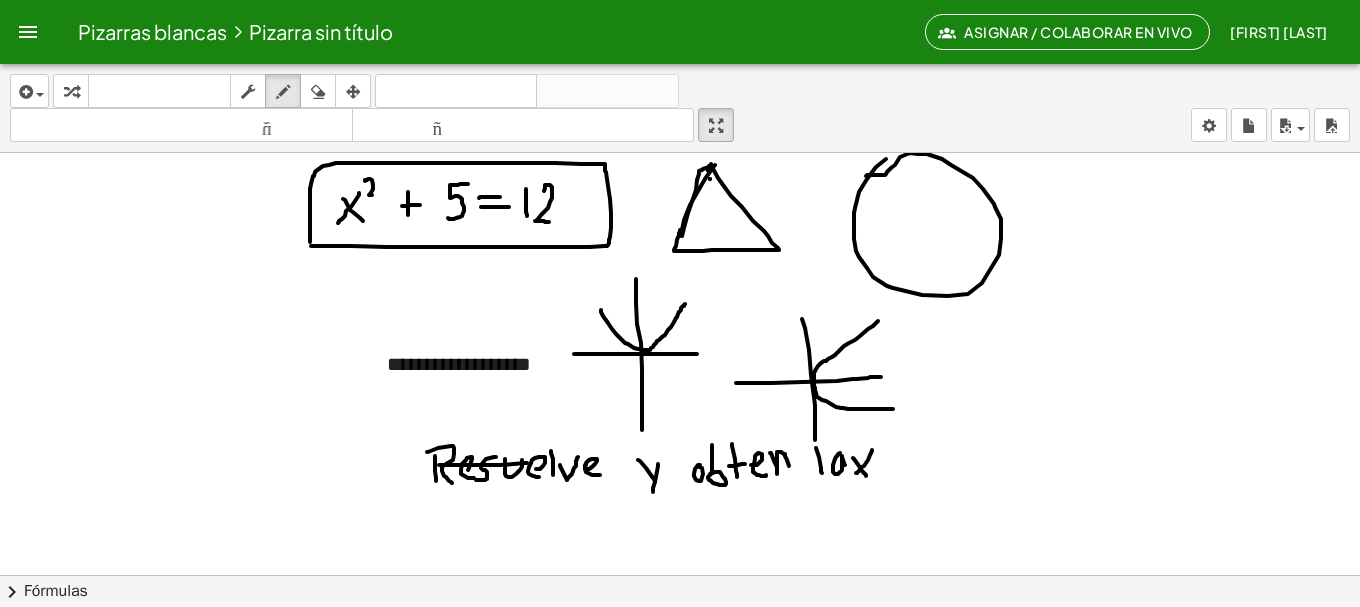 drag, startPoint x: 527, startPoint y: 463, endPoint x: 439, endPoint y: 465, distance: 88.02273 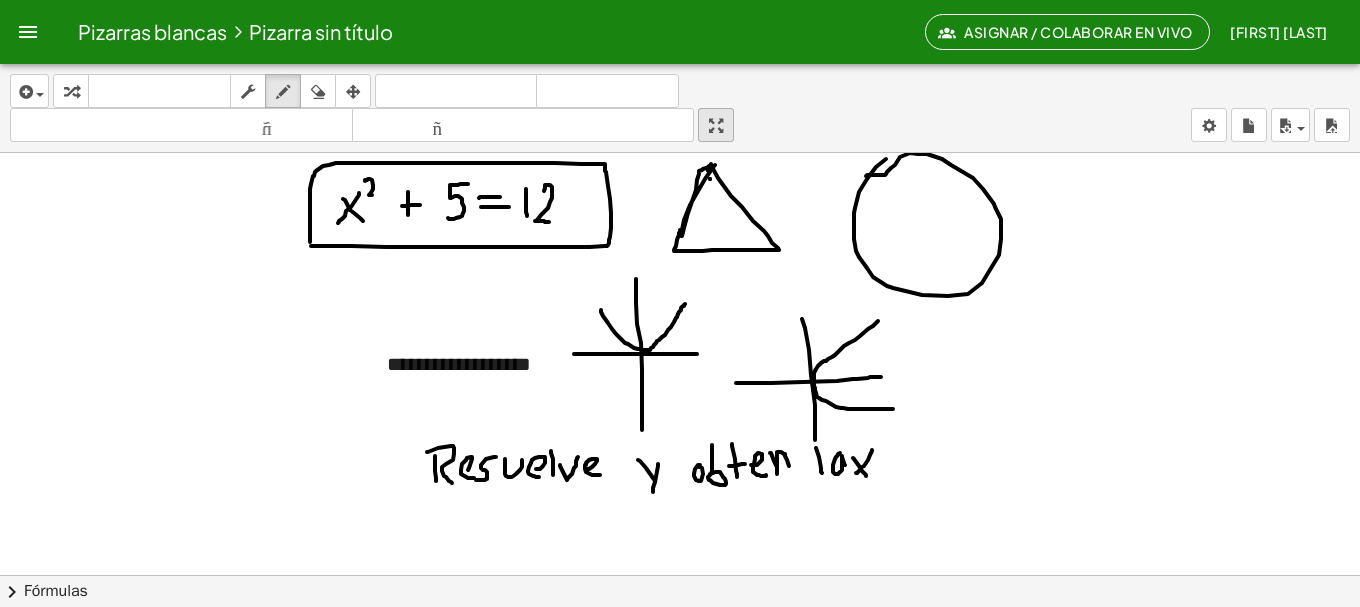 click at bounding box center (716, 126) 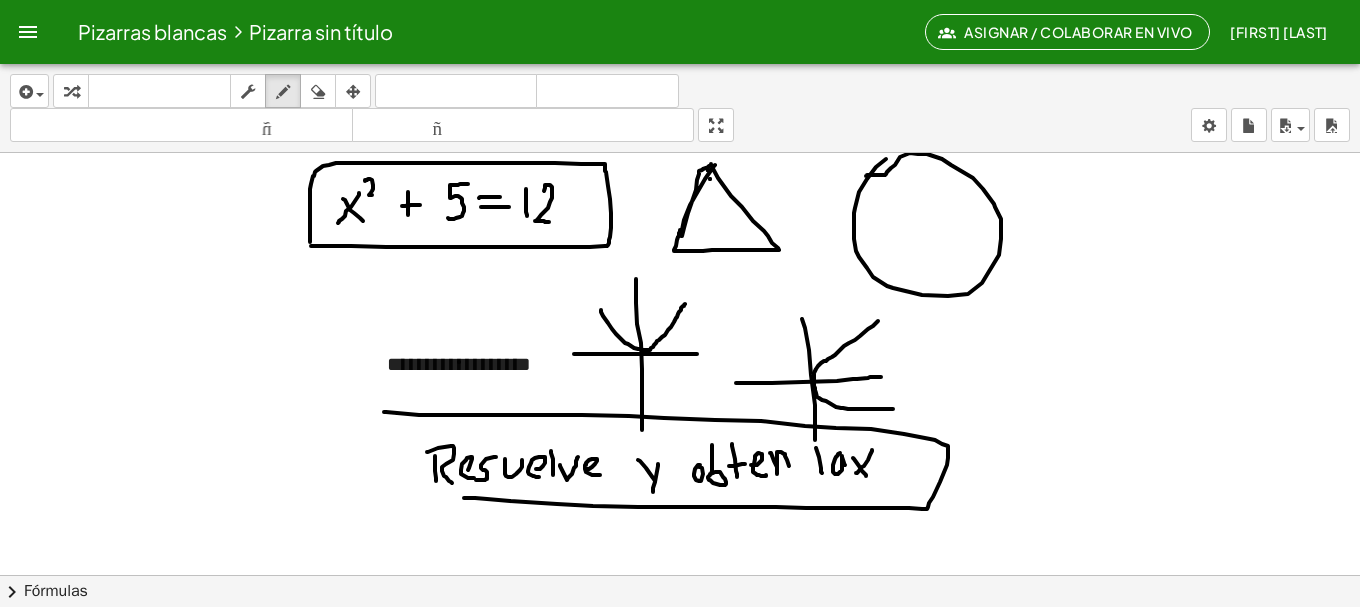 drag, startPoint x: 471, startPoint y: 498, endPoint x: 429, endPoint y: 495, distance: 42.107006 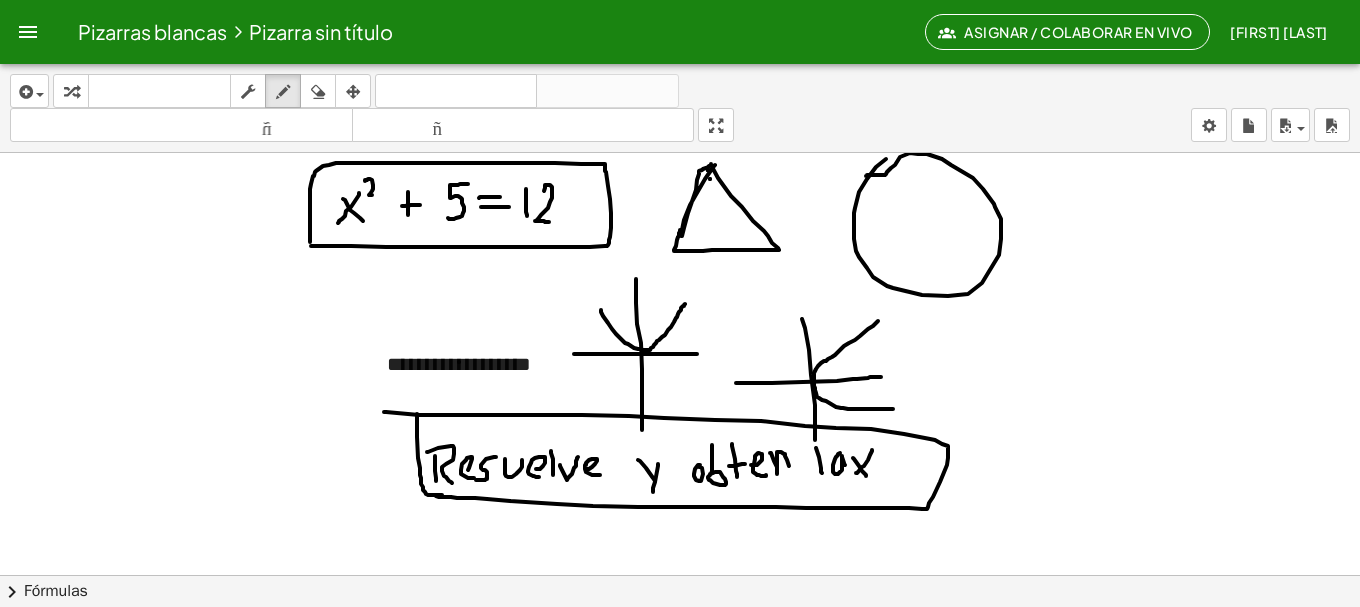 drag, startPoint x: 429, startPoint y: 495, endPoint x: 446, endPoint y: 483, distance: 20.808653 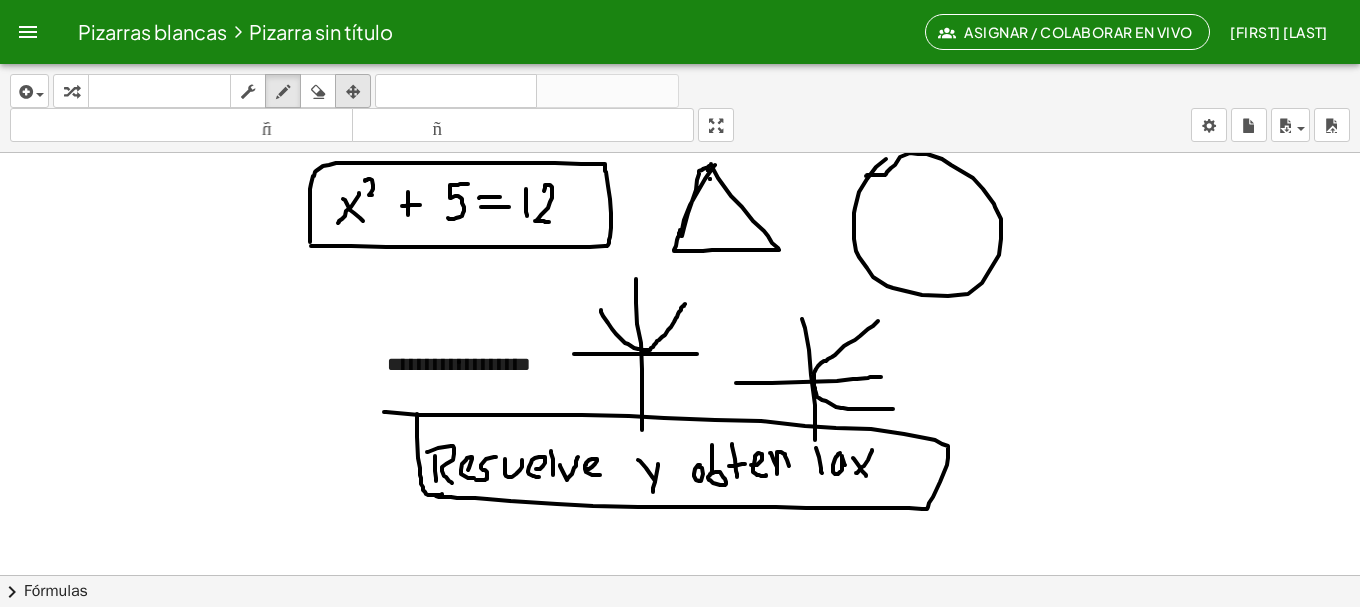 click at bounding box center [353, 92] 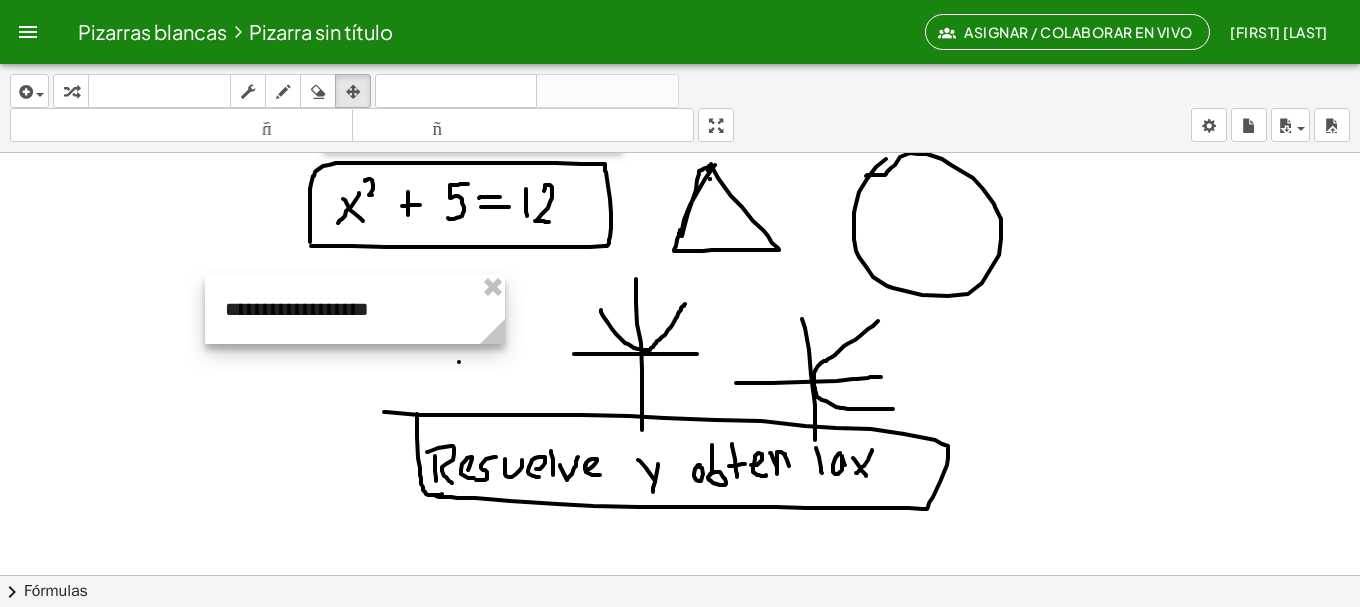 drag, startPoint x: 571, startPoint y: 385, endPoint x: 409, endPoint y: 330, distance: 171.08185 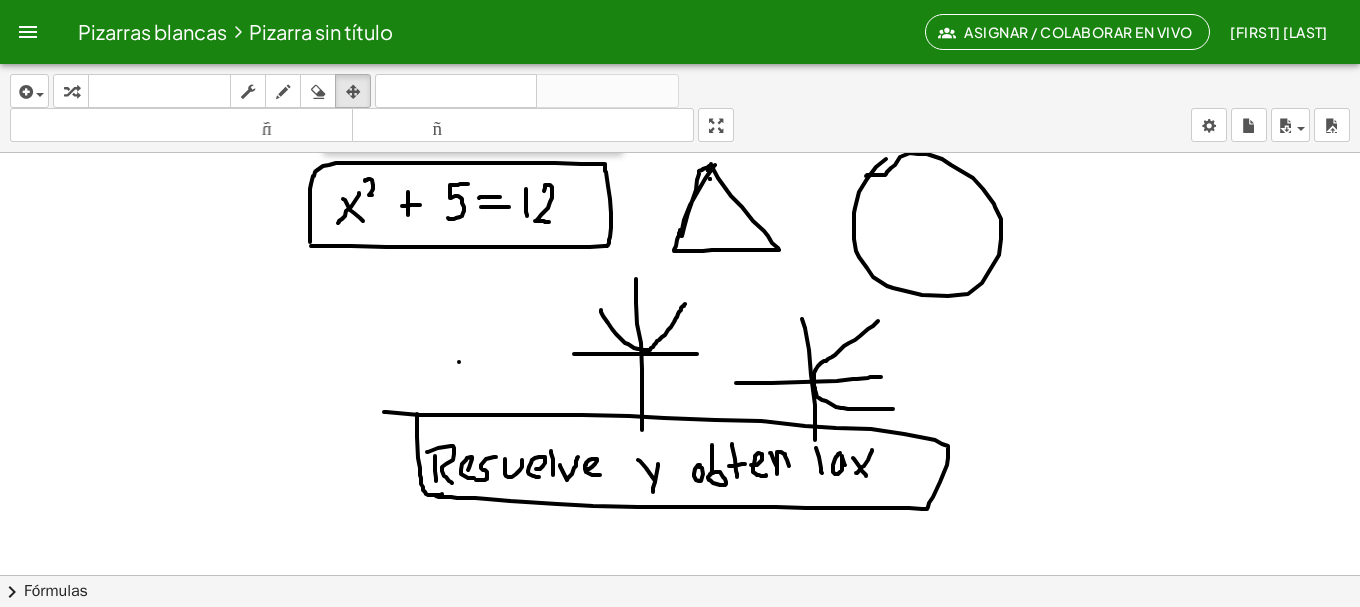 click at bounding box center [680, 700] 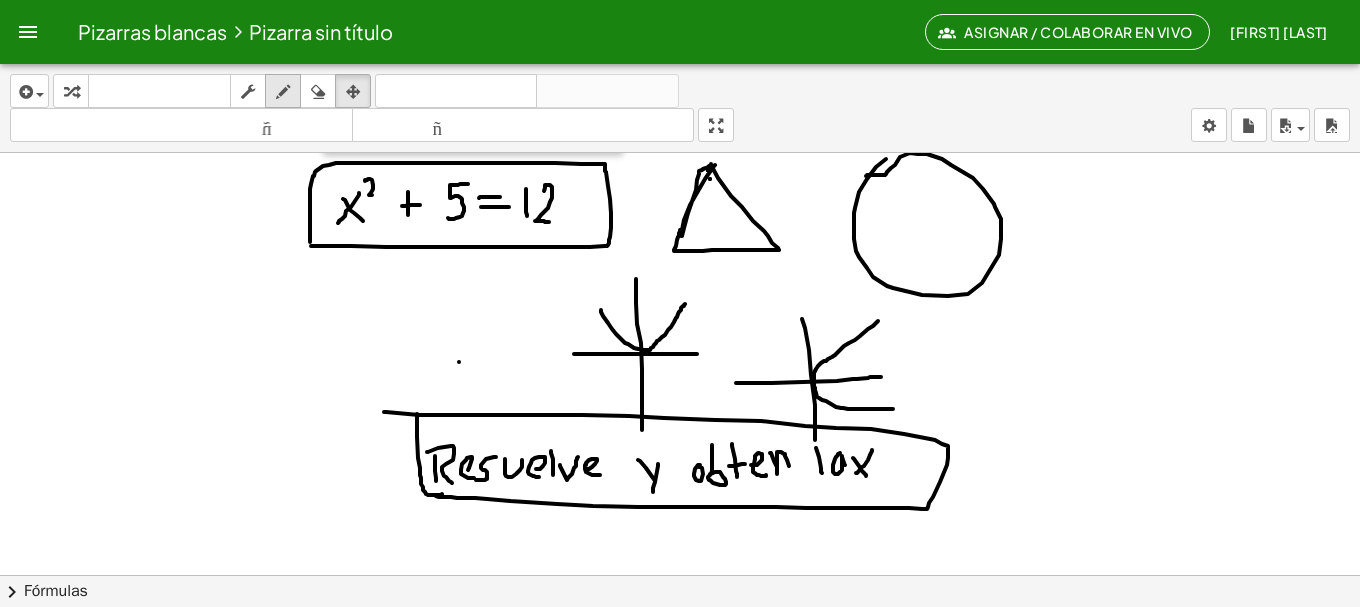 click at bounding box center [283, 92] 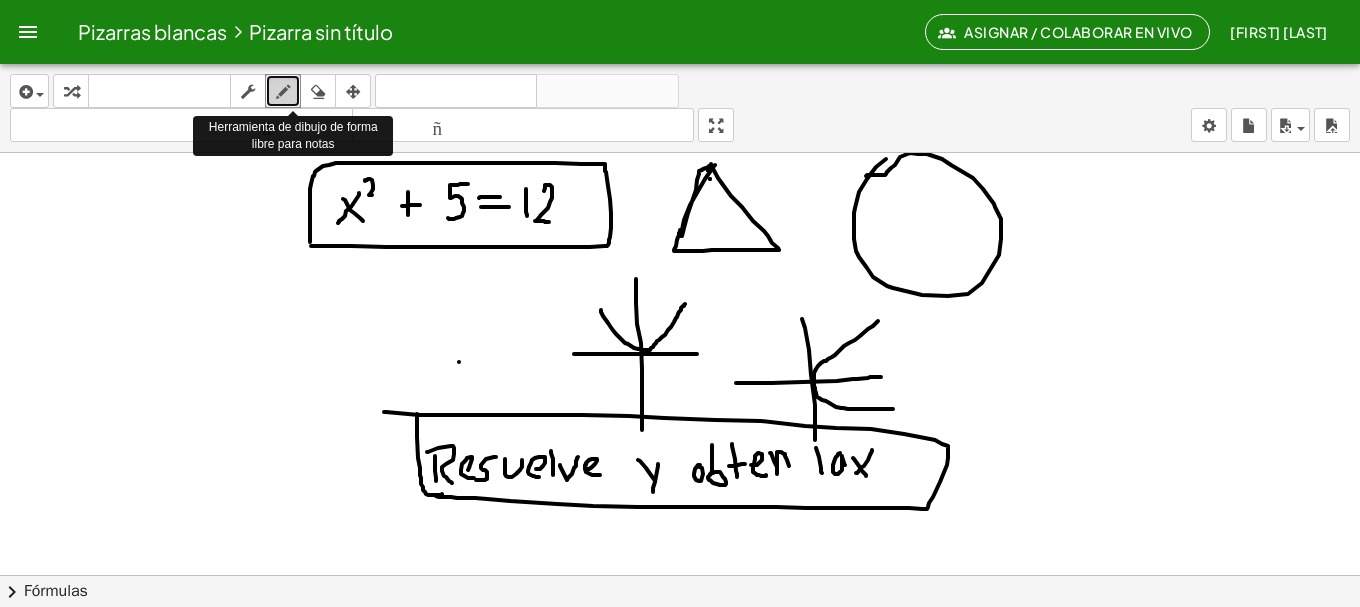 click at bounding box center [283, 92] 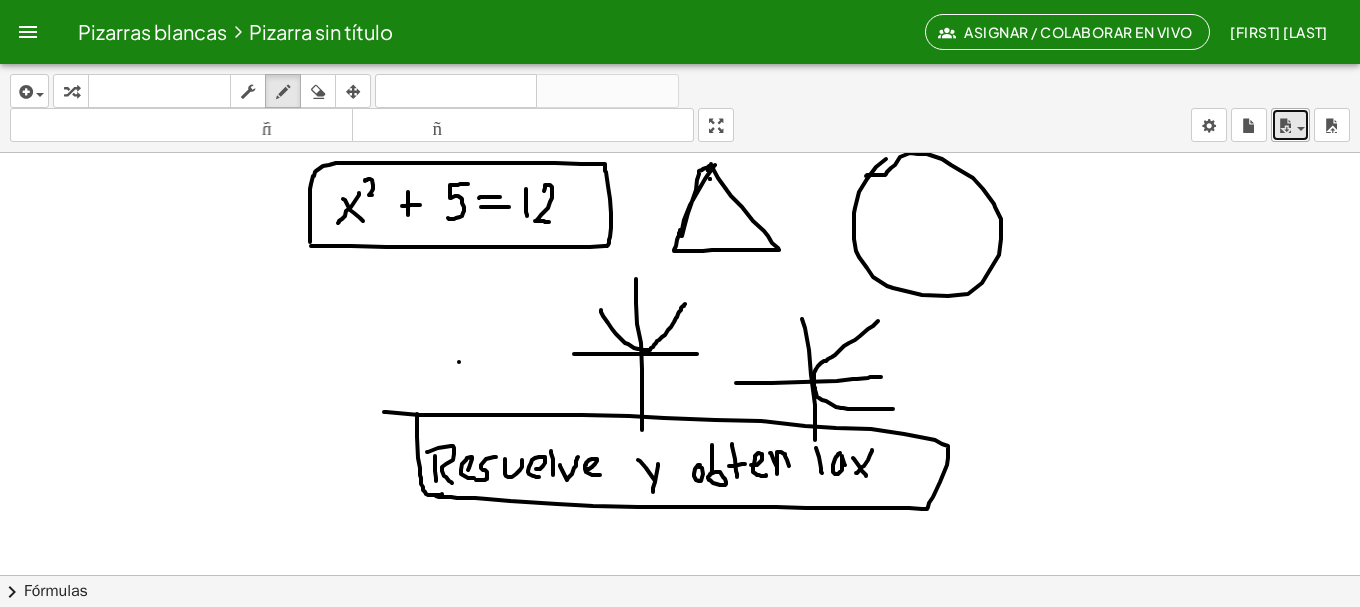 click at bounding box center [1290, 125] 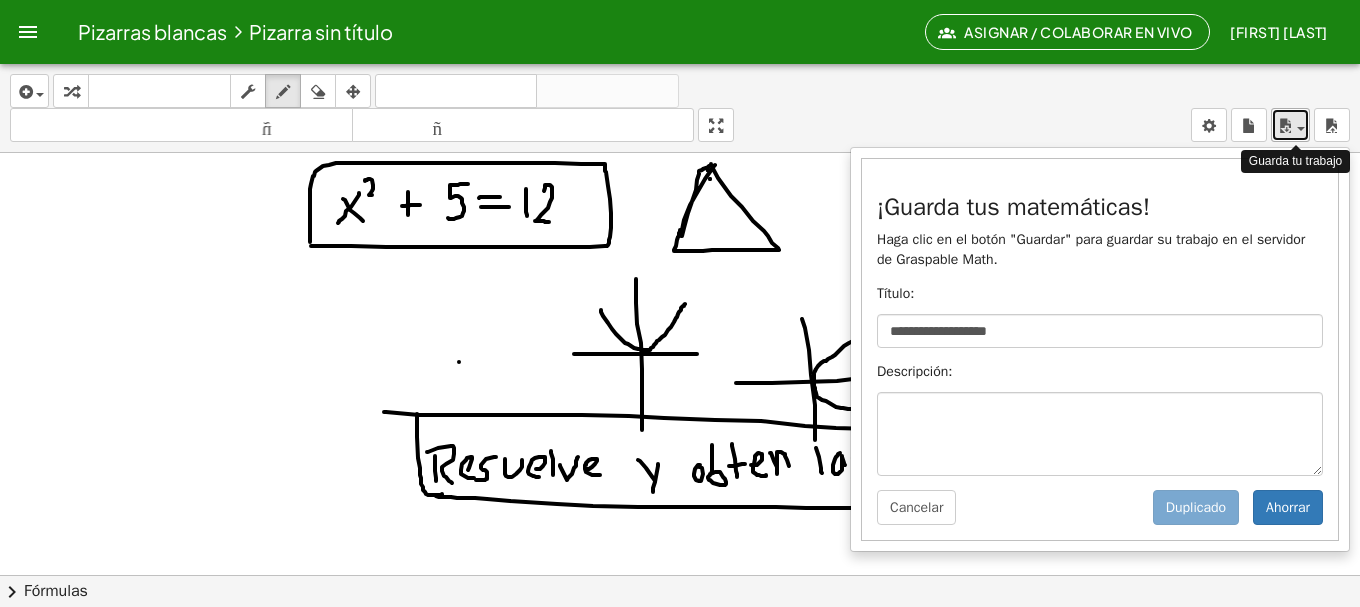 click at bounding box center (1290, 125) 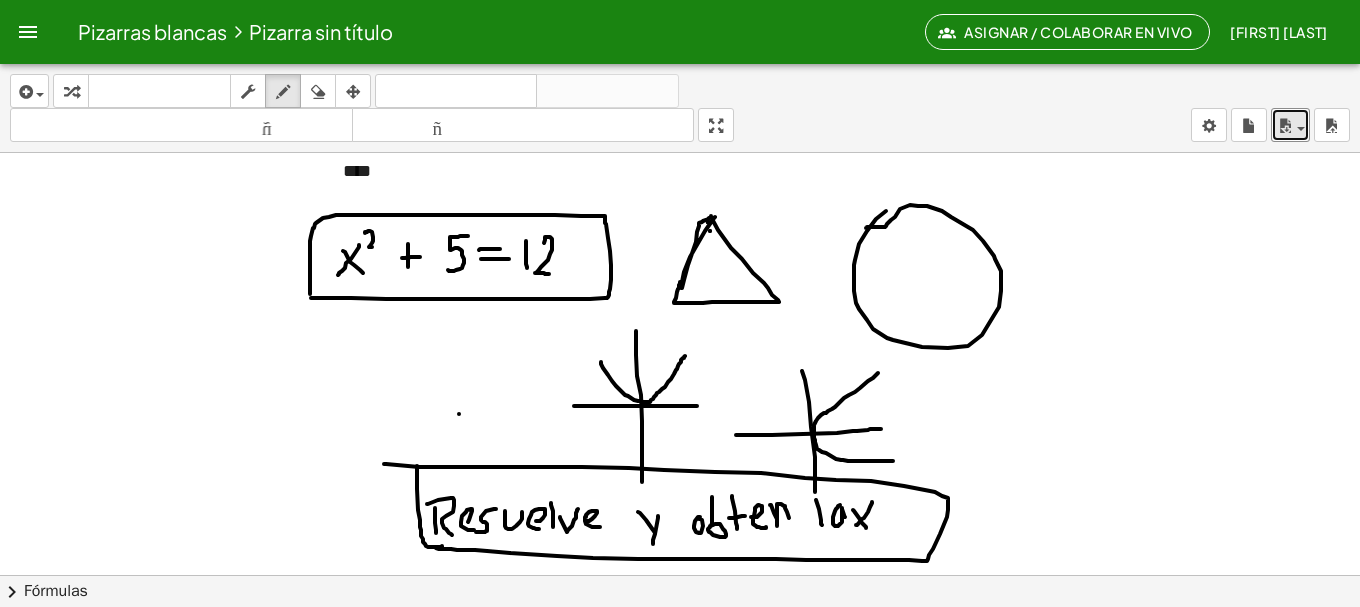 scroll, scrollTop: 41, scrollLeft: 0, axis: vertical 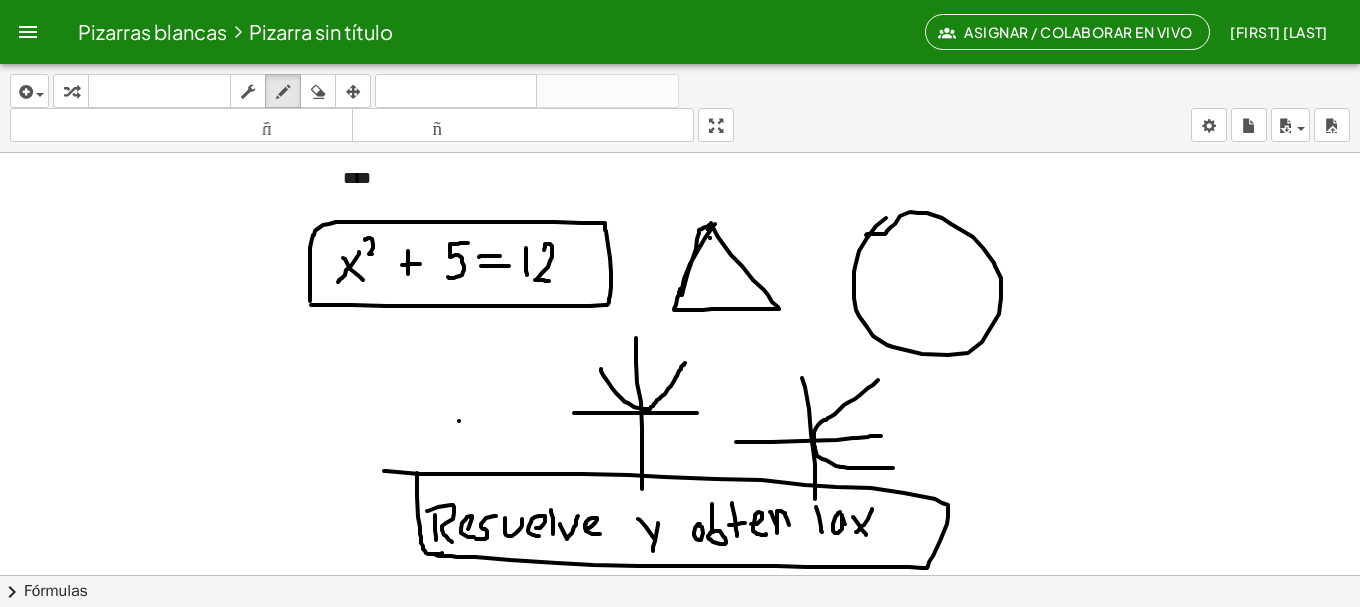 click on "Pizarra sin título" 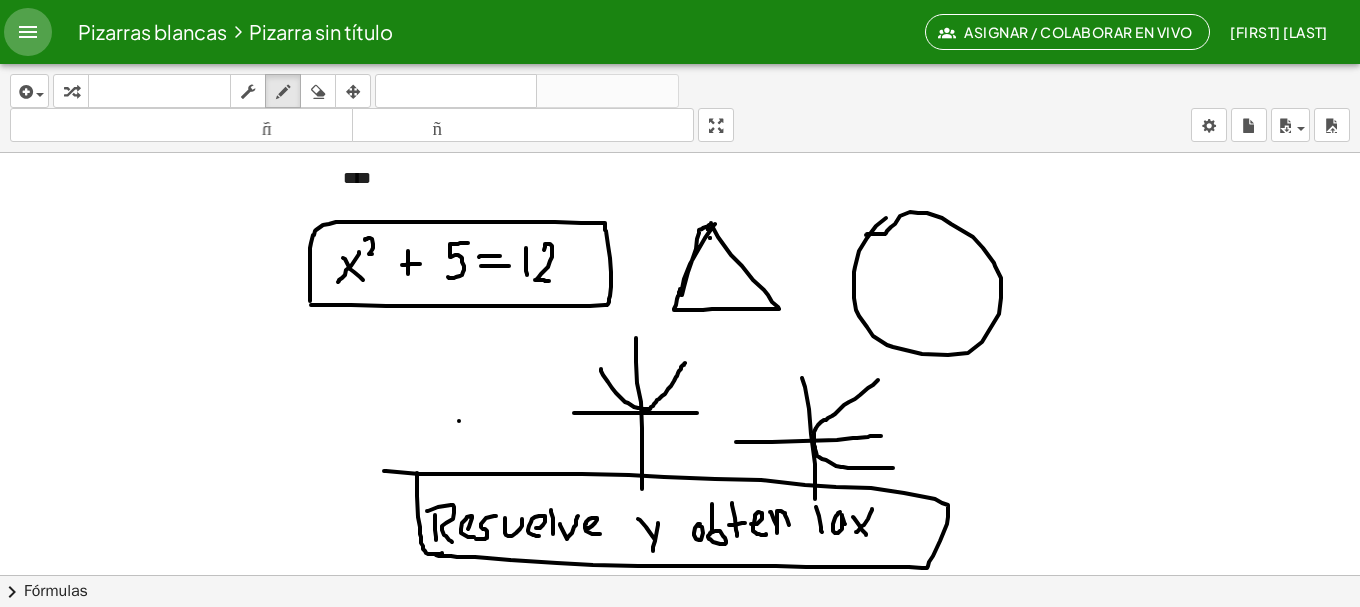 click at bounding box center (28, 32) 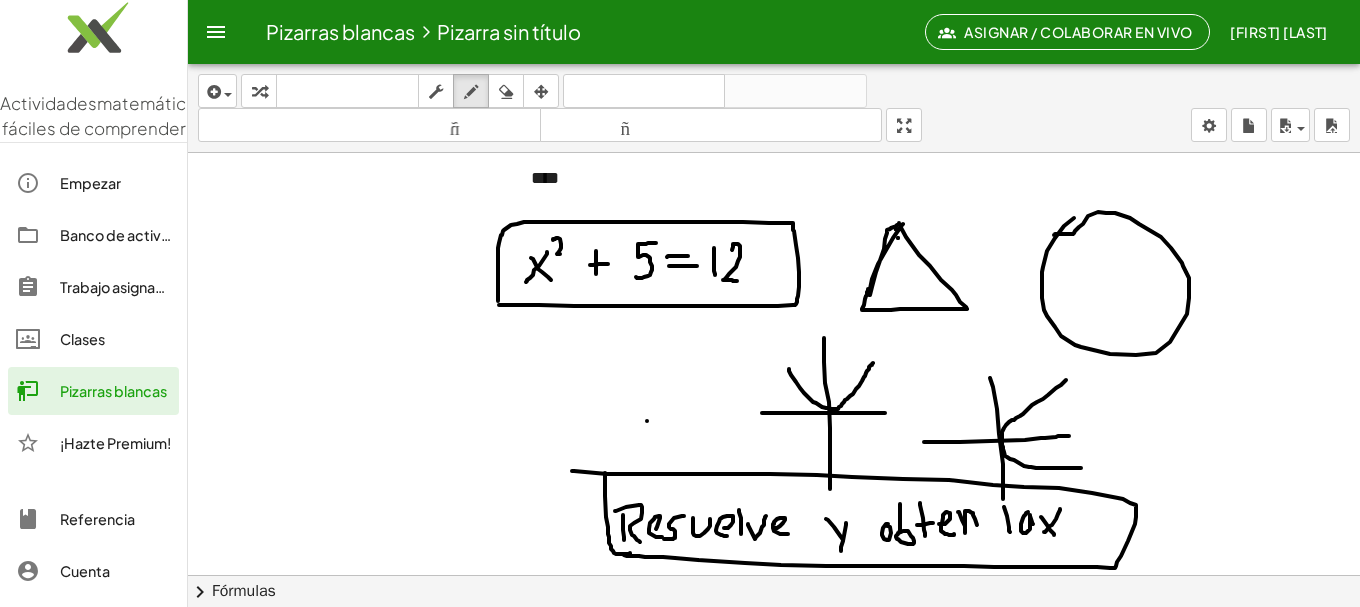 scroll, scrollTop: 17, scrollLeft: 0, axis: vertical 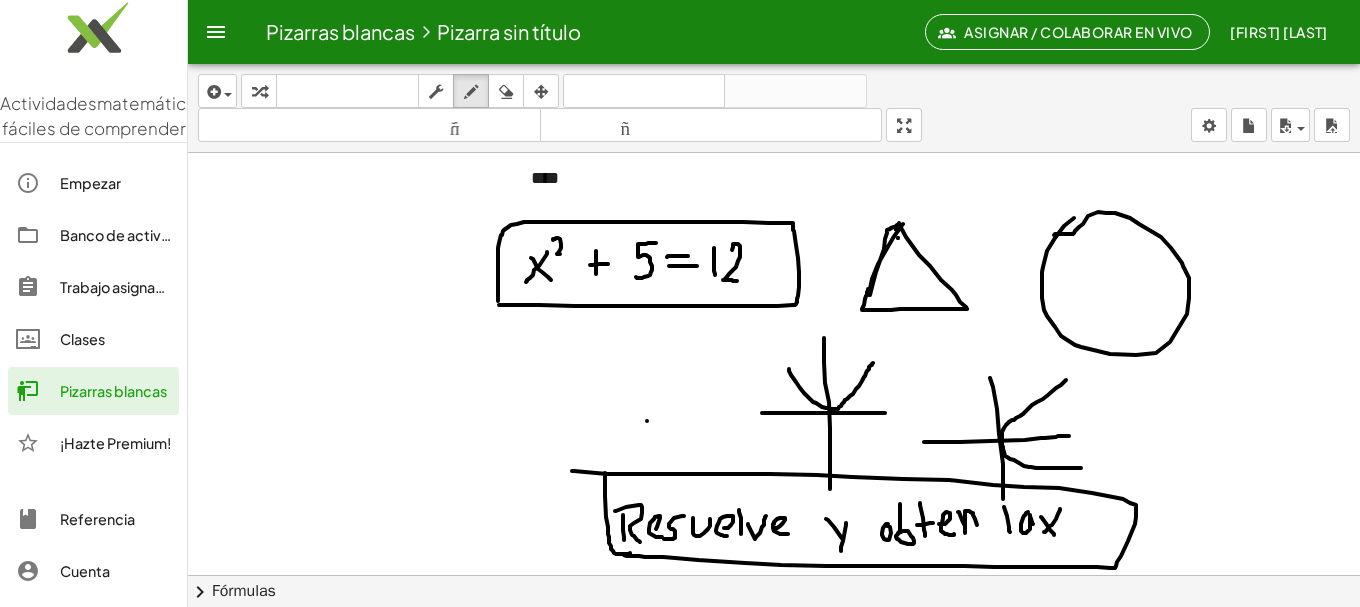 click on "Clases" at bounding box center (82, 339) 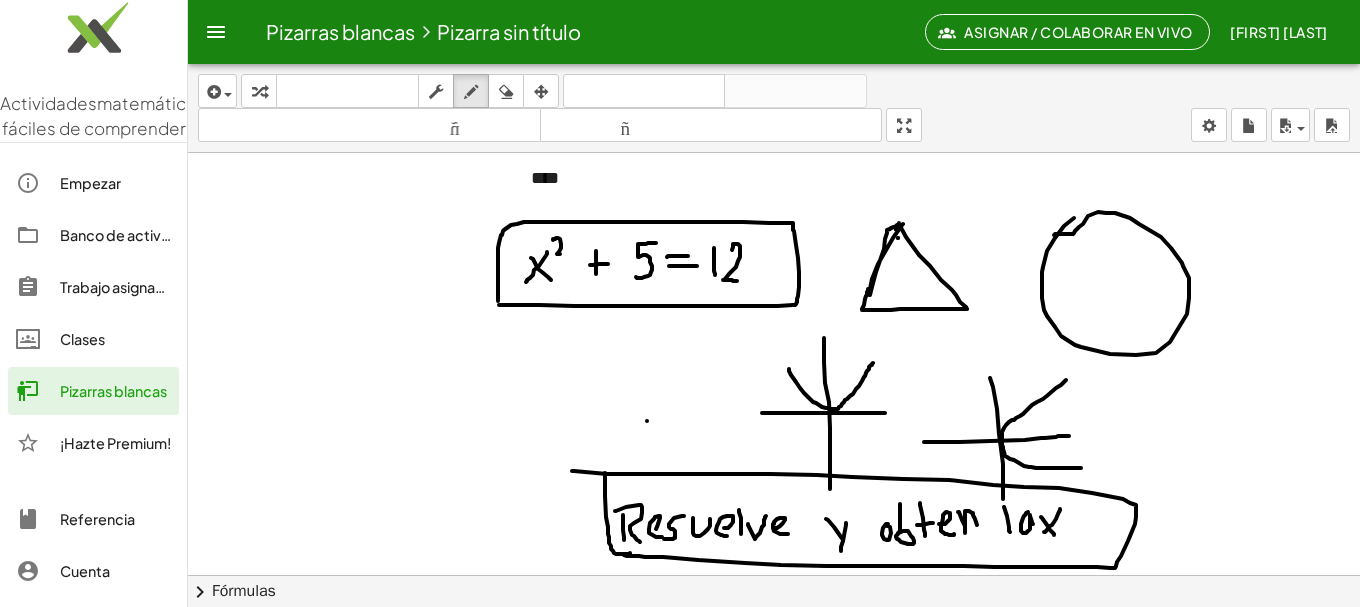 scroll, scrollTop: 0, scrollLeft: 0, axis: both 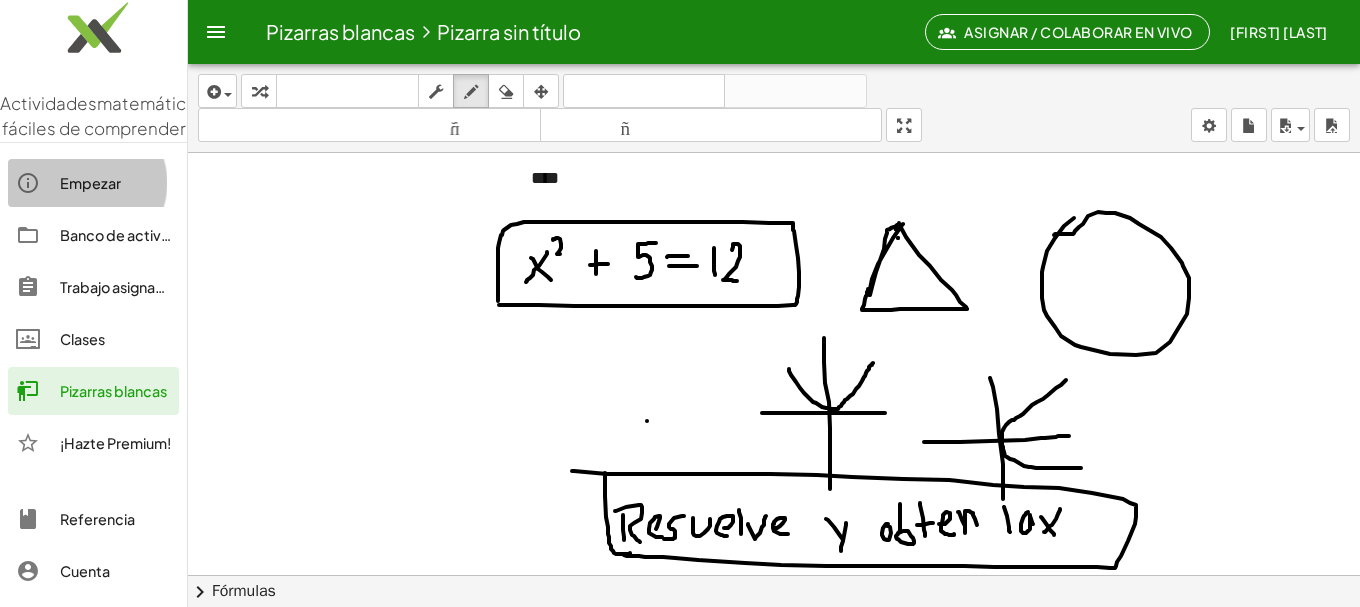 click on "Empezar" at bounding box center (90, 183) 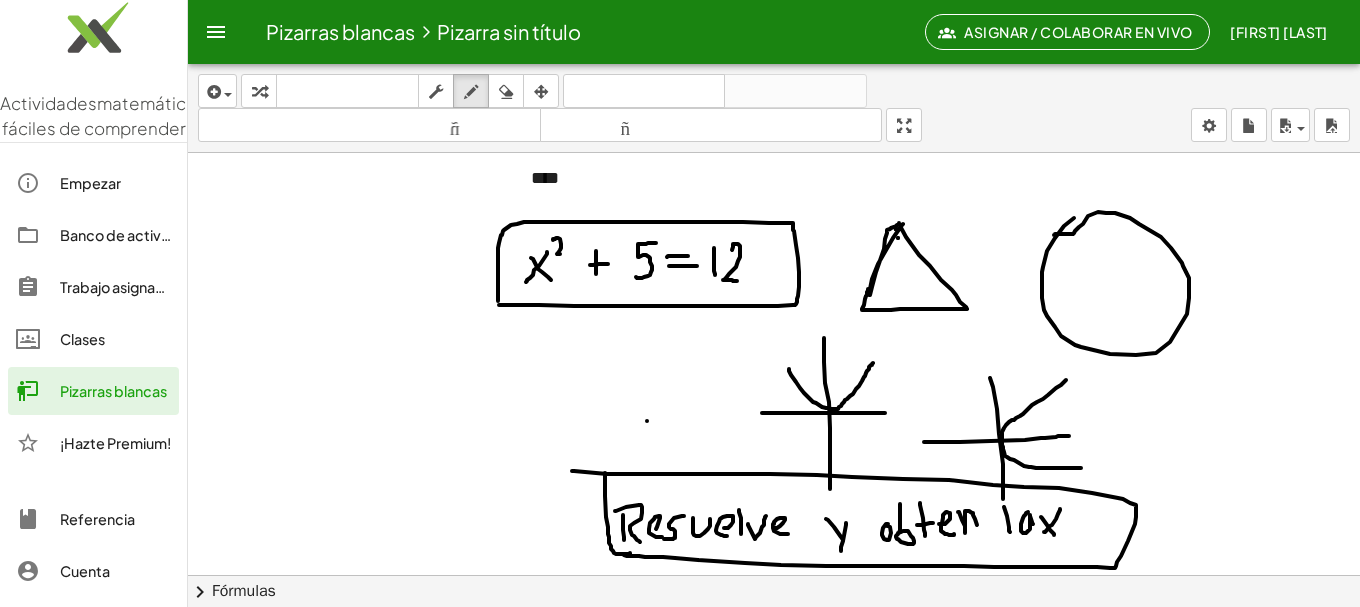 drag, startPoint x: 655, startPoint y: 266, endPoint x: 641, endPoint y: 244, distance: 26.076809 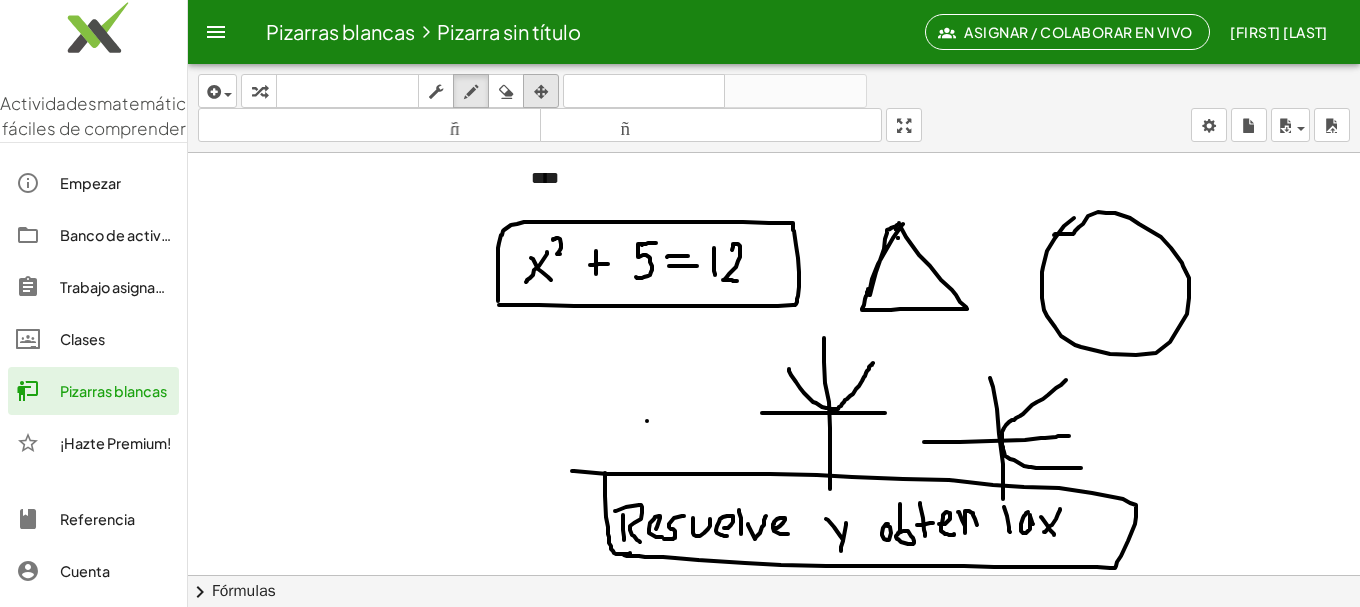 click at bounding box center [541, 92] 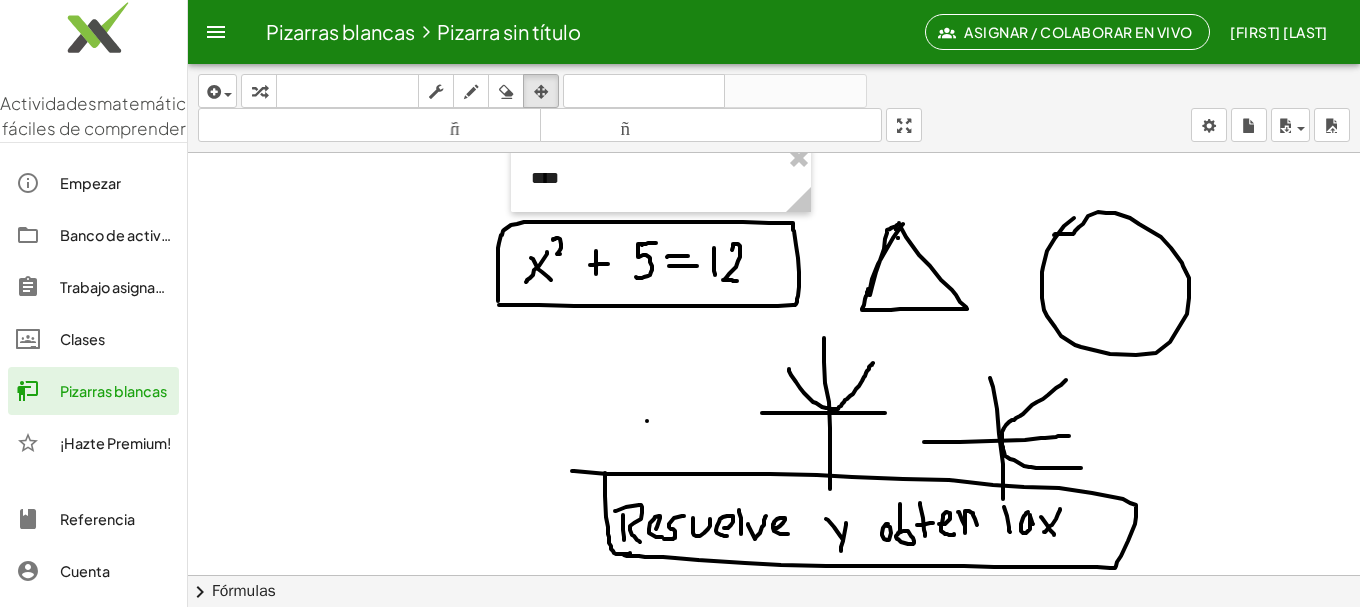 click at bounding box center (774, 534) 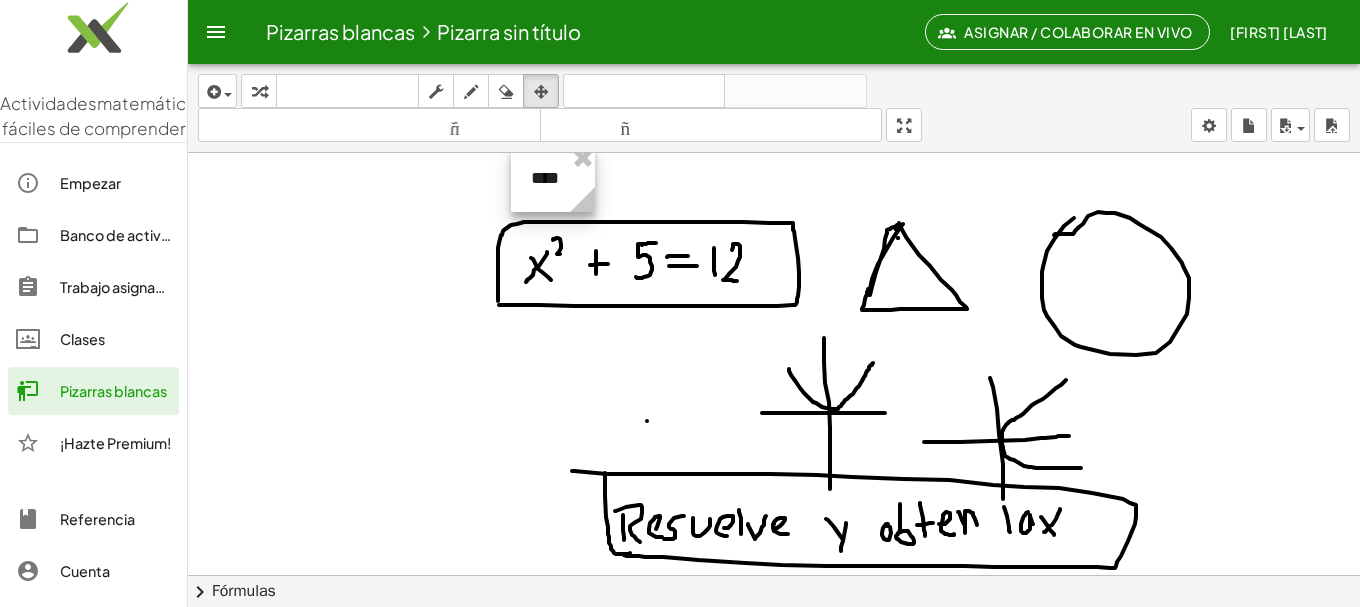 drag, startPoint x: 804, startPoint y: 205, endPoint x: 588, endPoint y: 202, distance: 216.02083 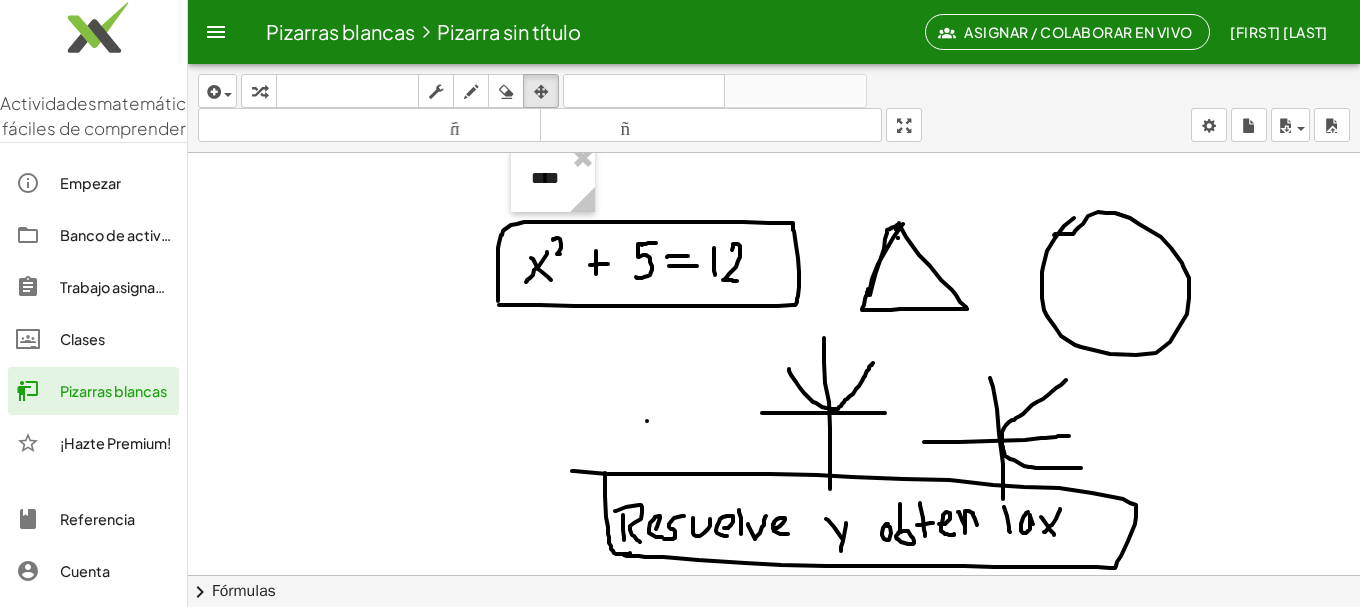 click at bounding box center (774, 534) 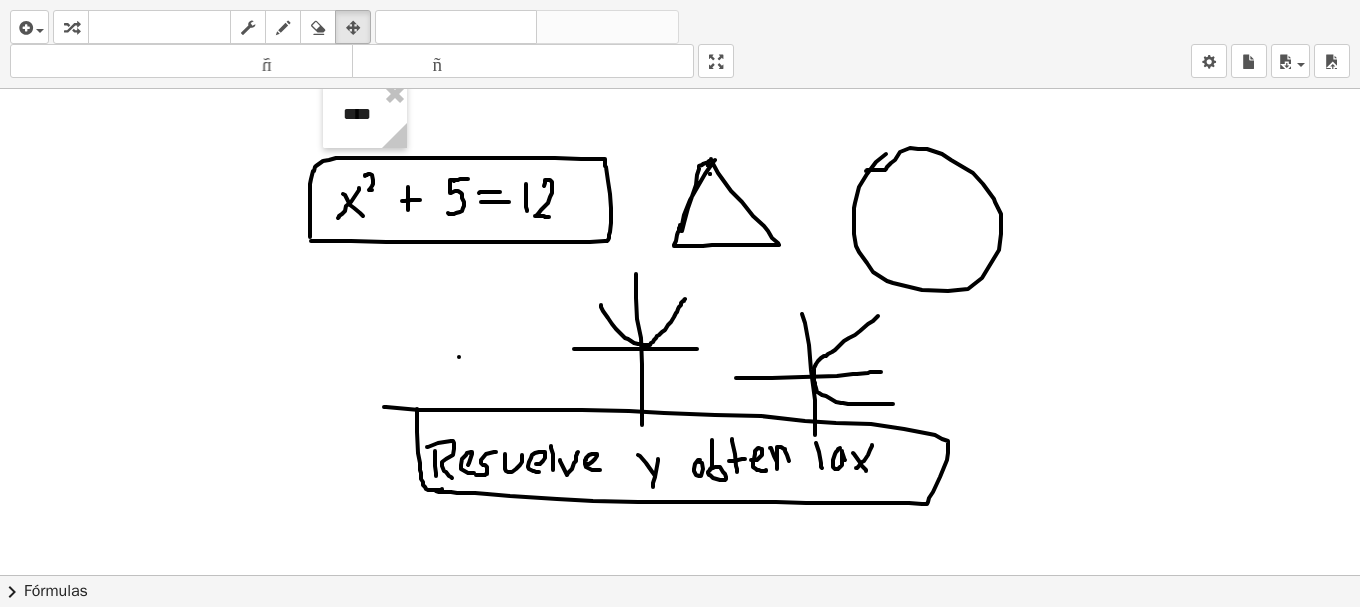 click on "**********" at bounding box center [680, 303] 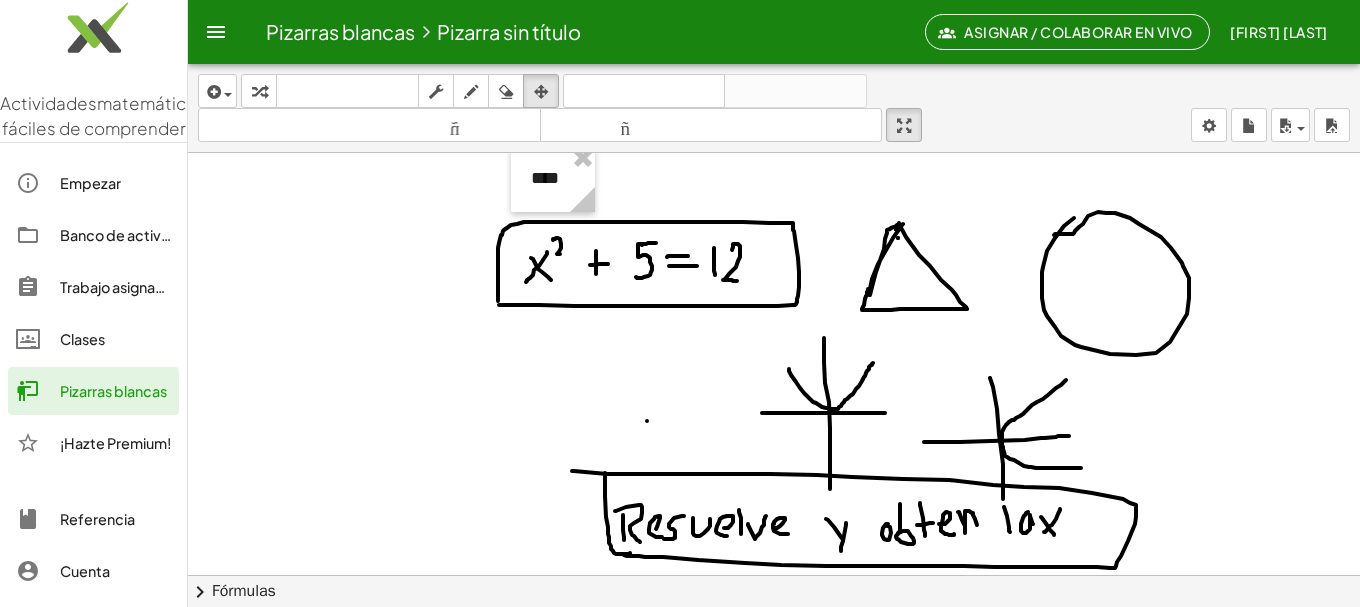 click on "Clases" at bounding box center (82, 339) 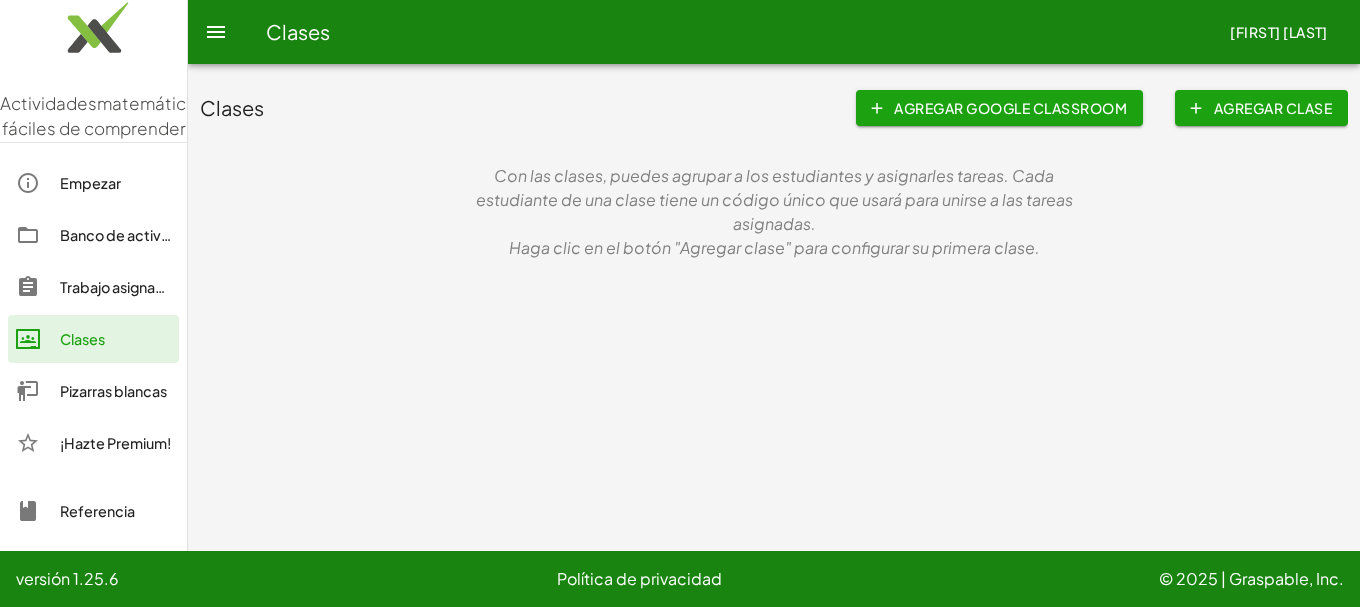 click on "Empezar" at bounding box center [90, 183] 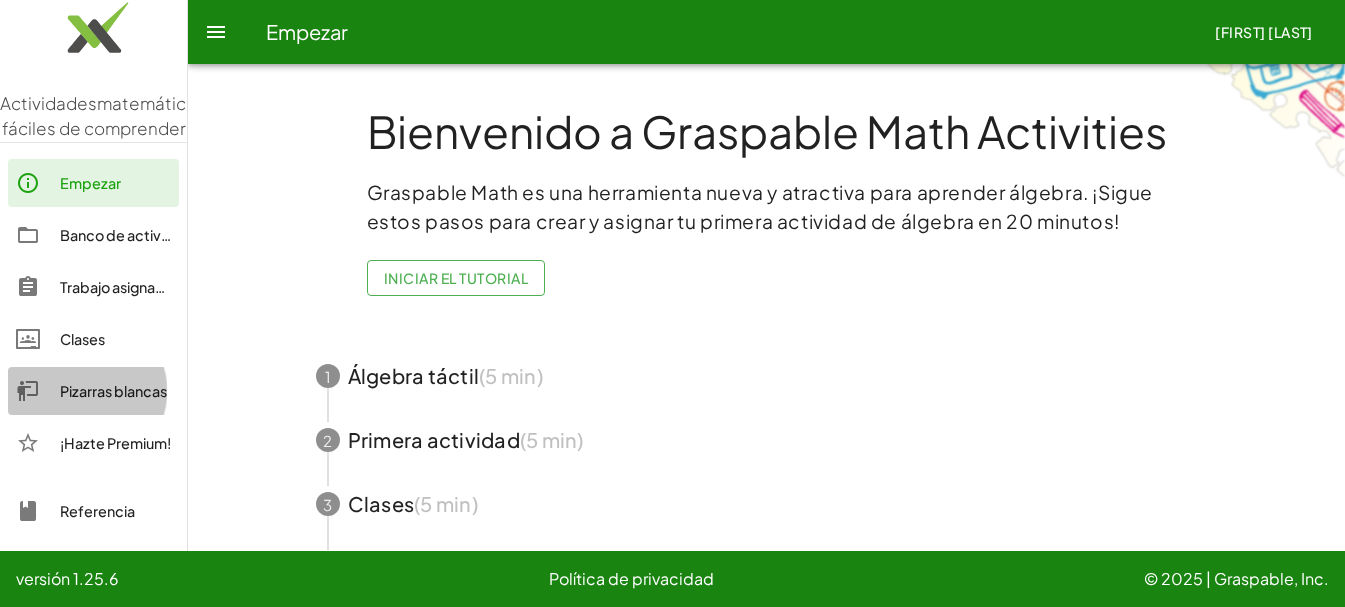 click on "Pizarras blancas" at bounding box center (113, 391) 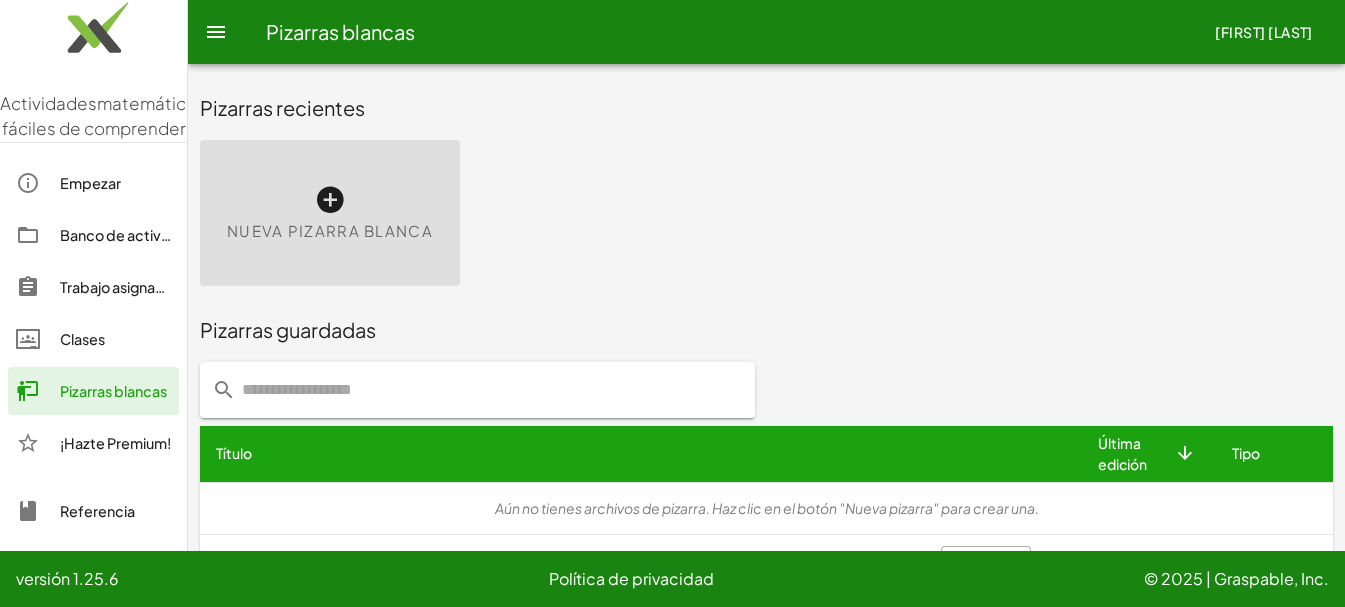 click at bounding box center (330, 200) 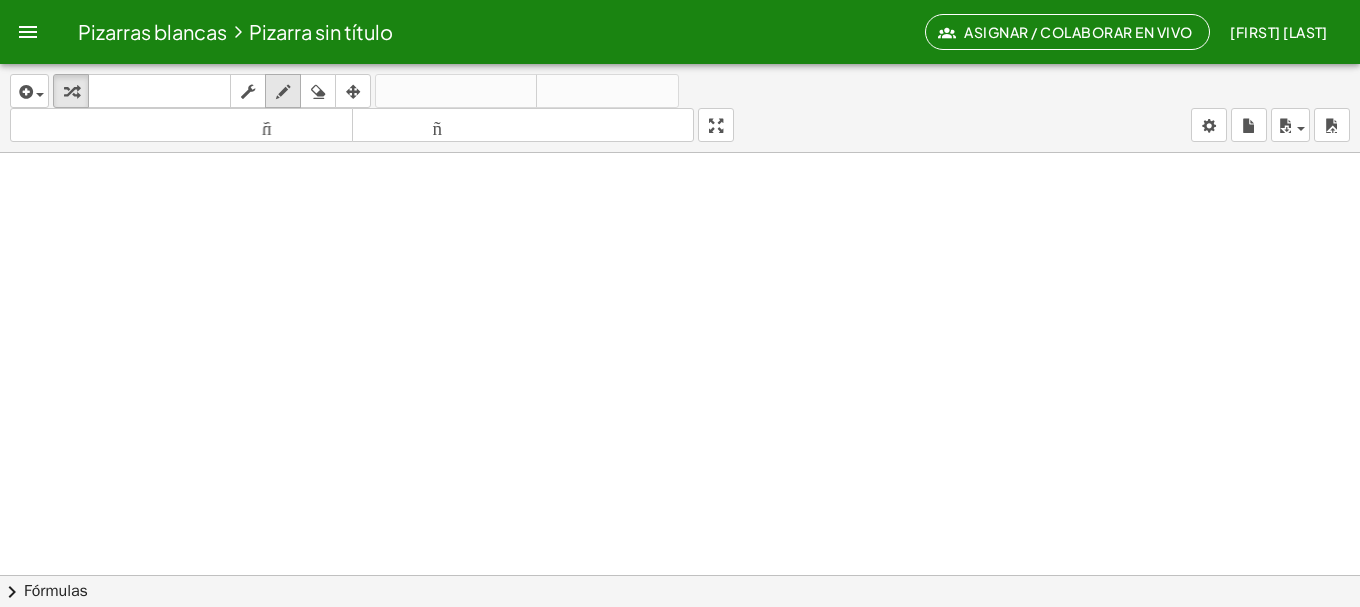 click at bounding box center [283, 92] 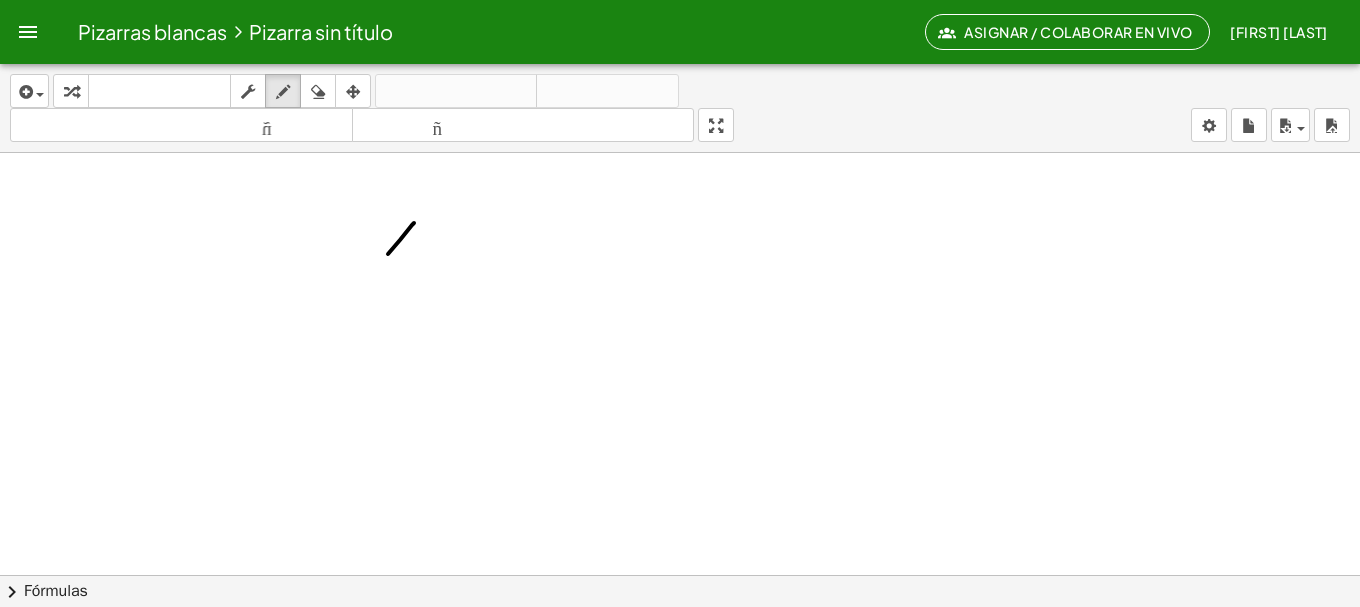 drag, startPoint x: 414, startPoint y: 223, endPoint x: 372, endPoint y: 273, distance: 65.29931 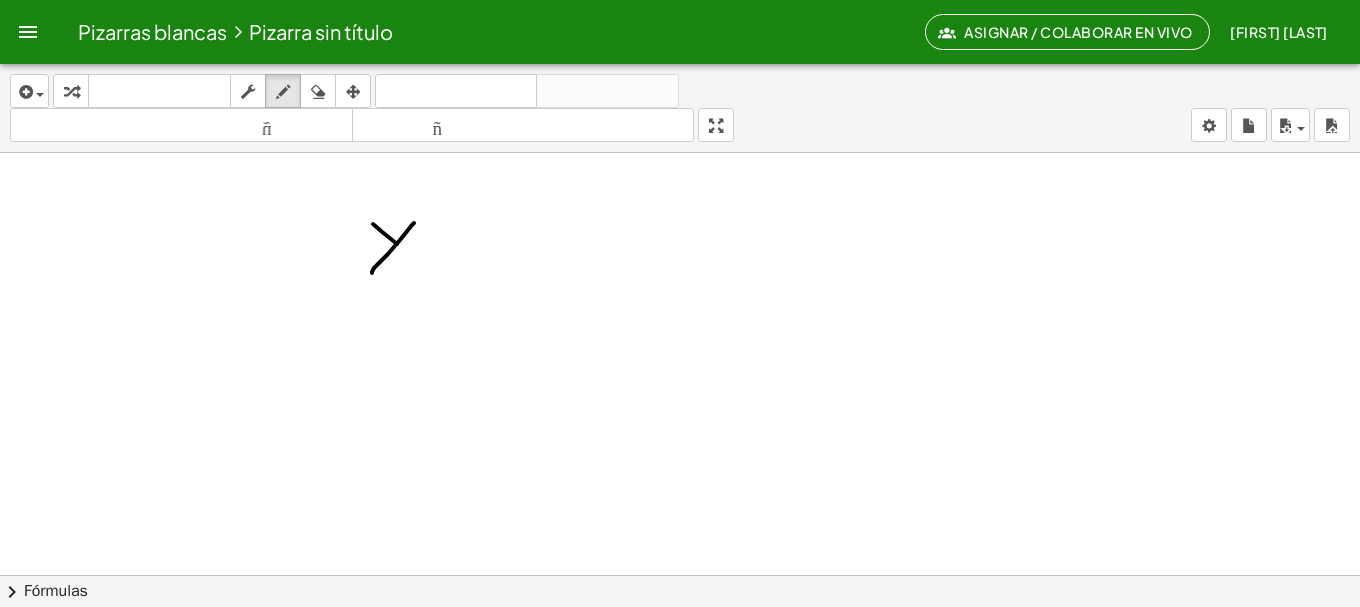 drag, startPoint x: 373, startPoint y: 224, endPoint x: 419, endPoint y: 264, distance: 60.959003 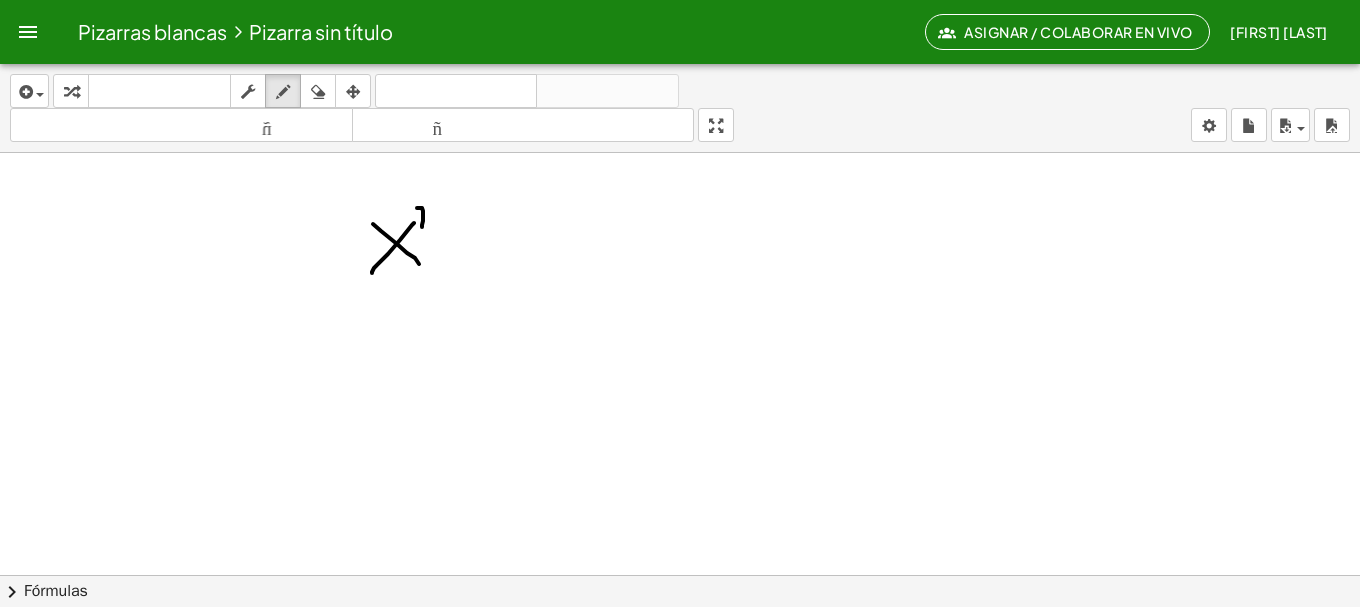 drag, startPoint x: 417, startPoint y: 208, endPoint x: 431, endPoint y: 228, distance: 24.41311 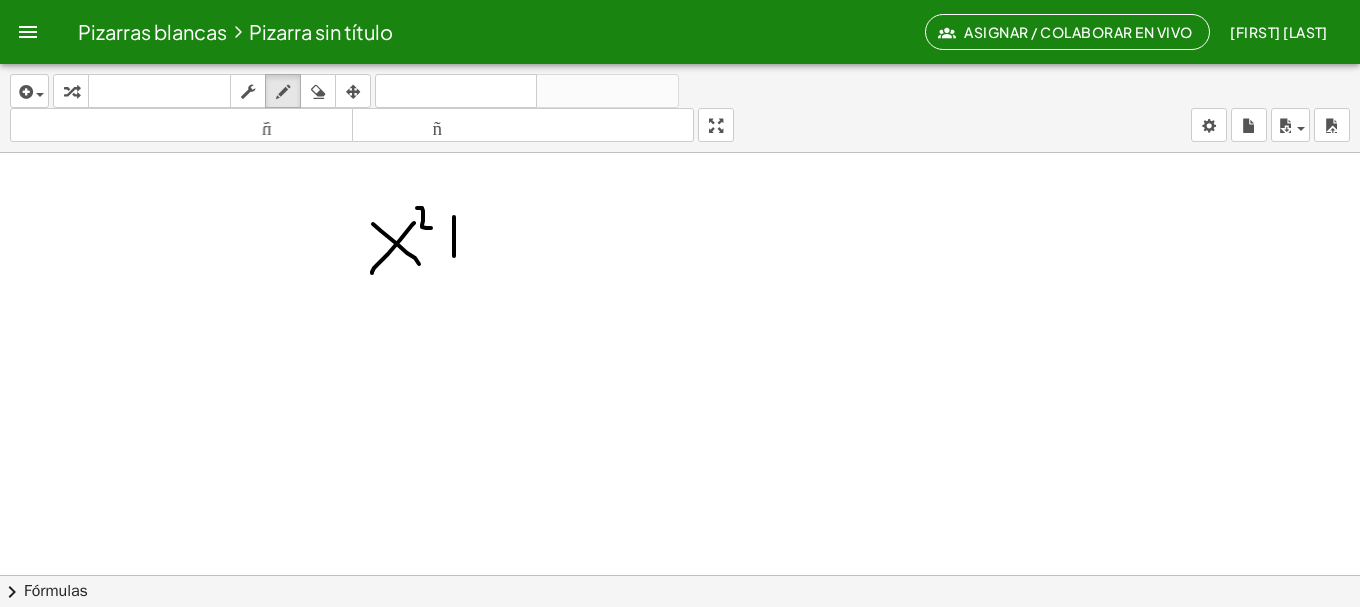 drag, startPoint x: 454, startPoint y: 228, endPoint x: 454, endPoint y: 256, distance: 28 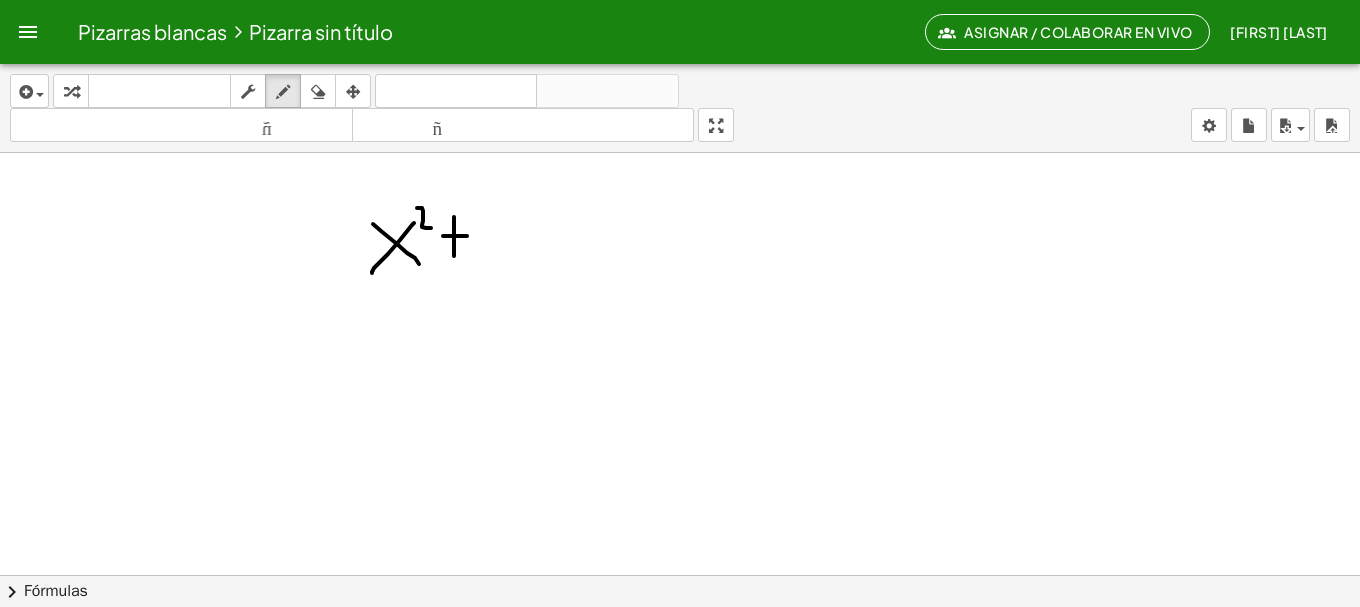 drag, startPoint x: 443, startPoint y: 236, endPoint x: 470, endPoint y: 235, distance: 27.018513 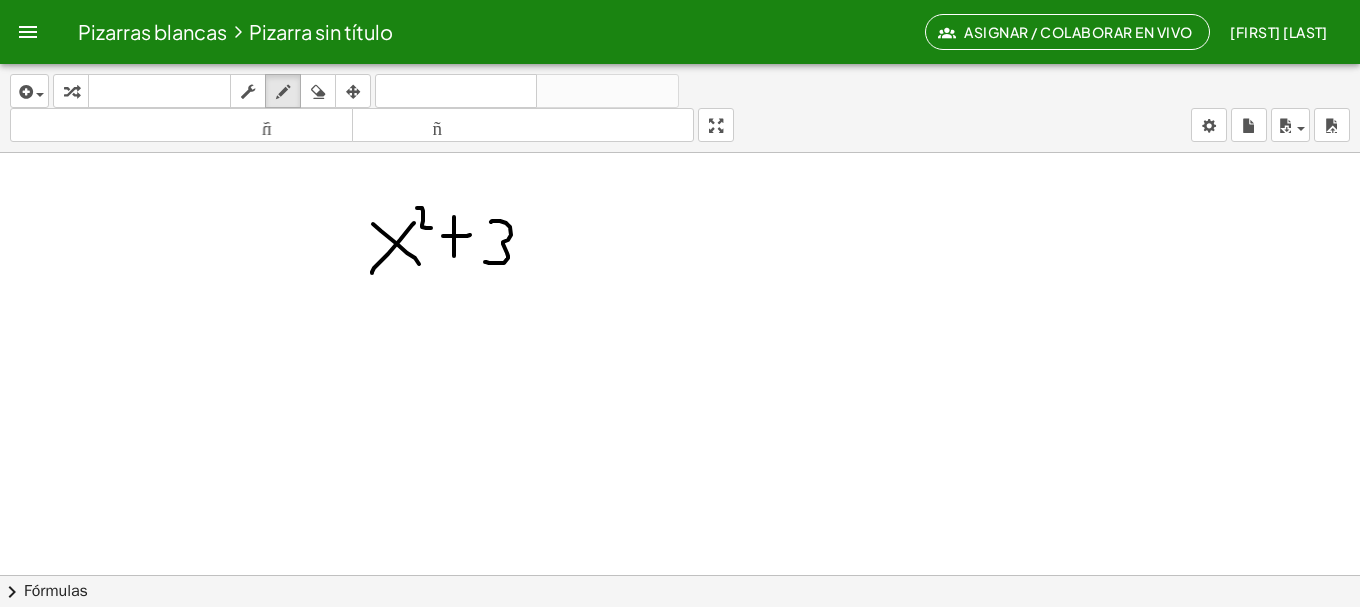 drag, startPoint x: 491, startPoint y: 222, endPoint x: 485, endPoint y: 262, distance: 40.4475 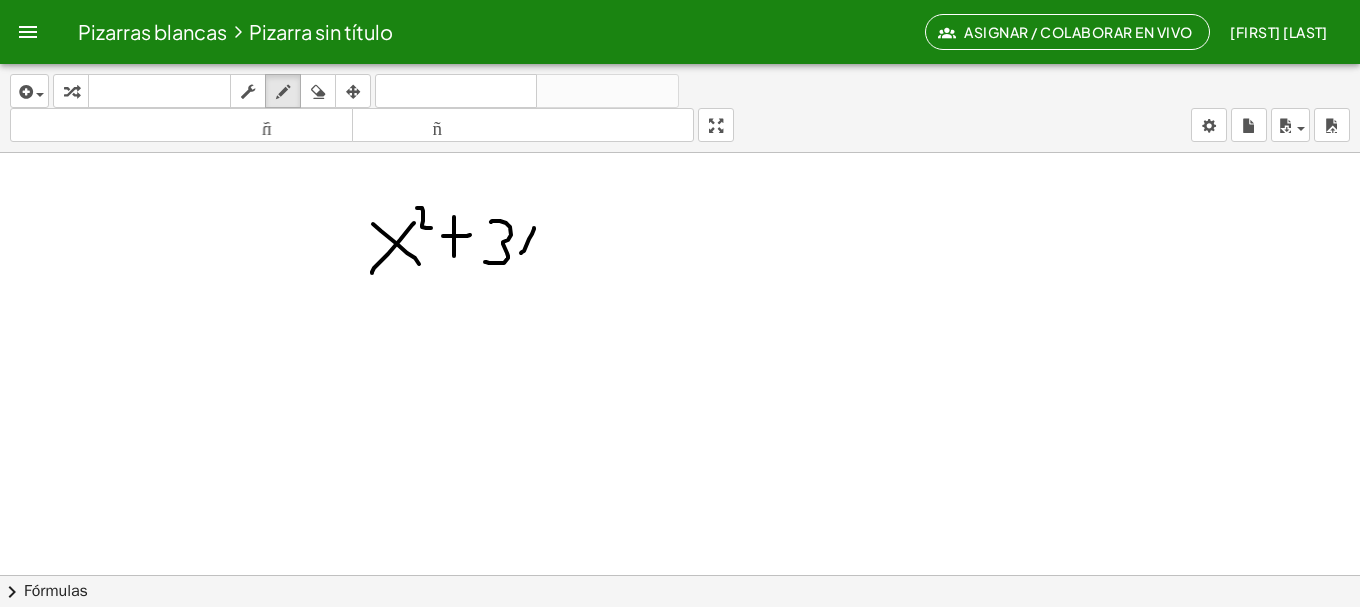 drag, startPoint x: 534, startPoint y: 228, endPoint x: 521, endPoint y: 253, distance: 28.178005 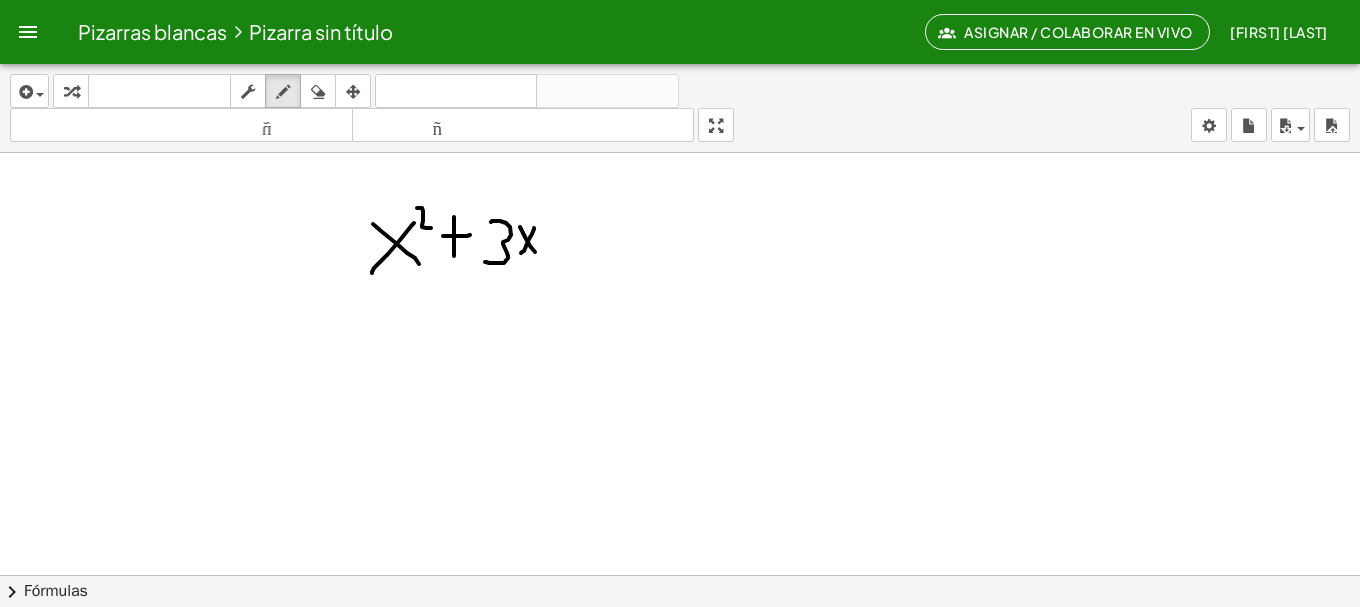 drag, startPoint x: 520, startPoint y: 227, endPoint x: 535, endPoint y: 253, distance: 30.016663 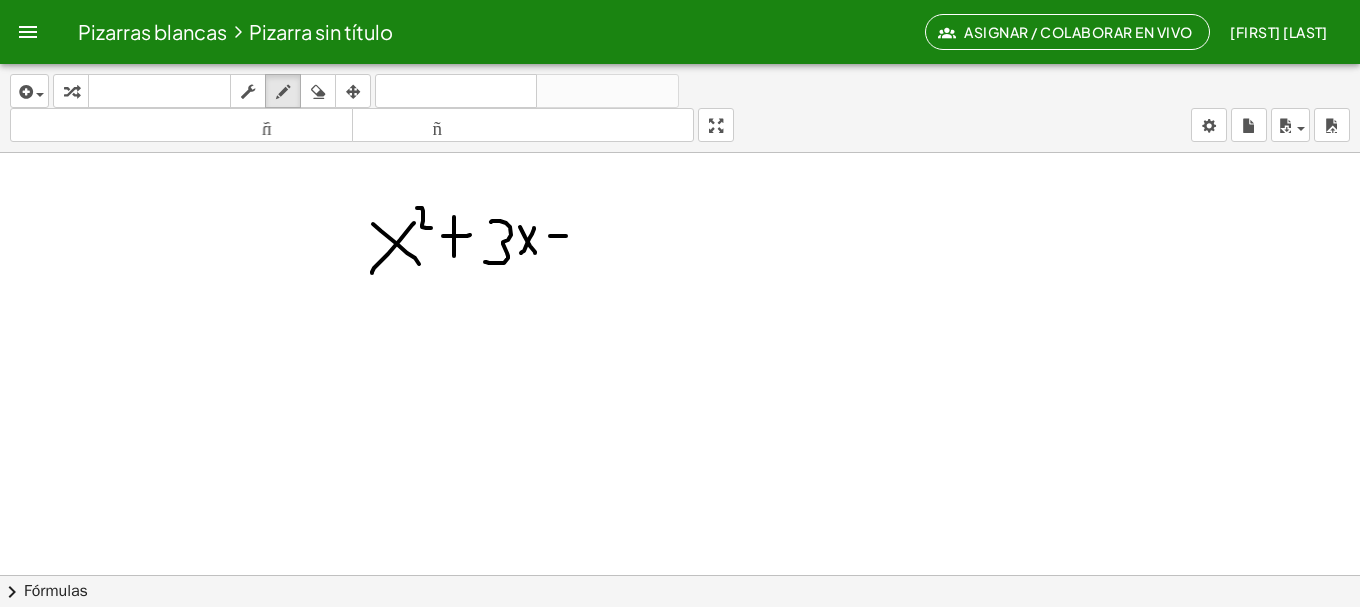 drag, startPoint x: 550, startPoint y: 236, endPoint x: 567, endPoint y: 236, distance: 17 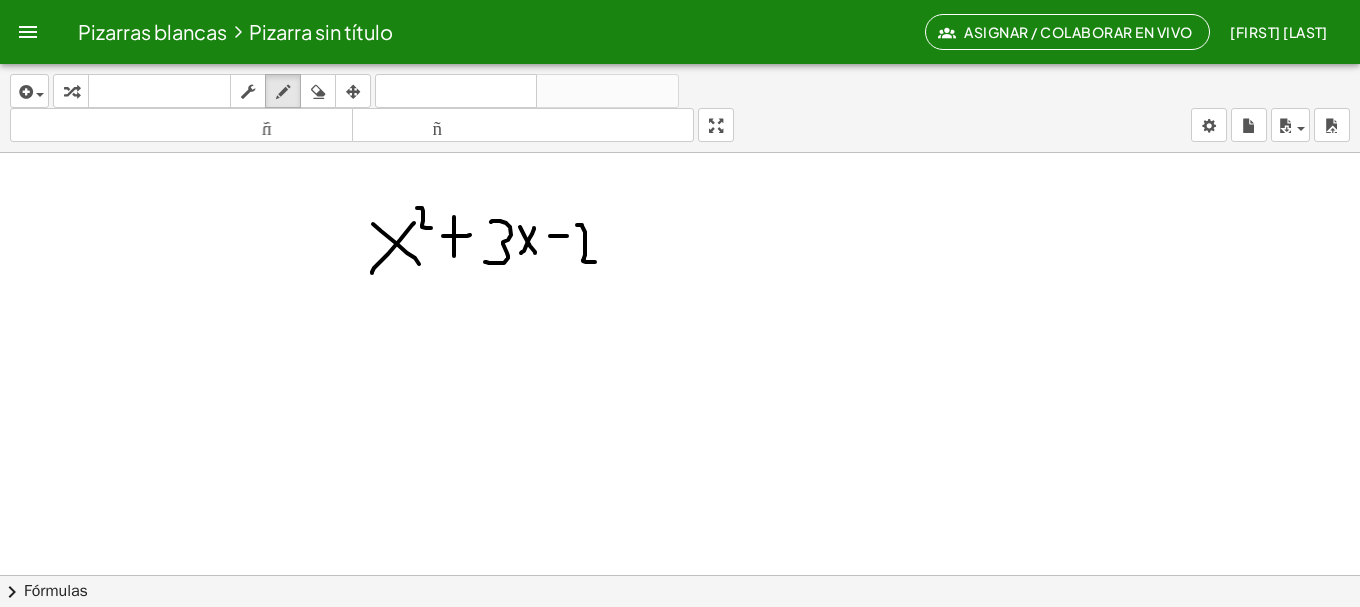 drag, startPoint x: 577, startPoint y: 225, endPoint x: 595, endPoint y: 262, distance: 41.14608 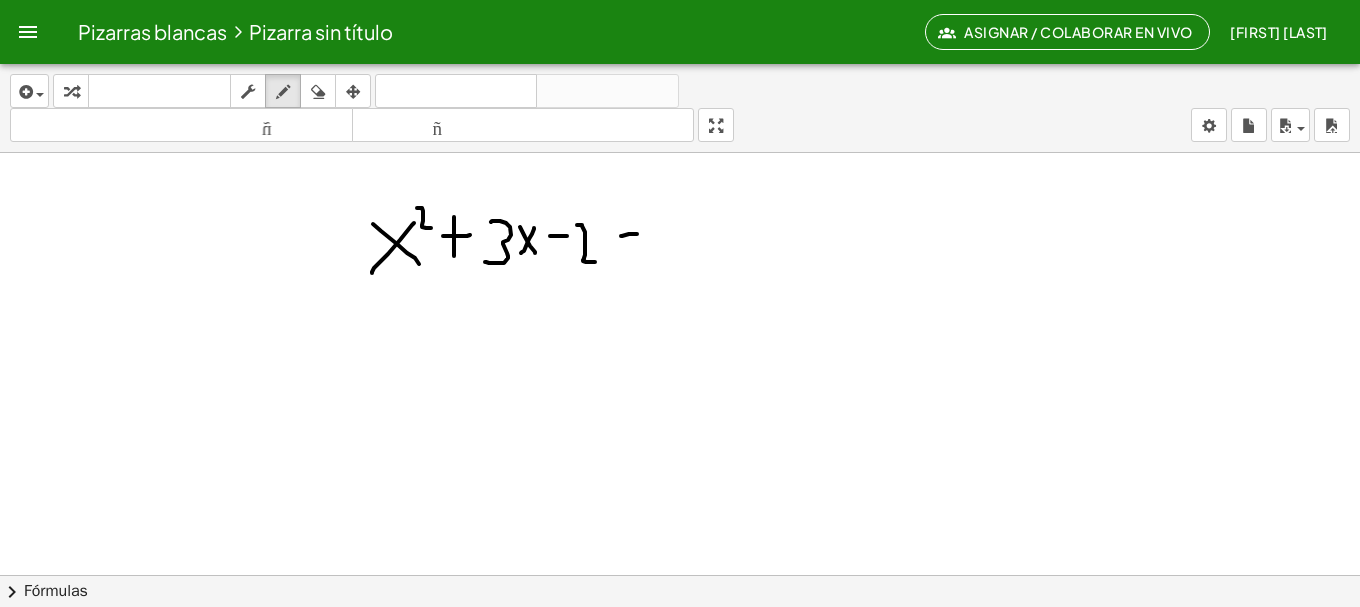 drag, startPoint x: 621, startPoint y: 236, endPoint x: 642, endPoint y: 233, distance: 21.213203 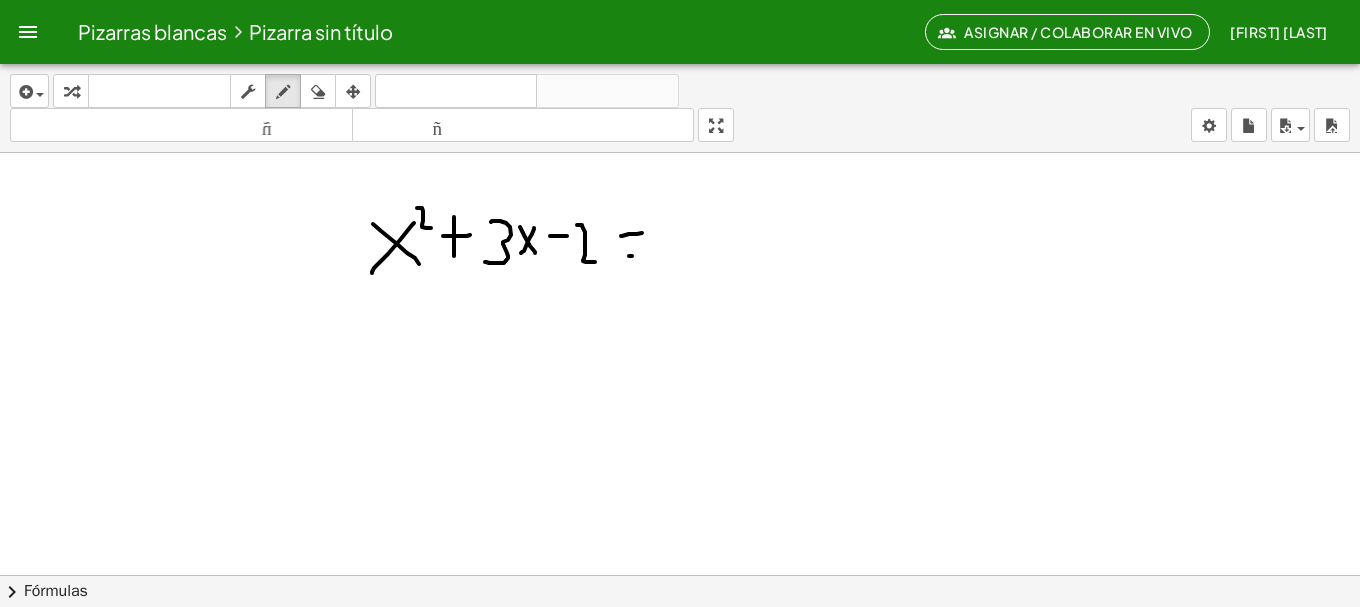 drag, startPoint x: 629, startPoint y: 256, endPoint x: 643, endPoint y: 254, distance: 14.142136 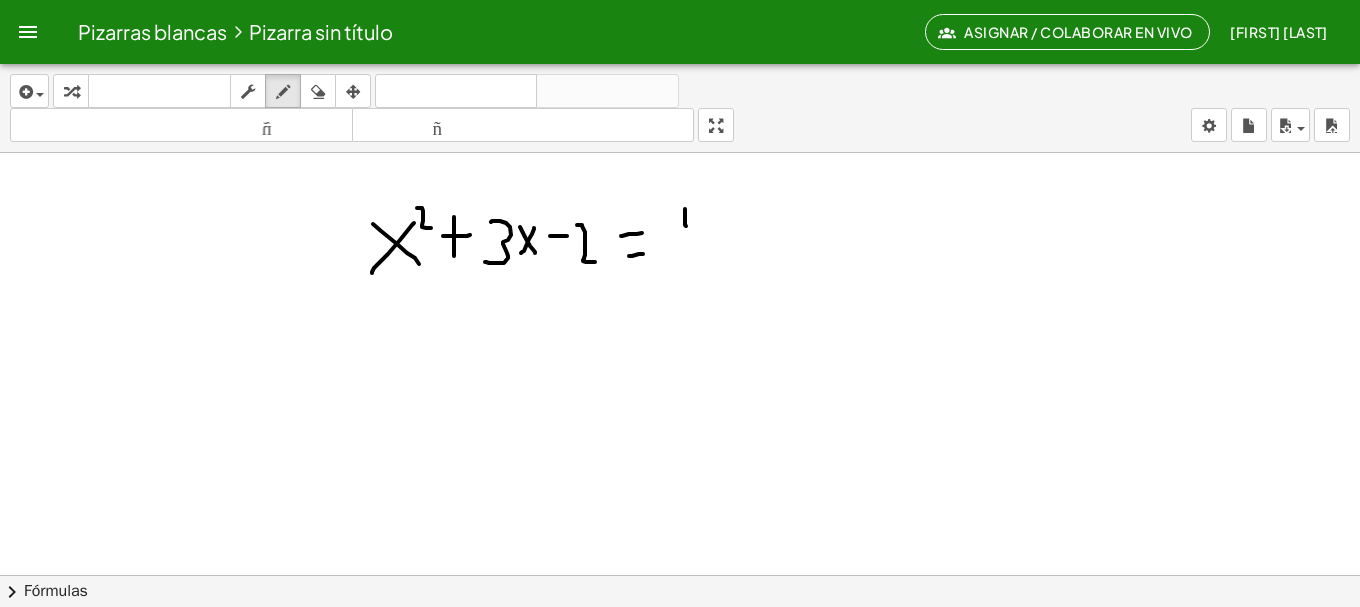 drag, startPoint x: 685, startPoint y: 209, endPoint x: 686, endPoint y: 226, distance: 17.029387 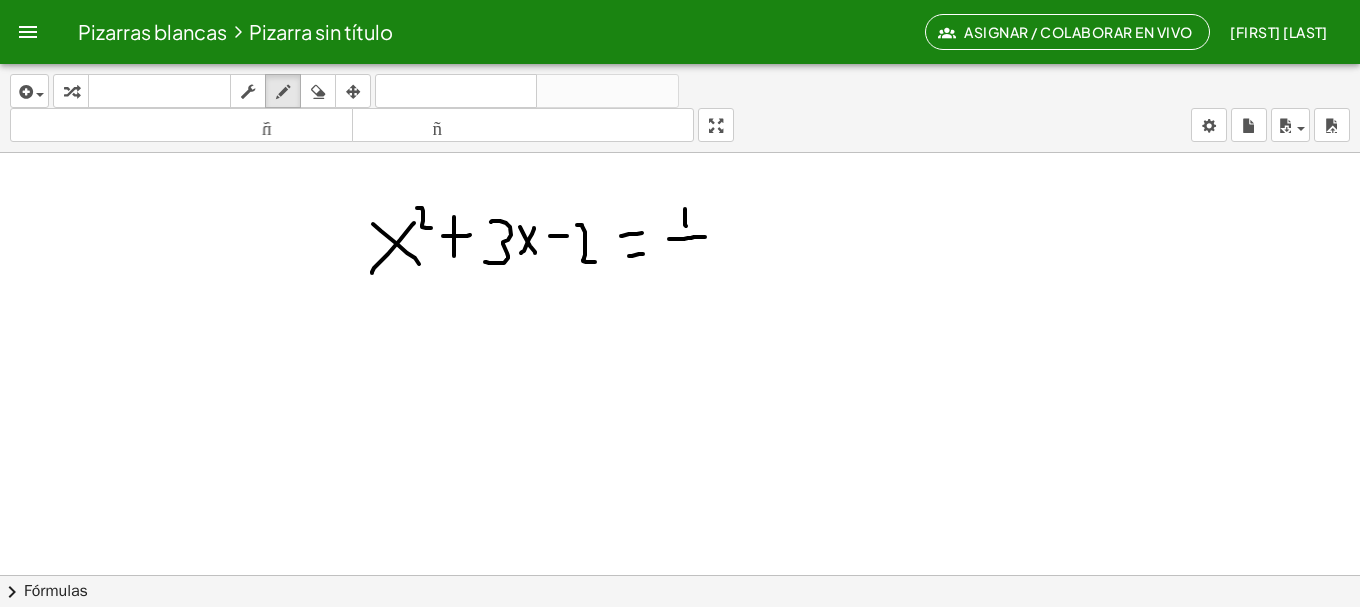 drag, startPoint x: 669, startPoint y: 239, endPoint x: 706, endPoint y: 237, distance: 37.054016 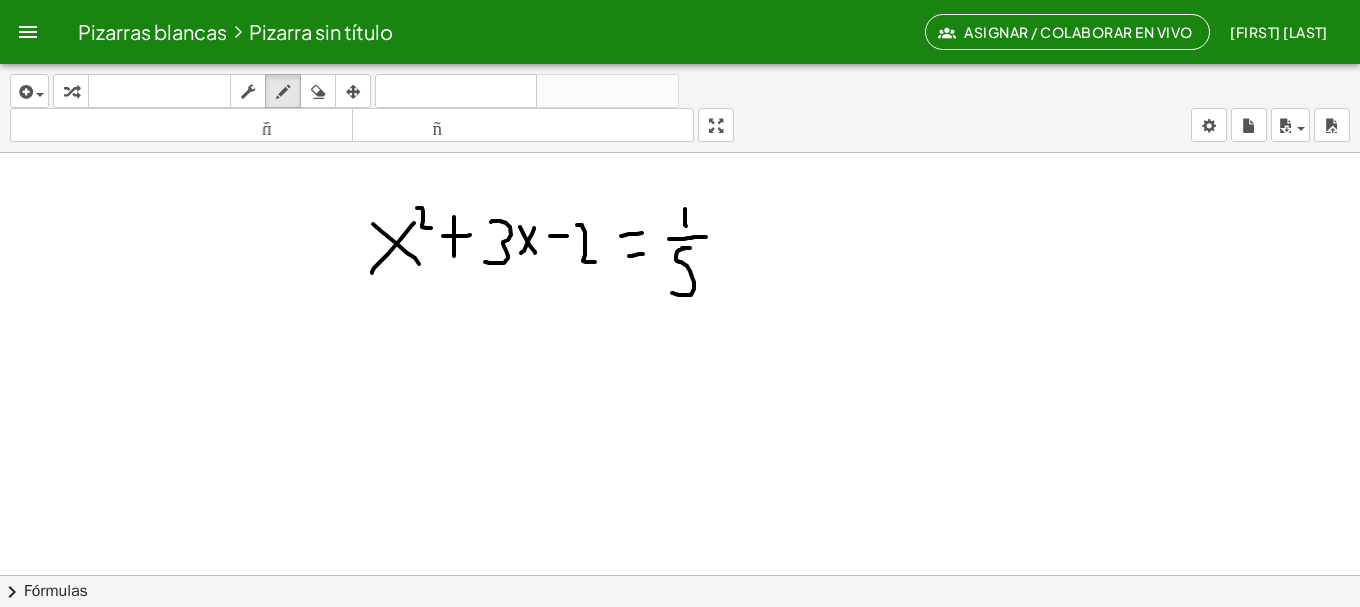 drag, startPoint x: 682, startPoint y: 248, endPoint x: 672, endPoint y: 293, distance: 46.09772 